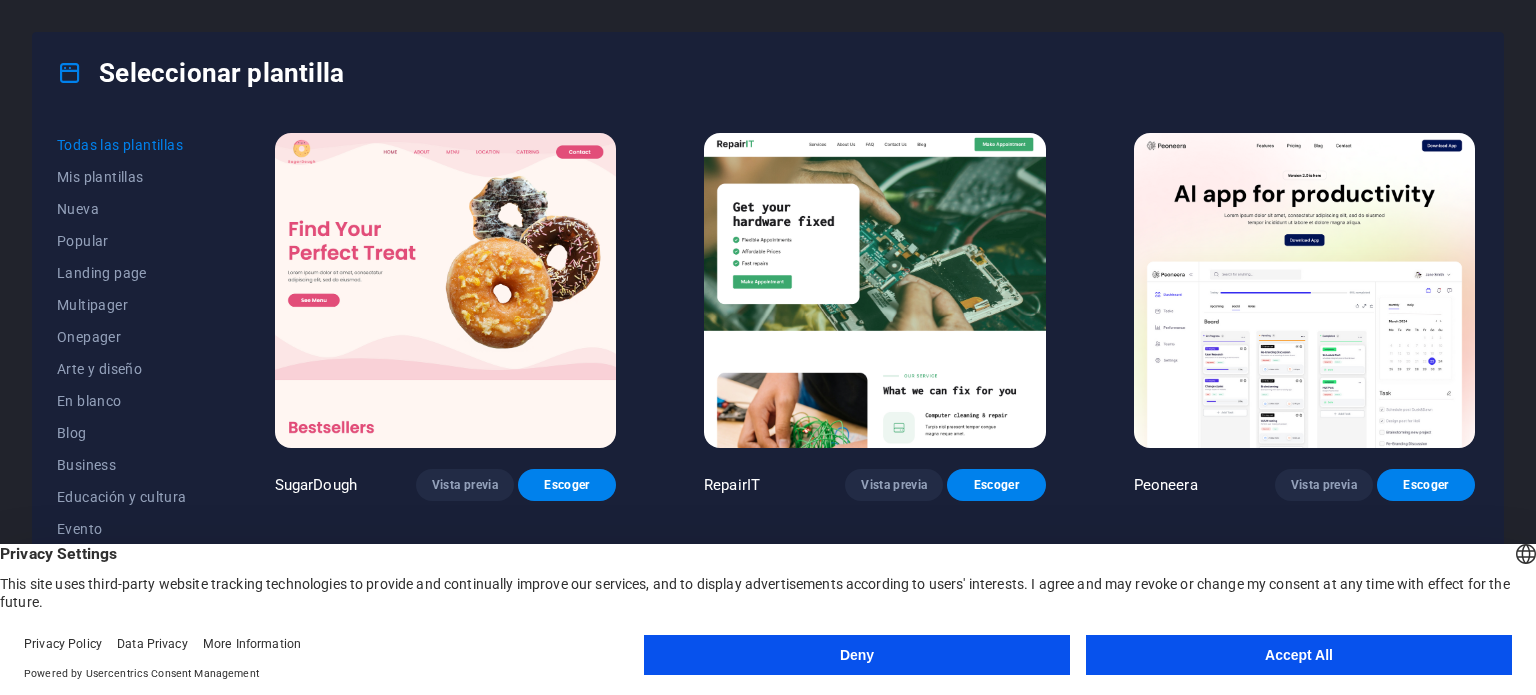 scroll, scrollTop: 0, scrollLeft: 0, axis: both 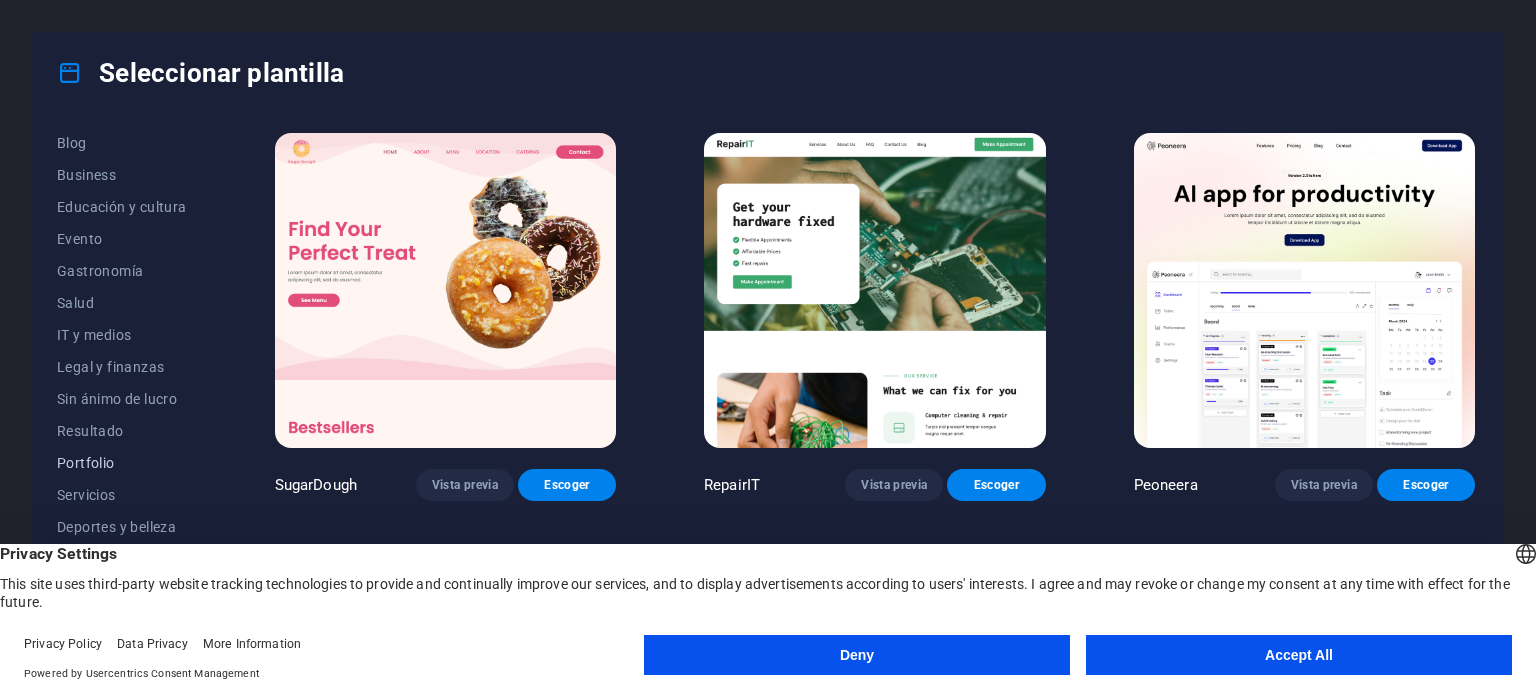 click on "Portfolio" at bounding box center (122, 463) 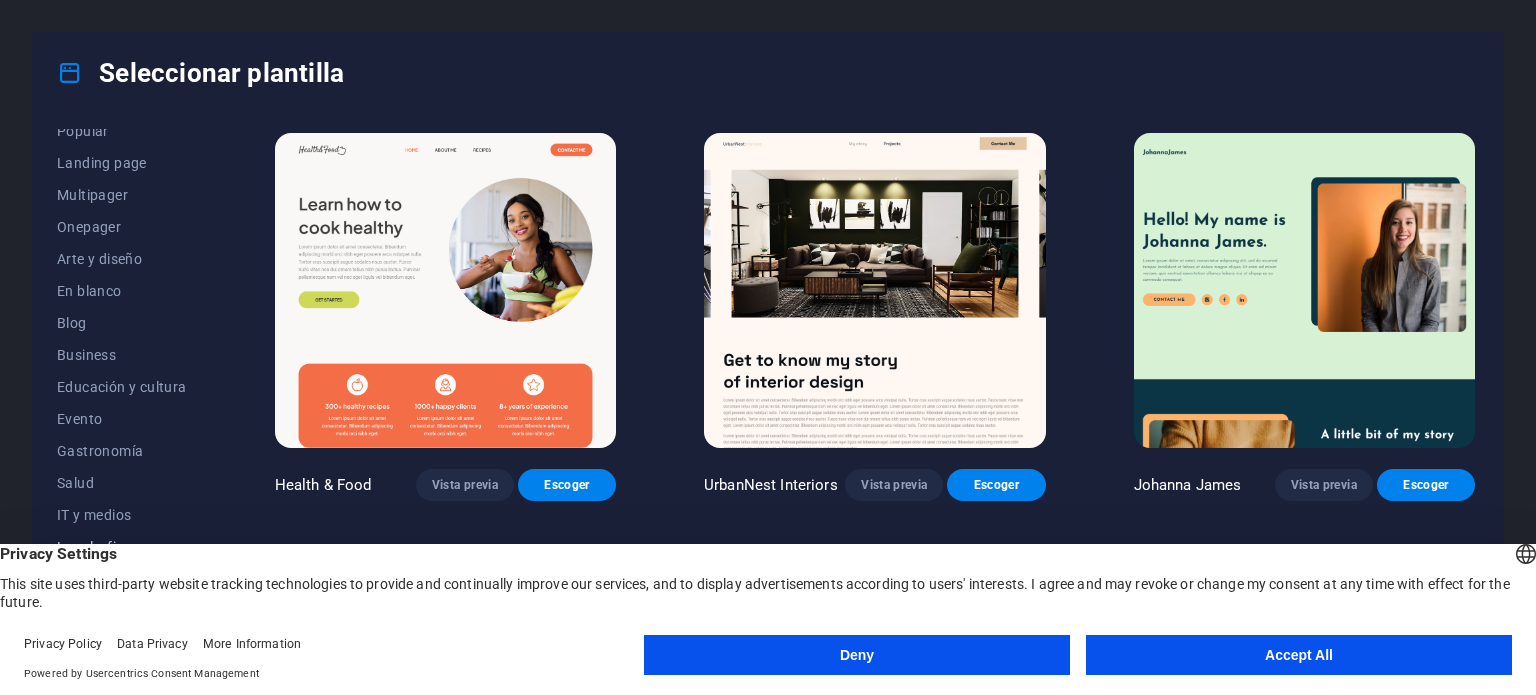 scroll, scrollTop: 0, scrollLeft: 0, axis: both 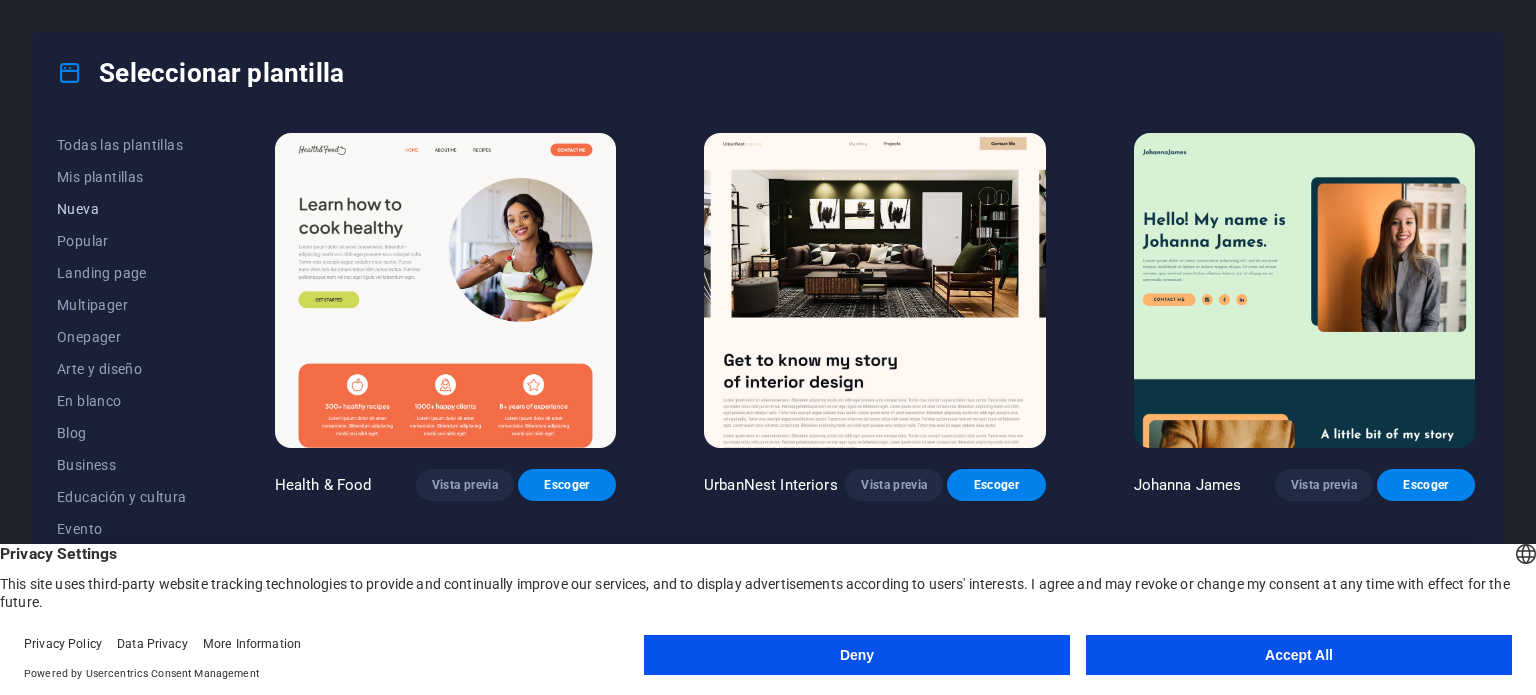 click on "Nueva" at bounding box center [122, 209] 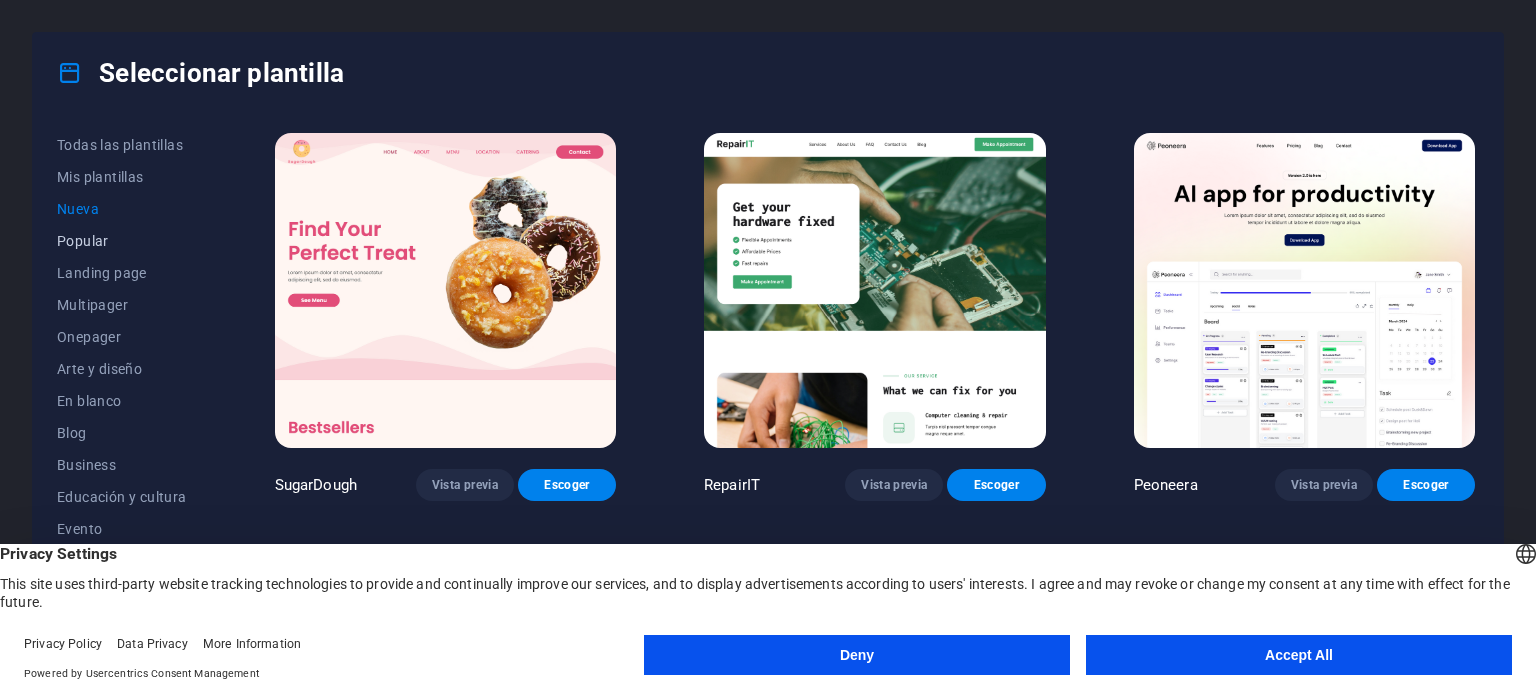 click on "Popular" at bounding box center [122, 241] 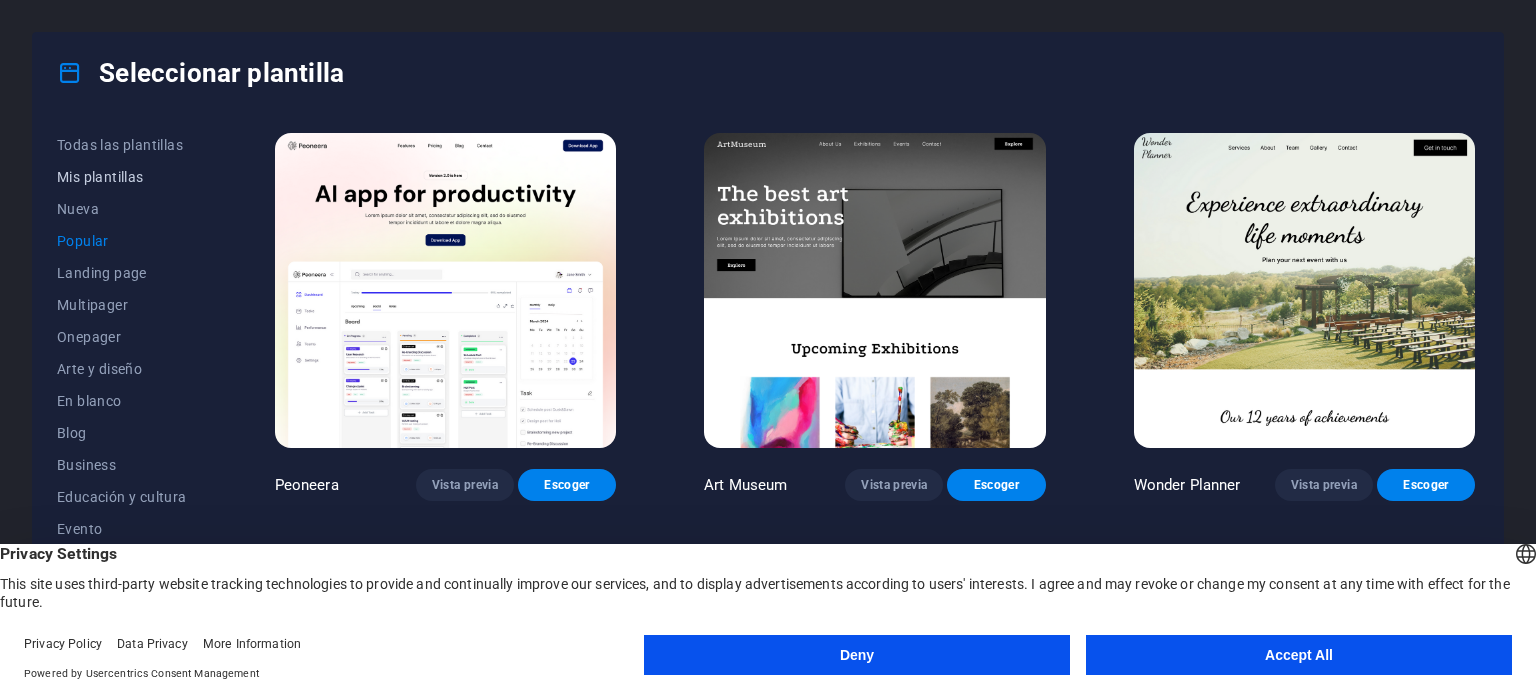 click on "Mis plantillas" at bounding box center [122, 177] 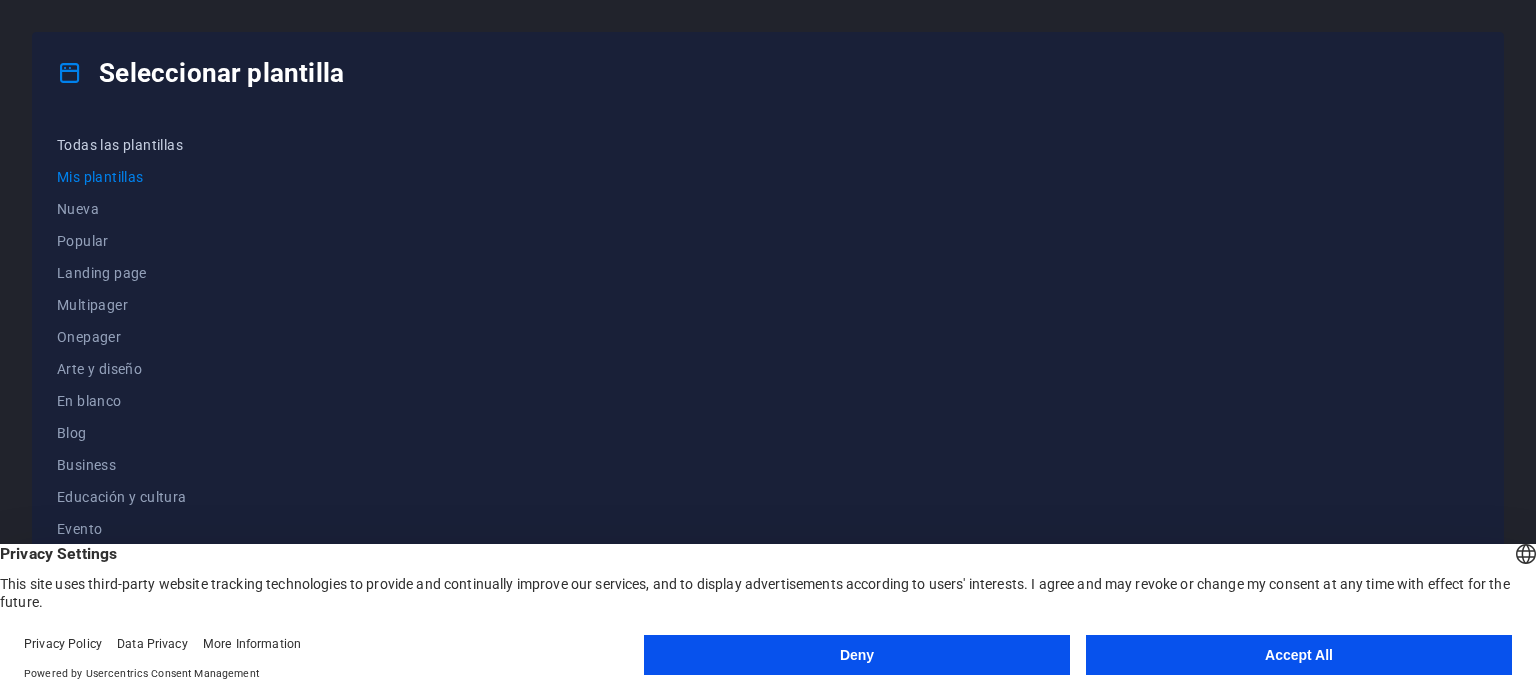 click on "Todas las plantillas" at bounding box center [122, 145] 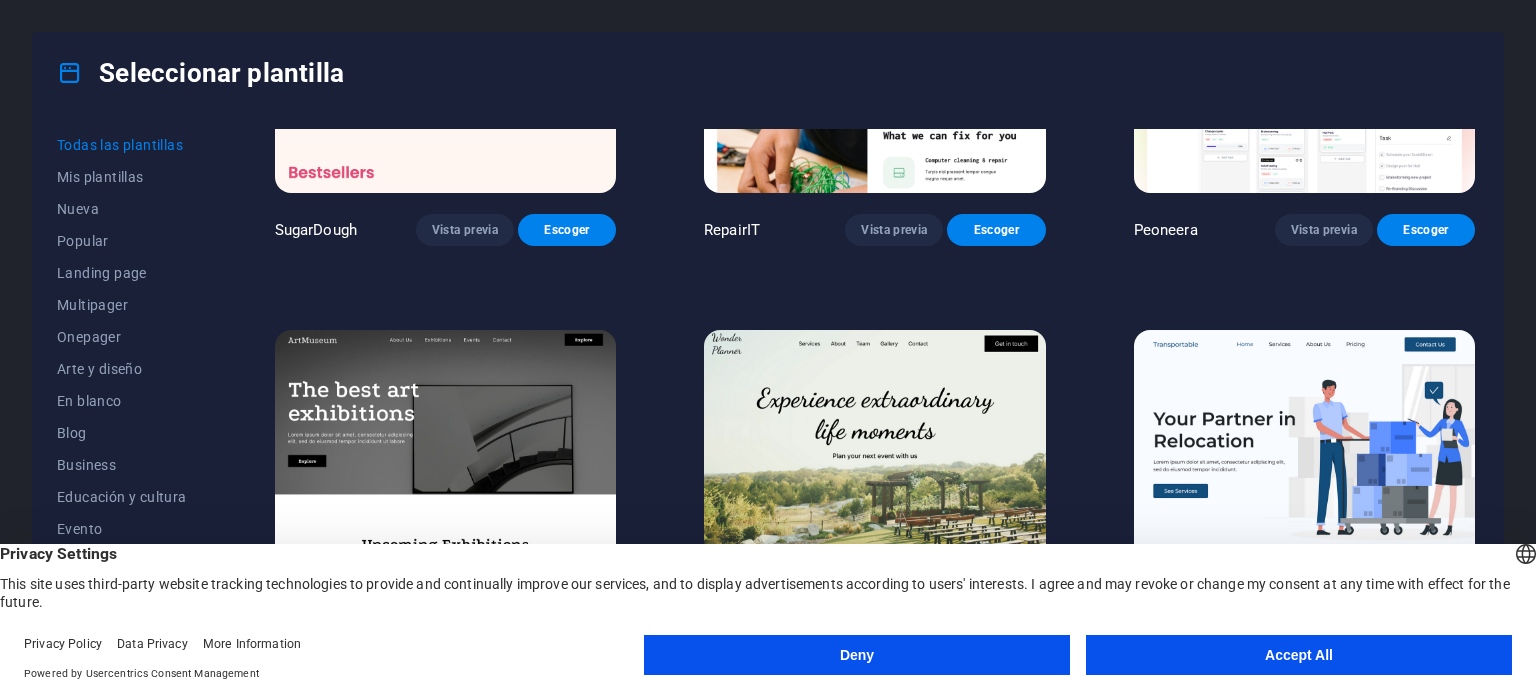 scroll, scrollTop: 300, scrollLeft: 0, axis: vertical 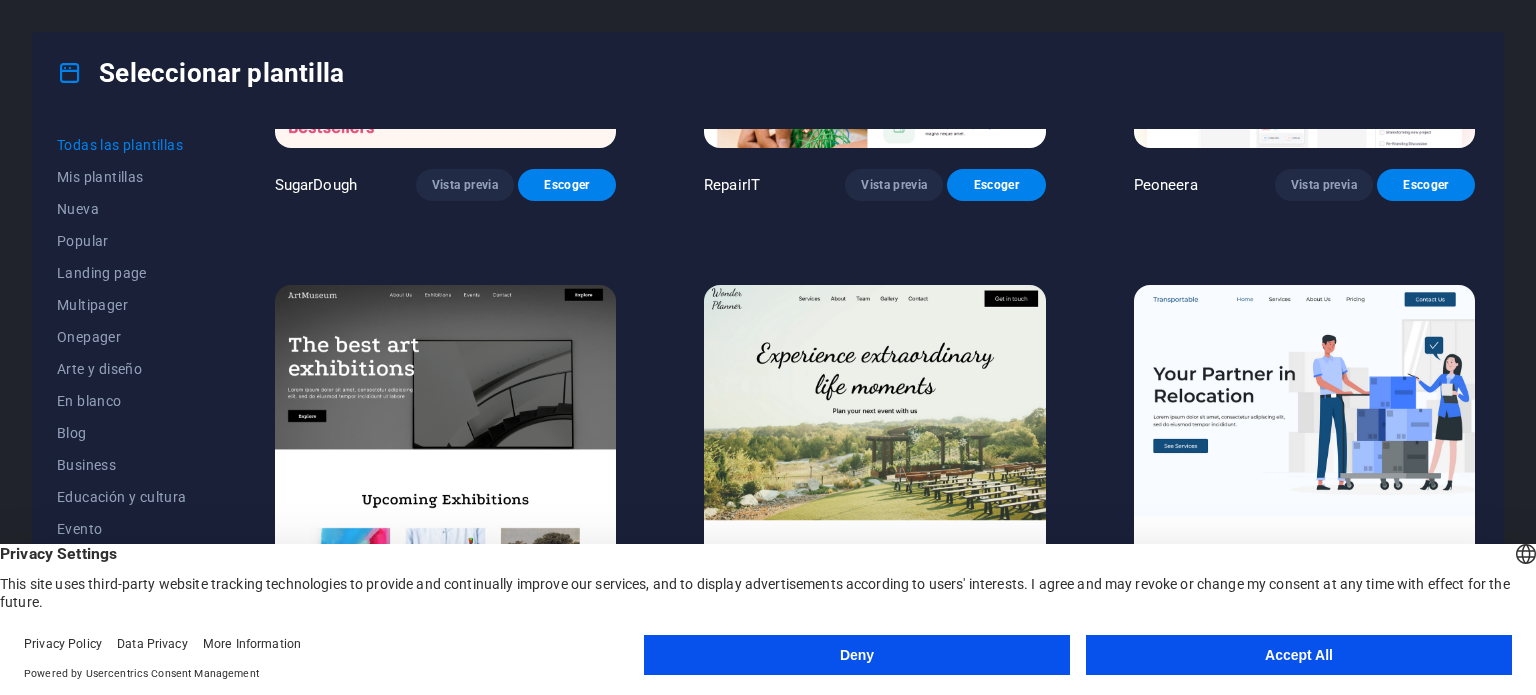 click on "Accept All" at bounding box center [1299, 655] 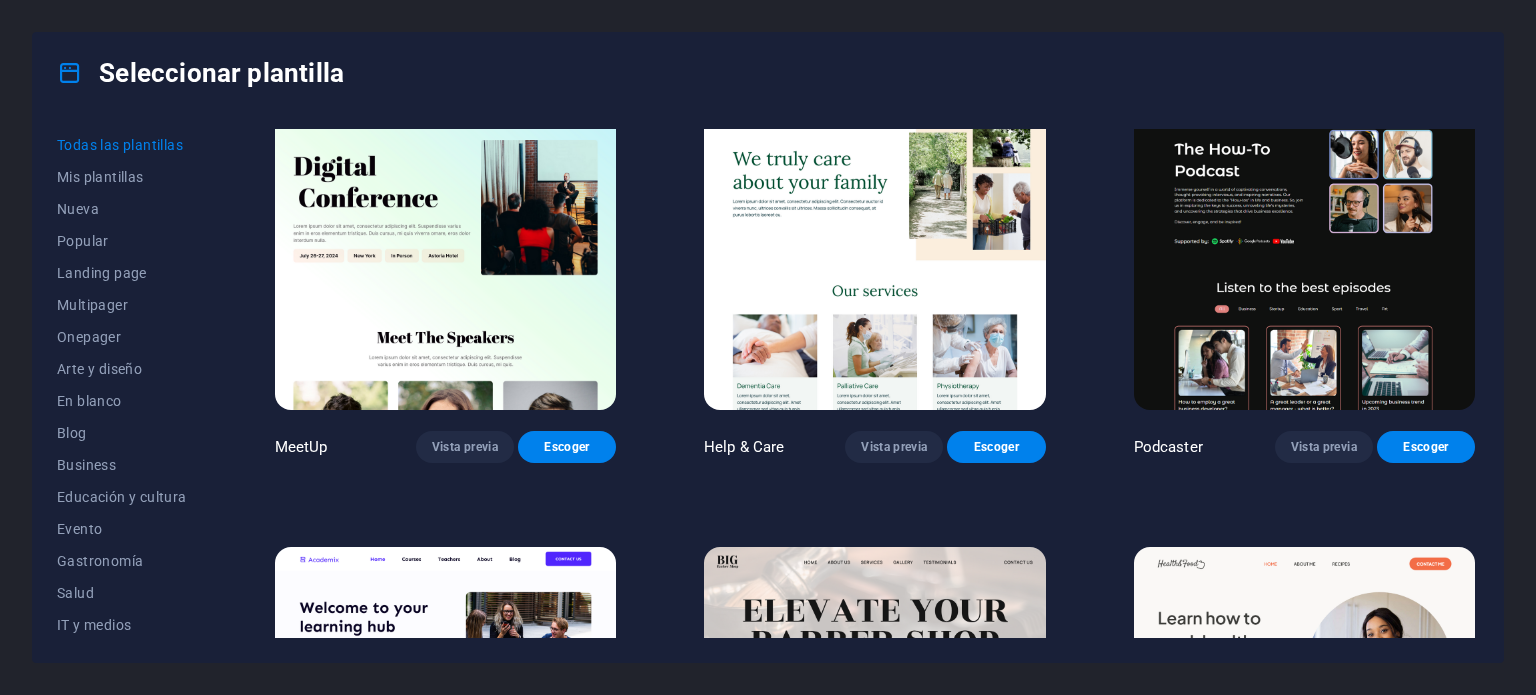 scroll, scrollTop: 1400, scrollLeft: 0, axis: vertical 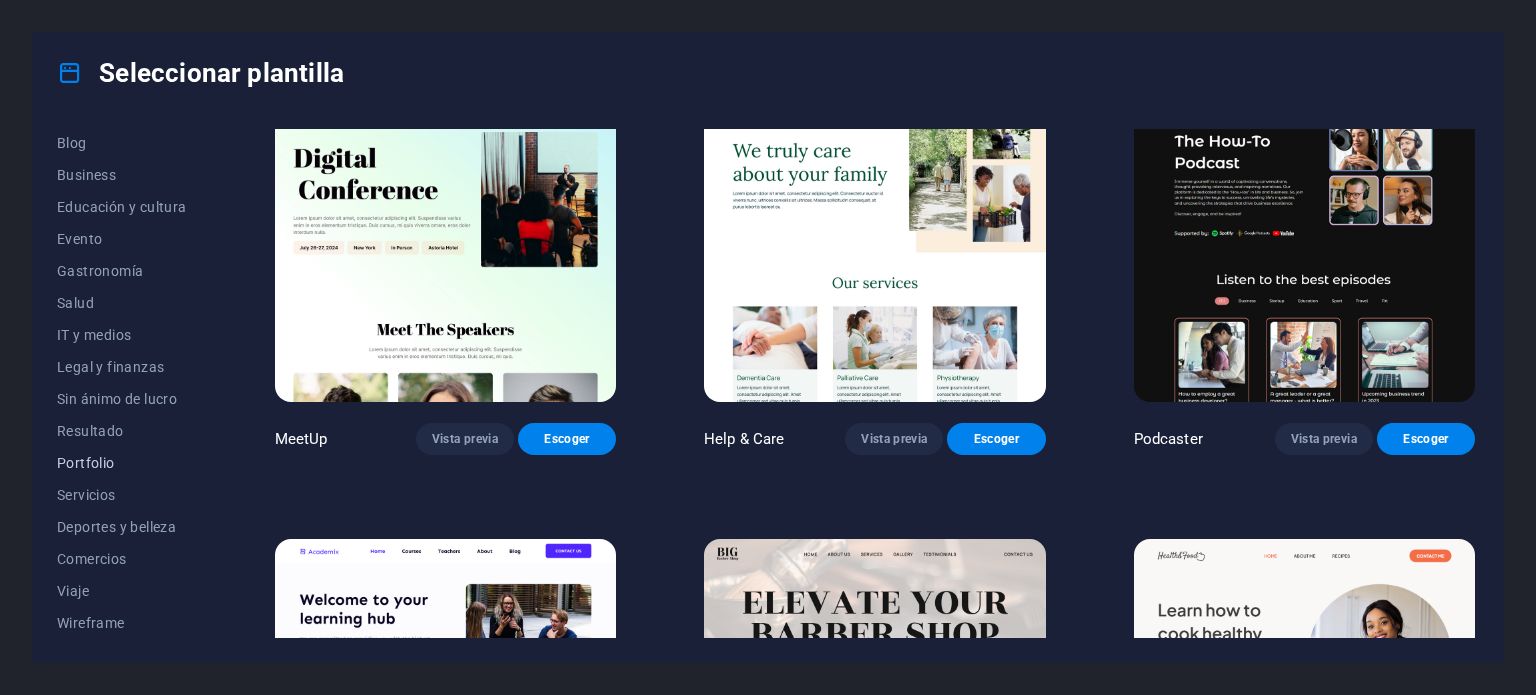 click on "Portfolio" at bounding box center (122, 463) 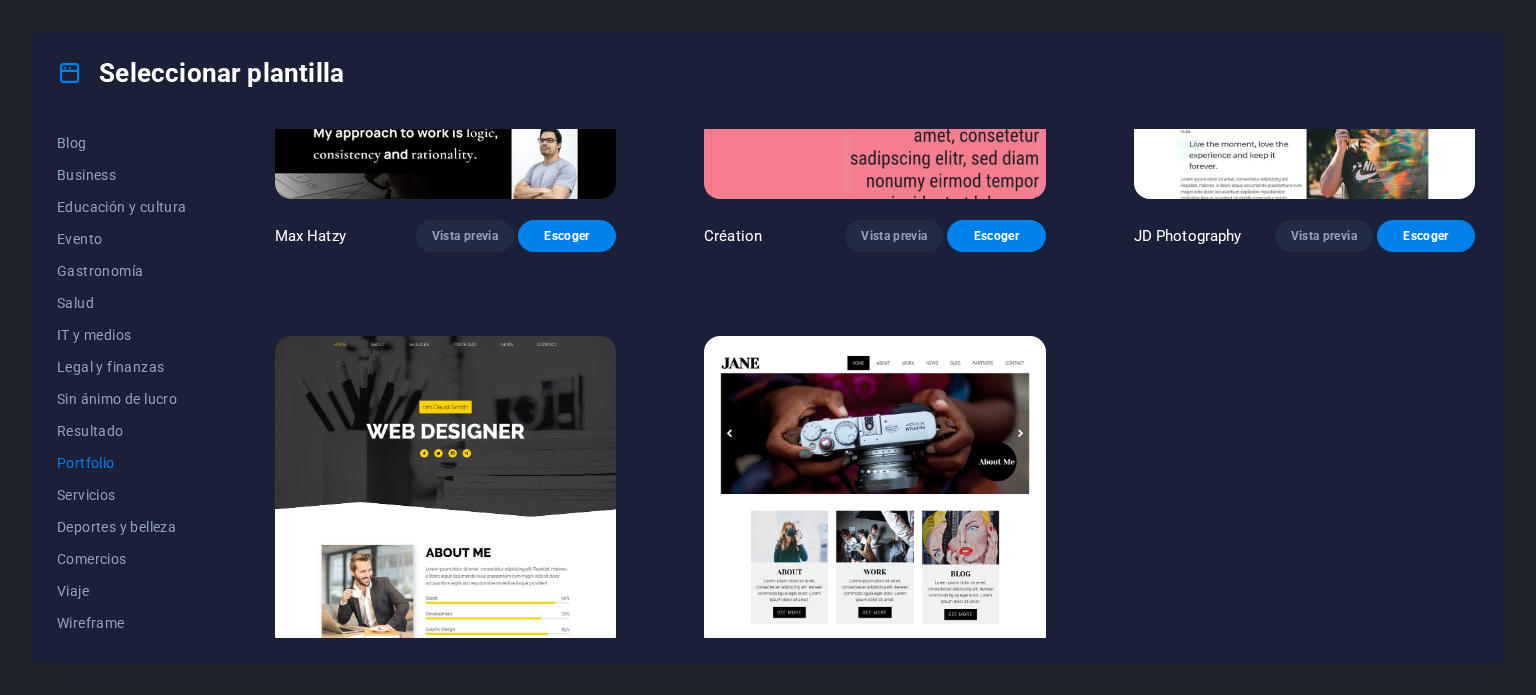 scroll, scrollTop: 759, scrollLeft: 0, axis: vertical 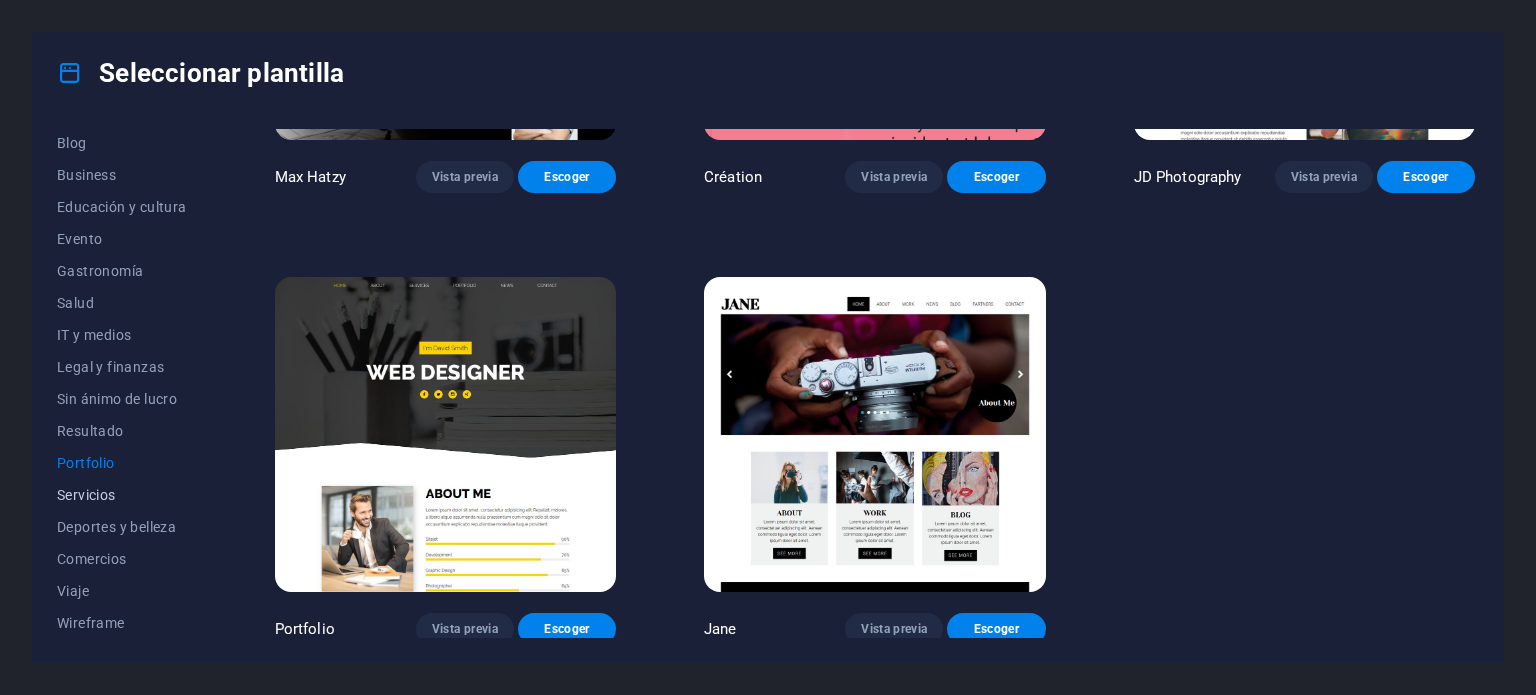 click on "Servicios" at bounding box center [122, 495] 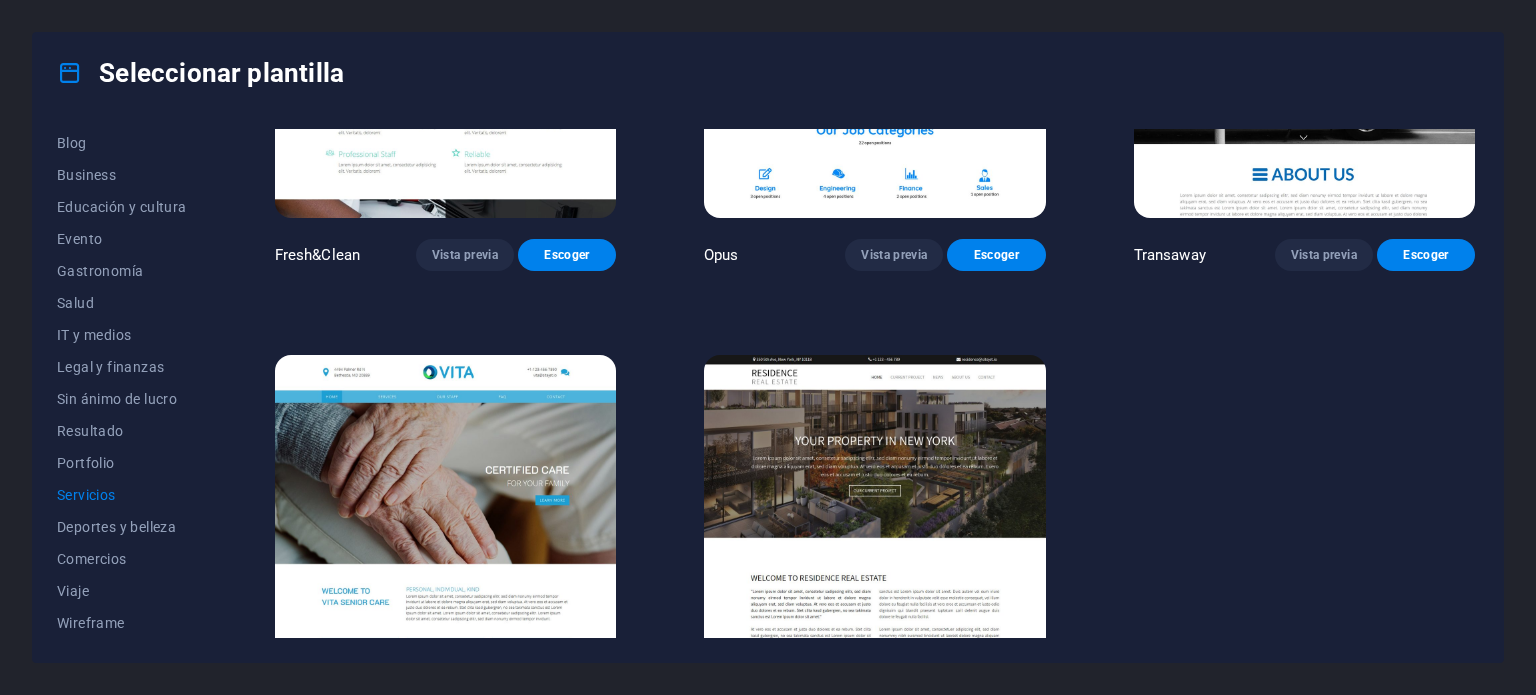 scroll, scrollTop: 2558, scrollLeft: 0, axis: vertical 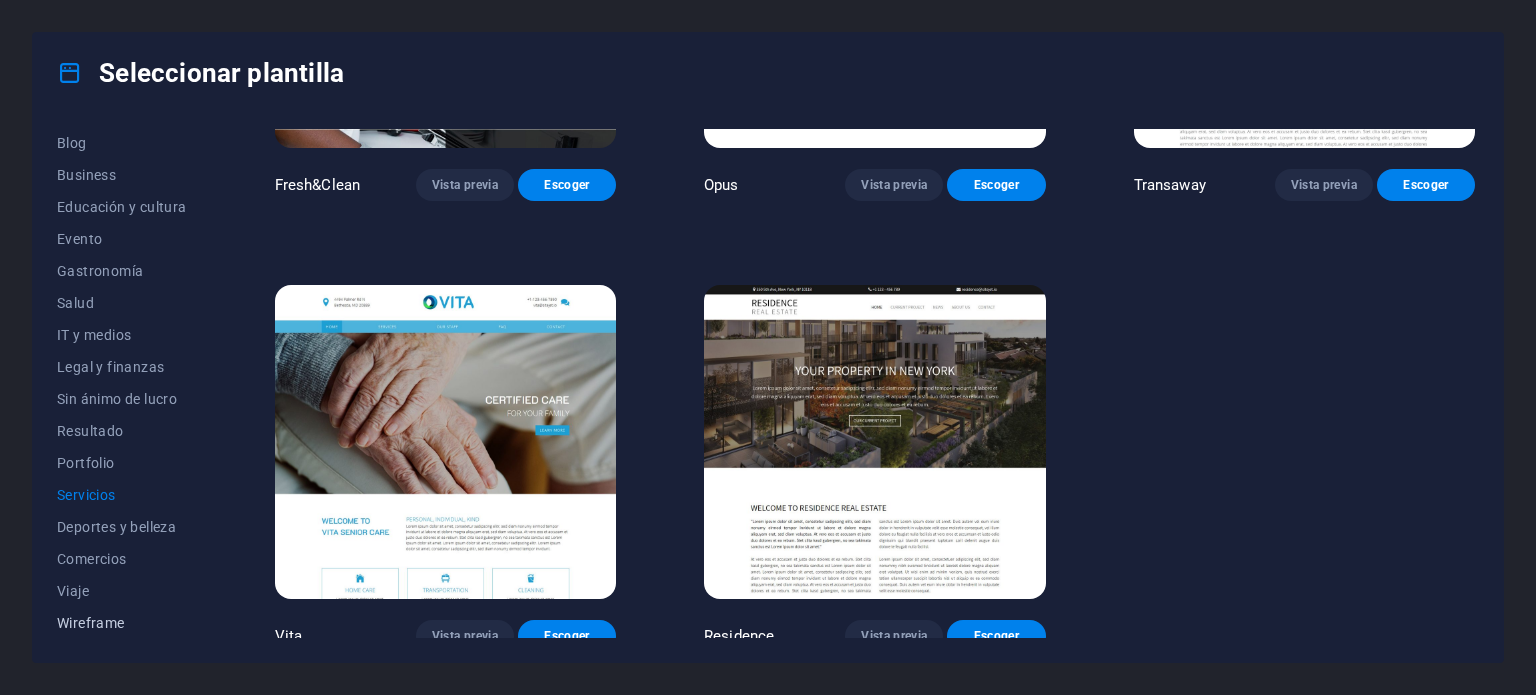 click on "Wireframe" at bounding box center (122, 623) 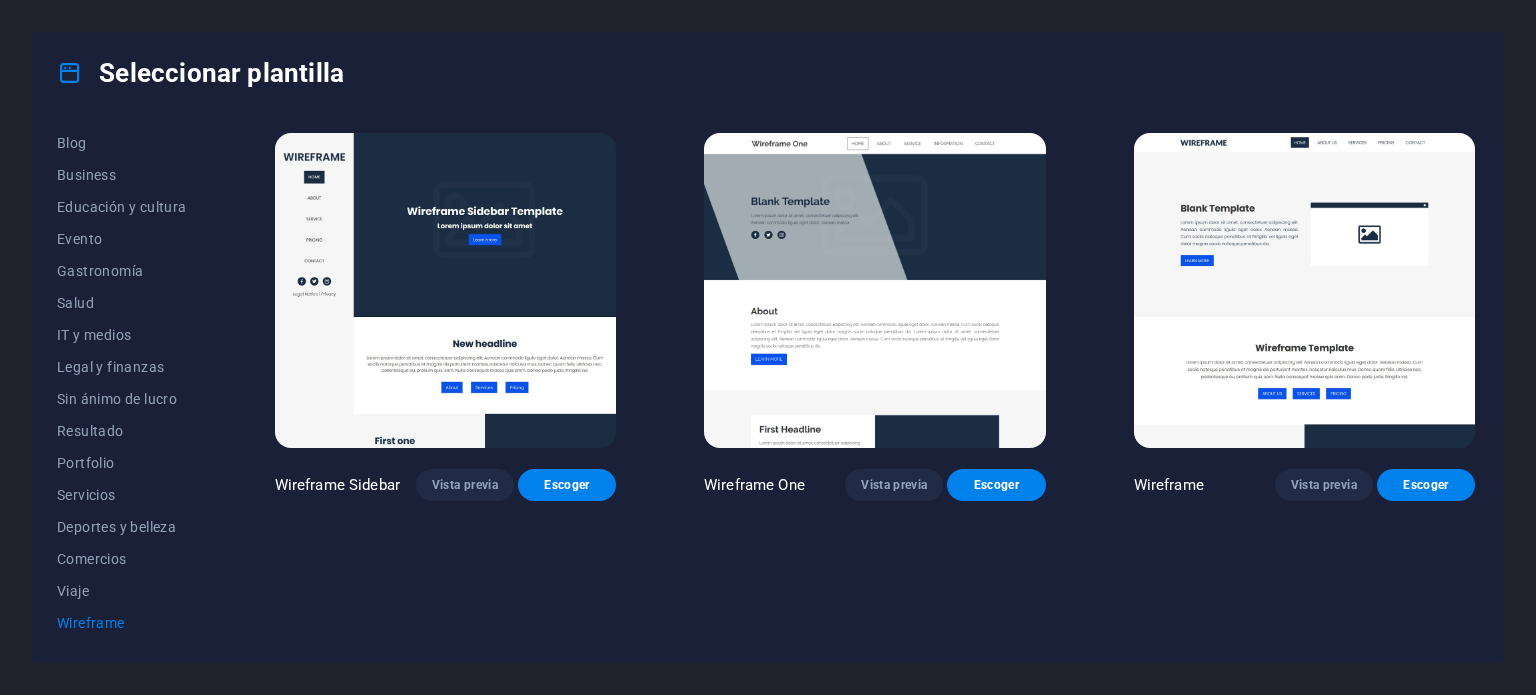 scroll, scrollTop: 0, scrollLeft: 0, axis: both 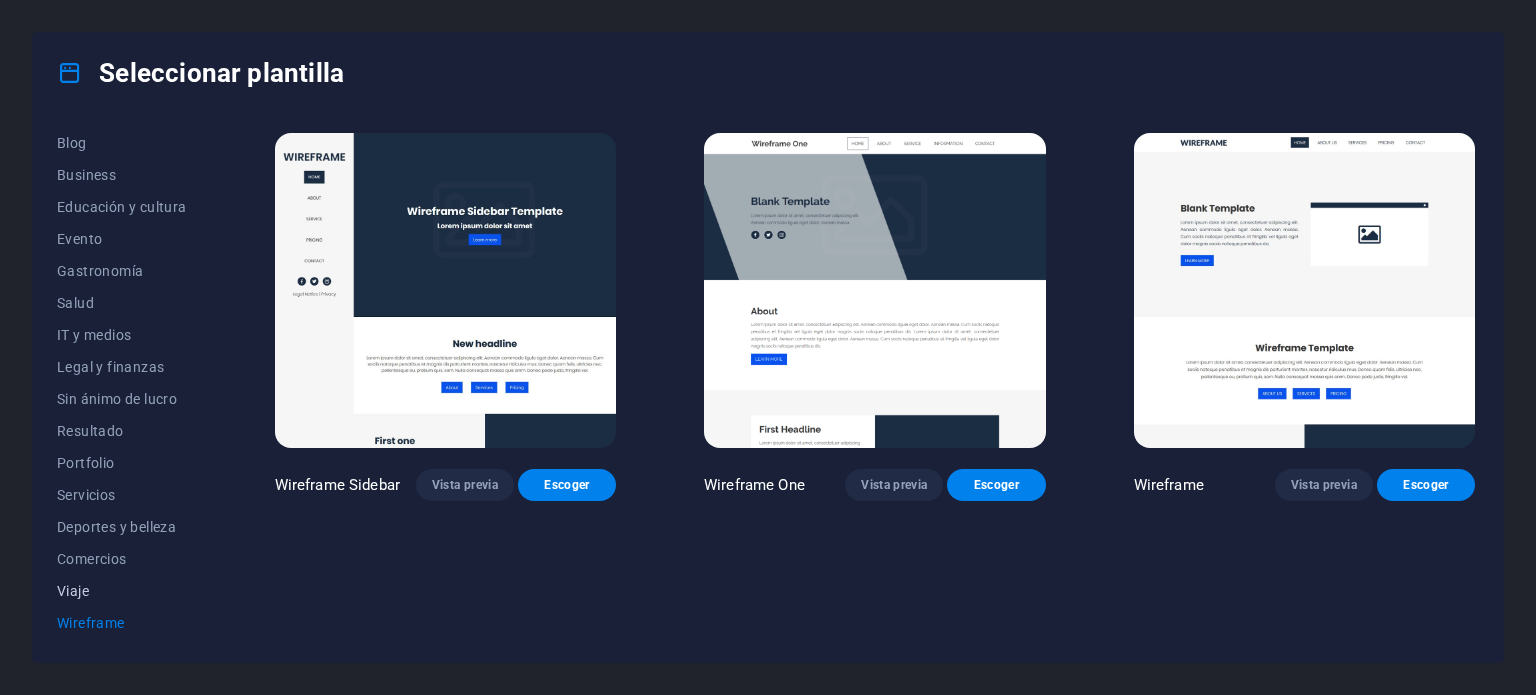 click on "Viaje" at bounding box center [122, 591] 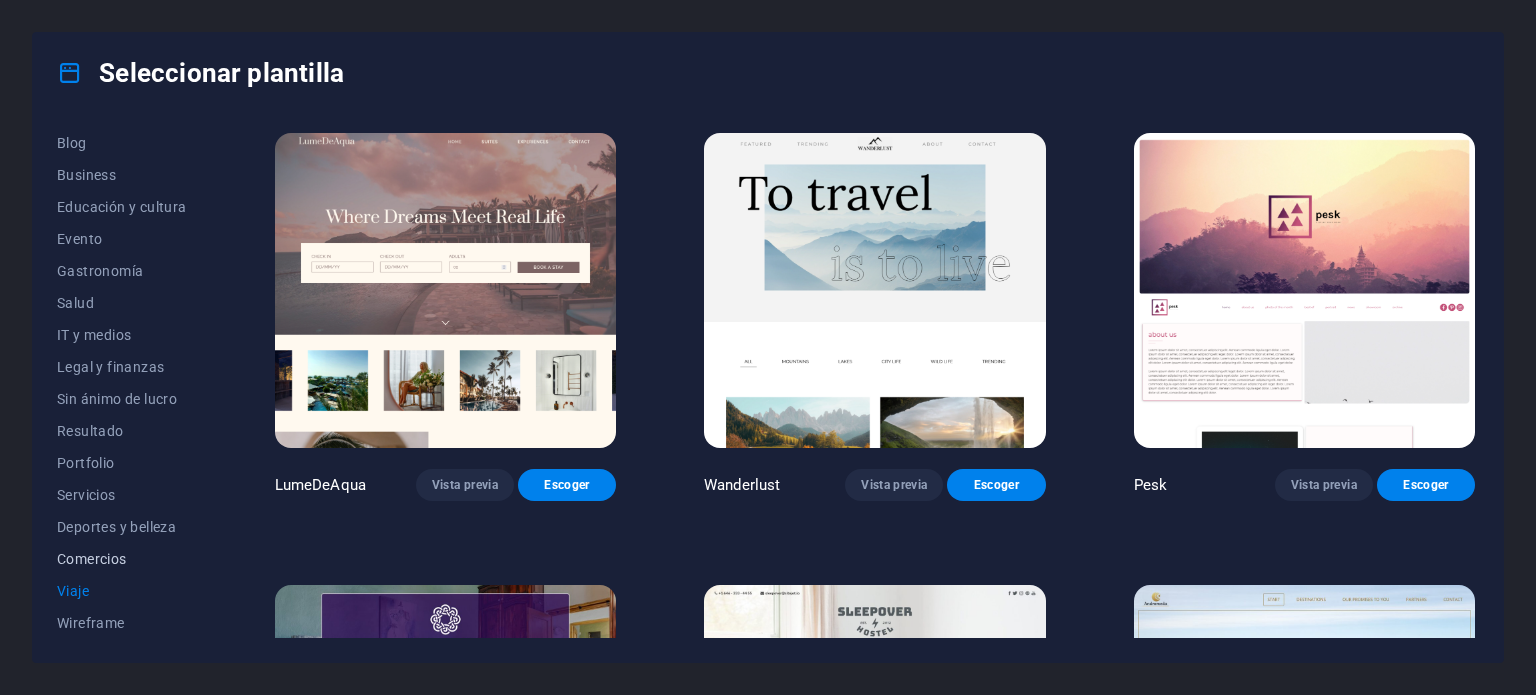 click on "Comercios" at bounding box center [122, 559] 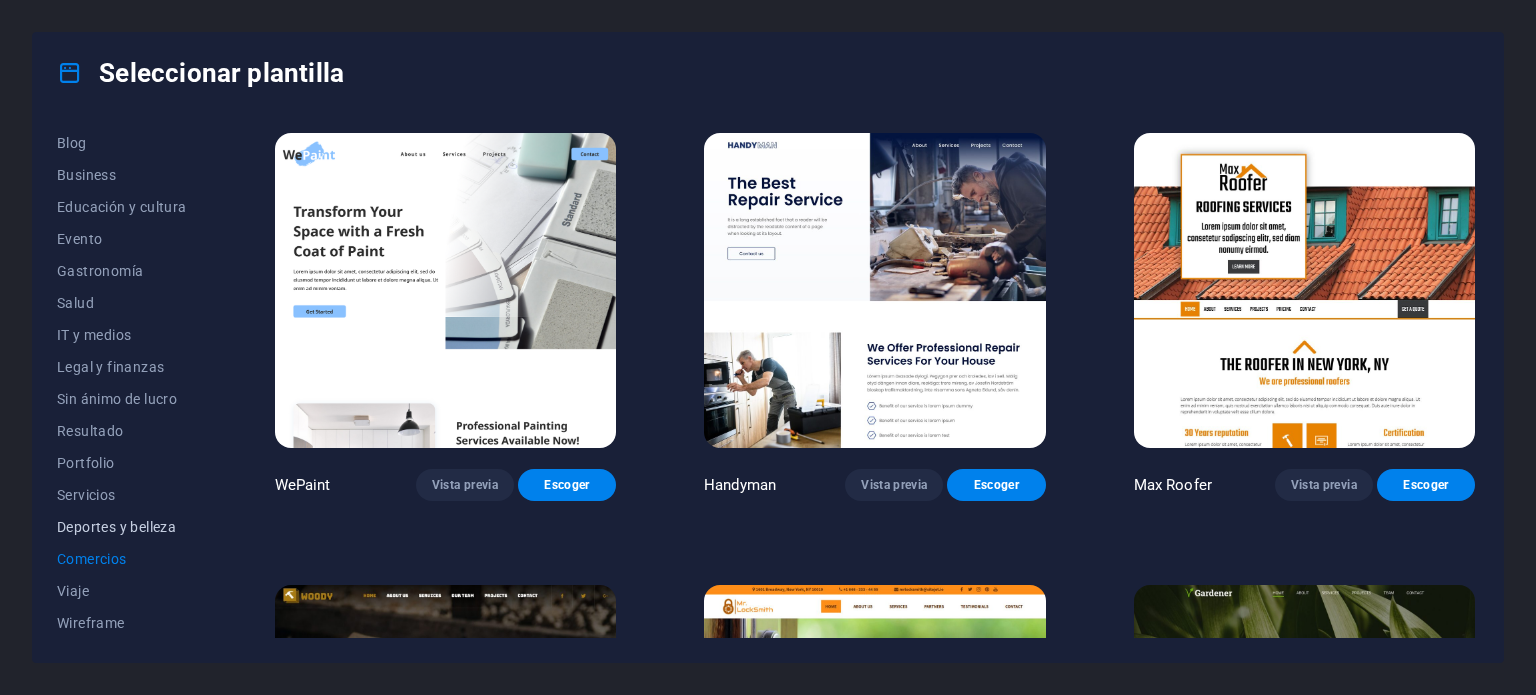 click on "Deportes y belleza" at bounding box center (122, 527) 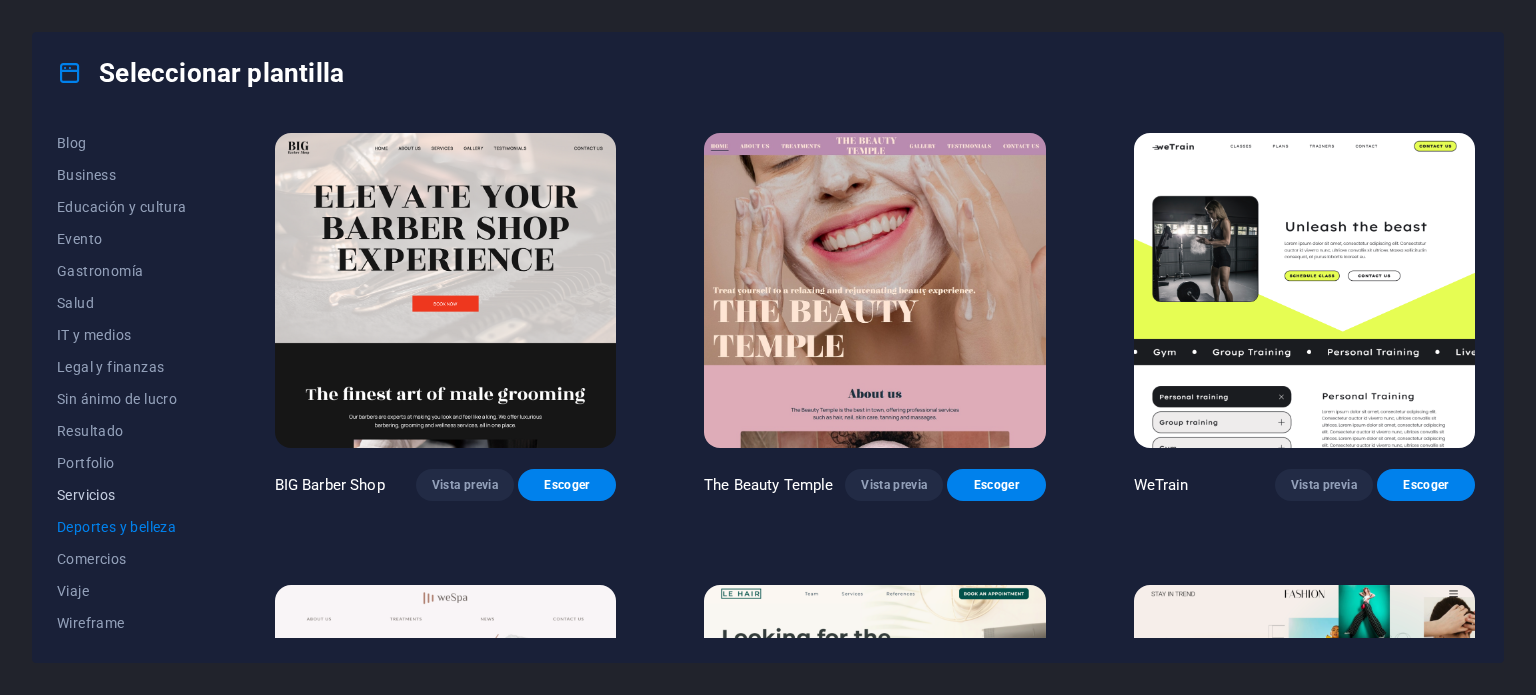 drag, startPoint x: 102, startPoint y: 495, endPoint x: 102, endPoint y: 481, distance: 14 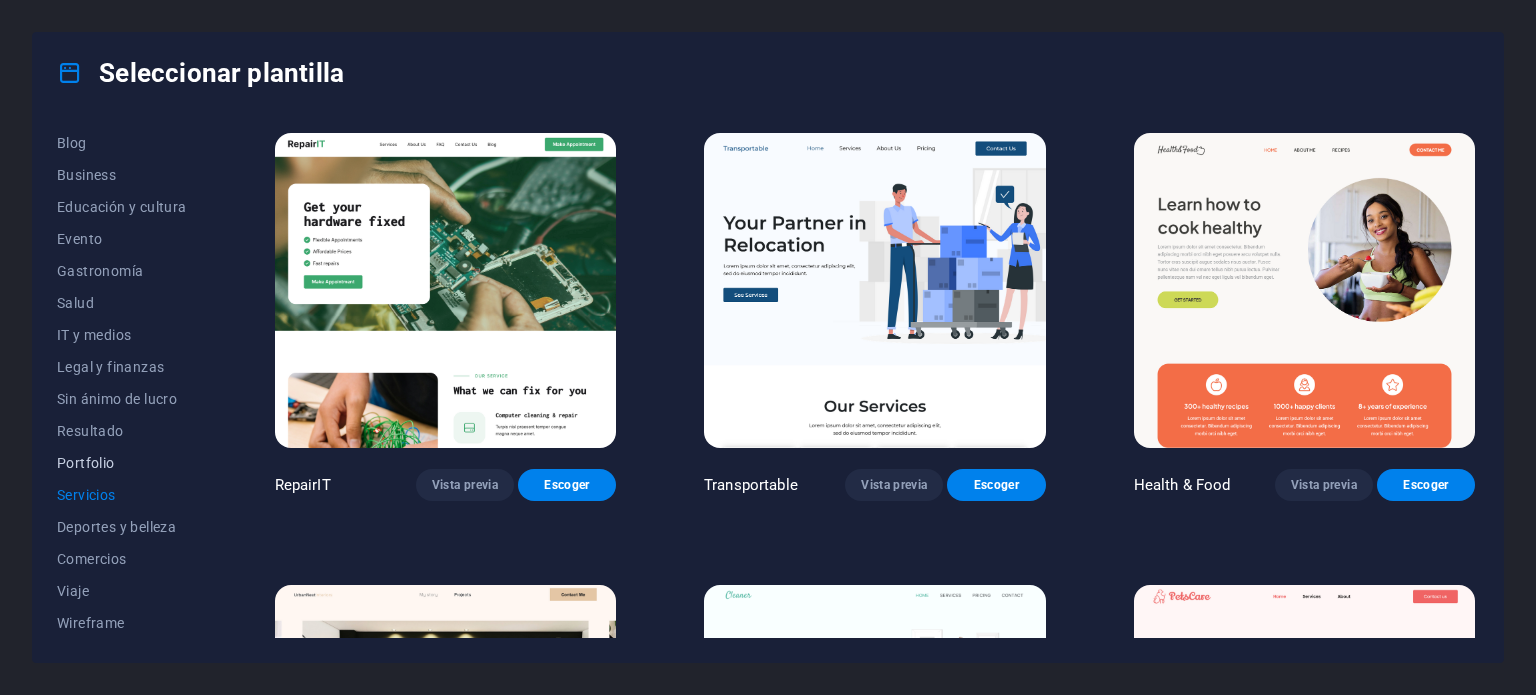 click on "Portfolio" at bounding box center [122, 463] 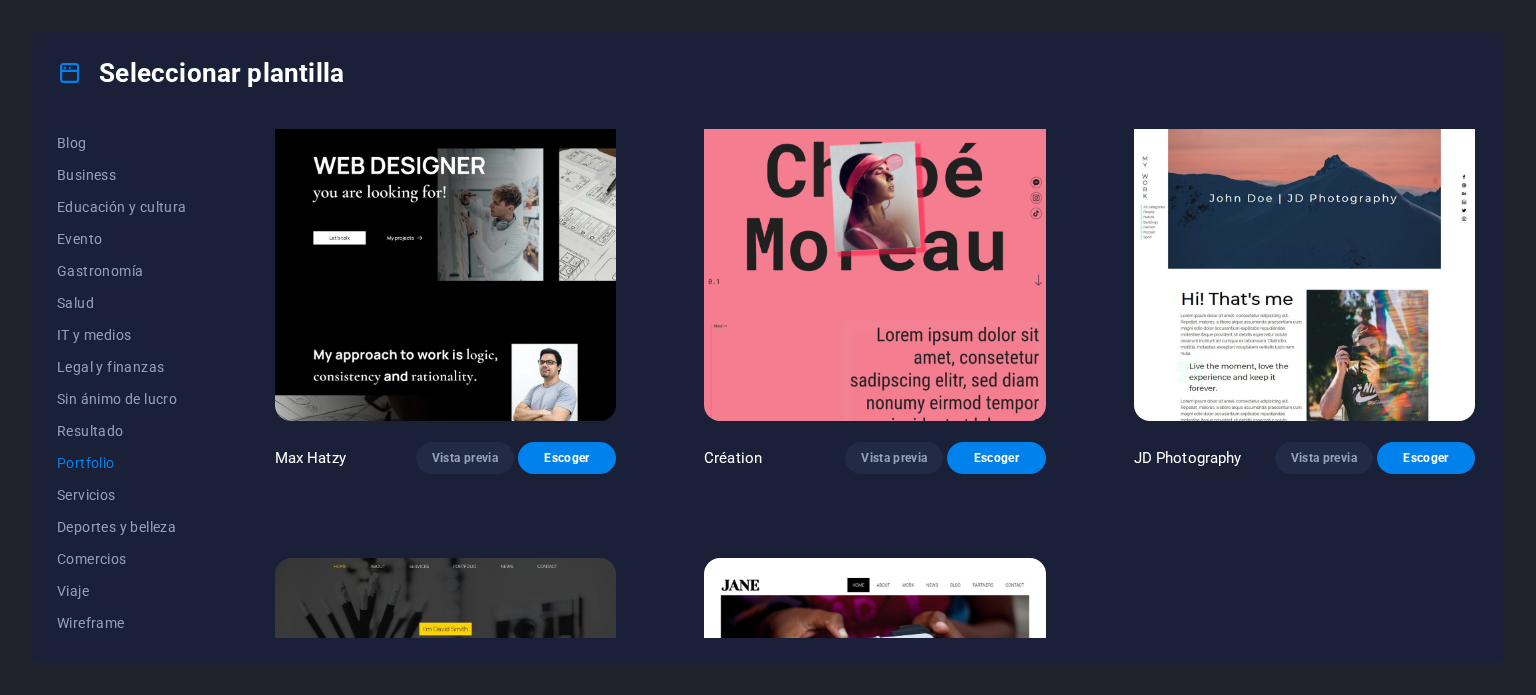scroll, scrollTop: 500, scrollLeft: 0, axis: vertical 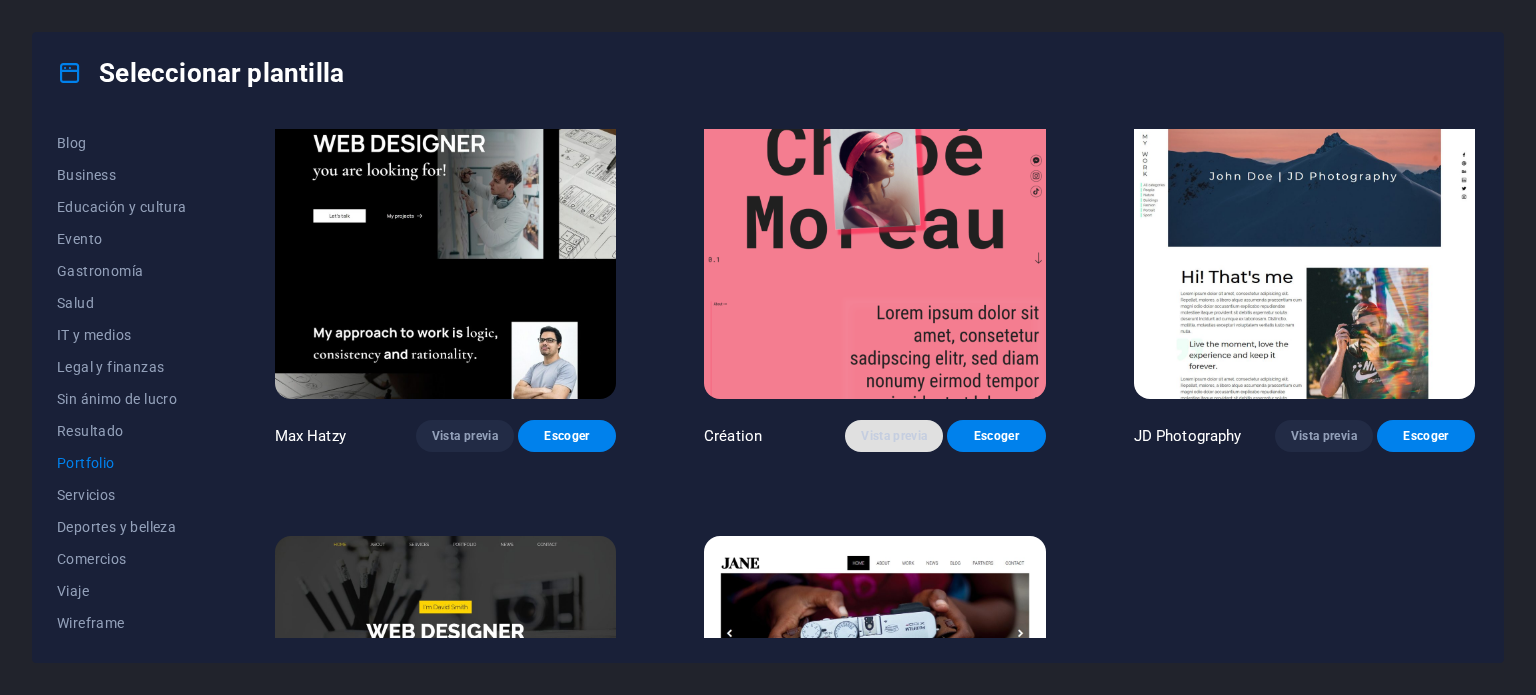 click on "Vista previa" at bounding box center (894, 436) 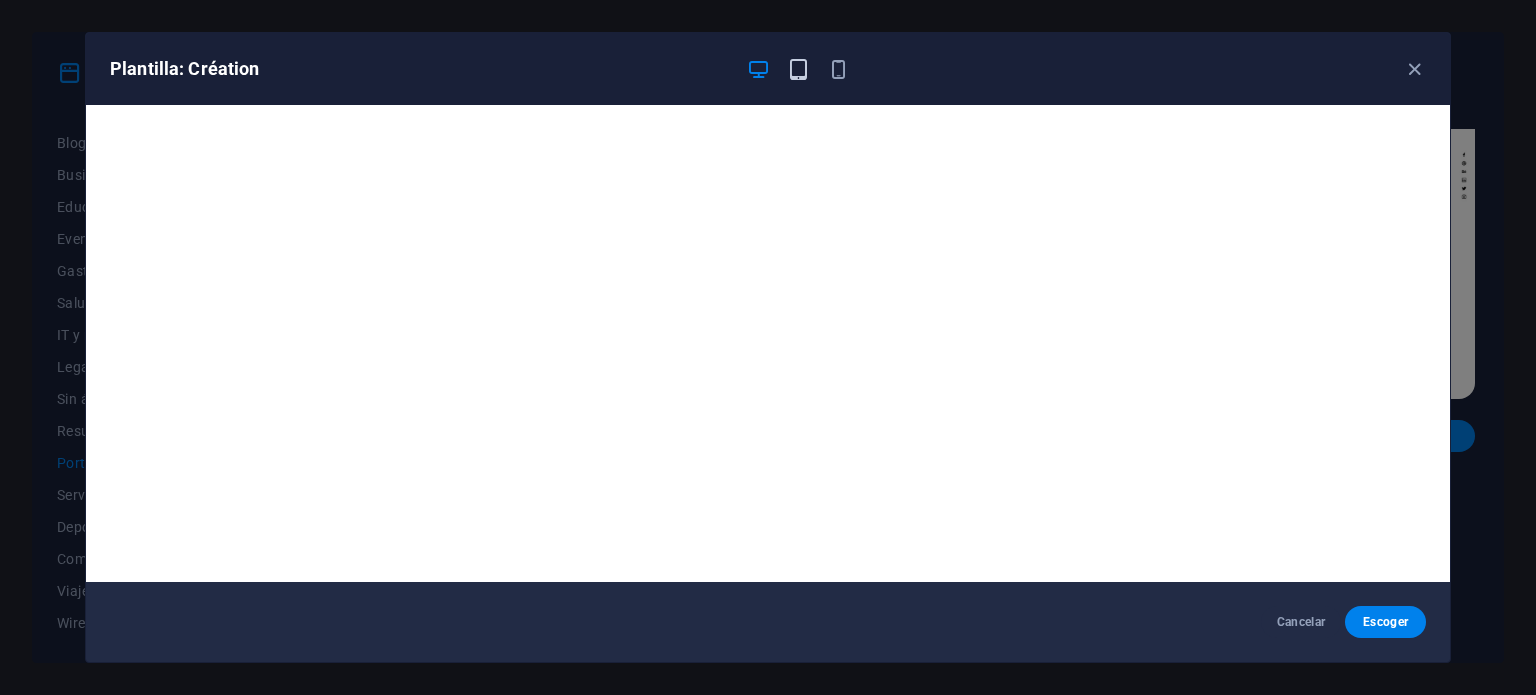 click at bounding box center (798, 69) 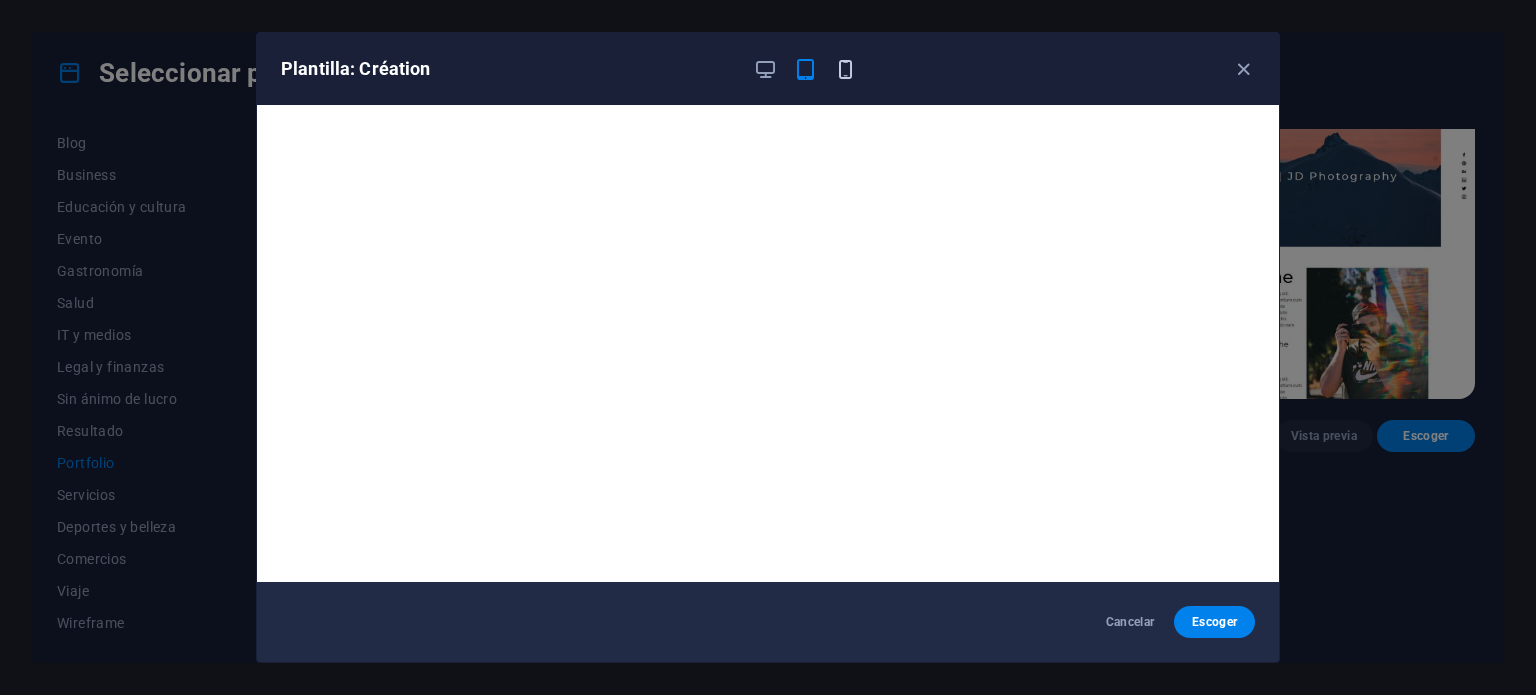 click at bounding box center (845, 69) 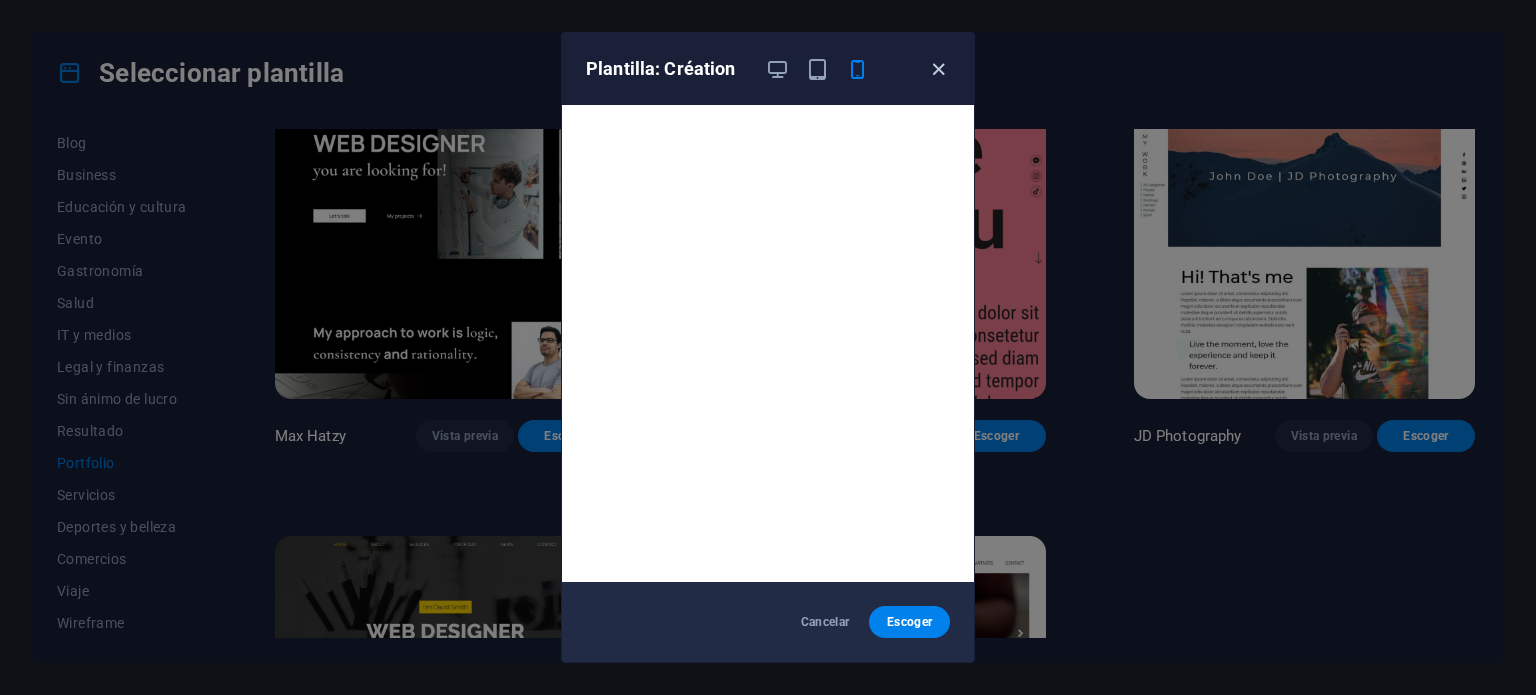 click at bounding box center (938, 69) 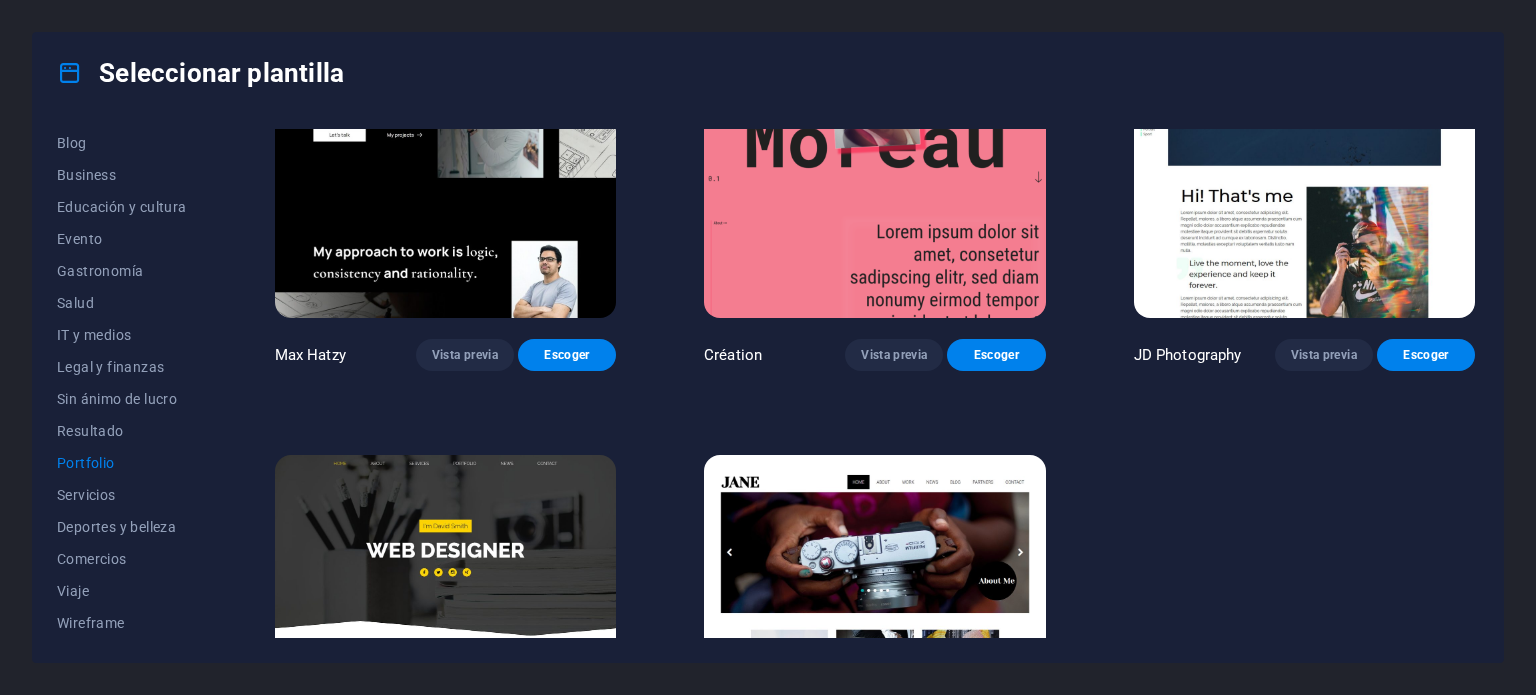 scroll, scrollTop: 759, scrollLeft: 0, axis: vertical 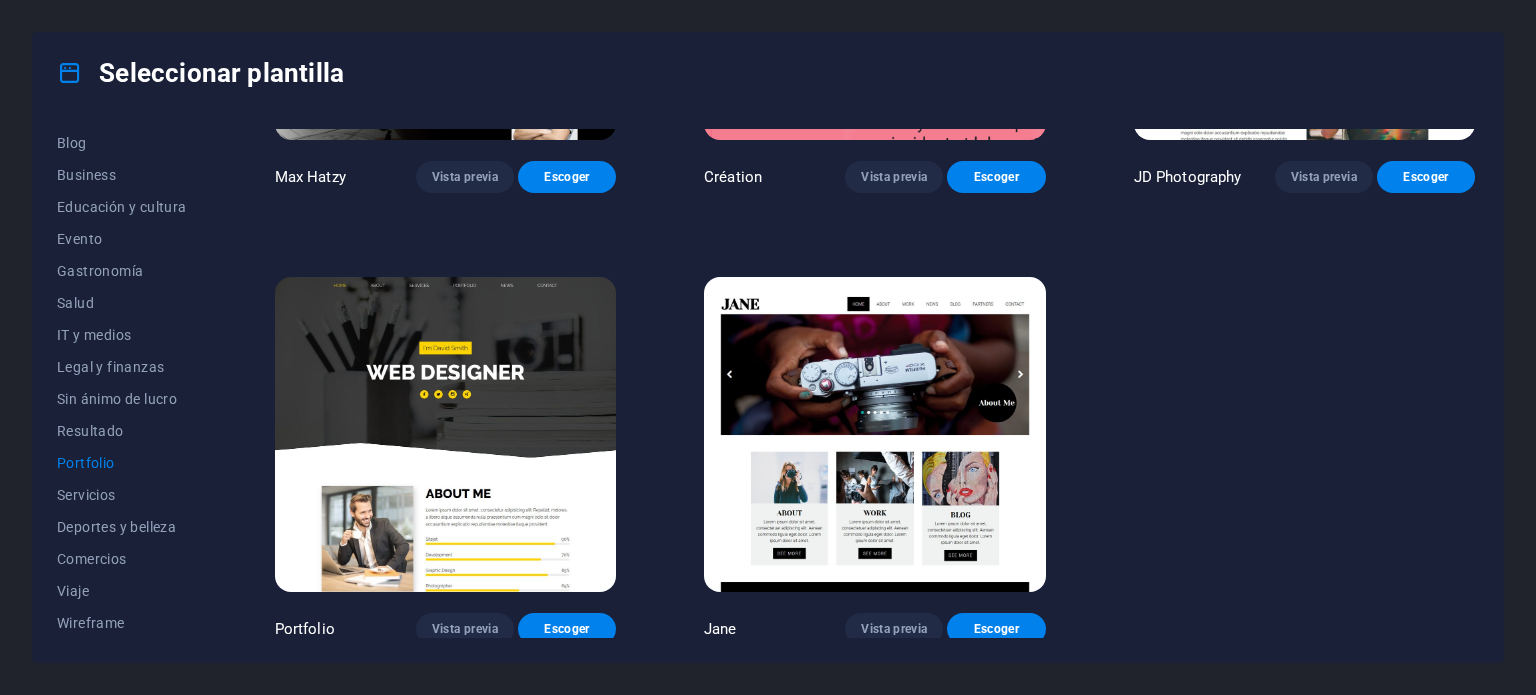 click at bounding box center (874, 434) 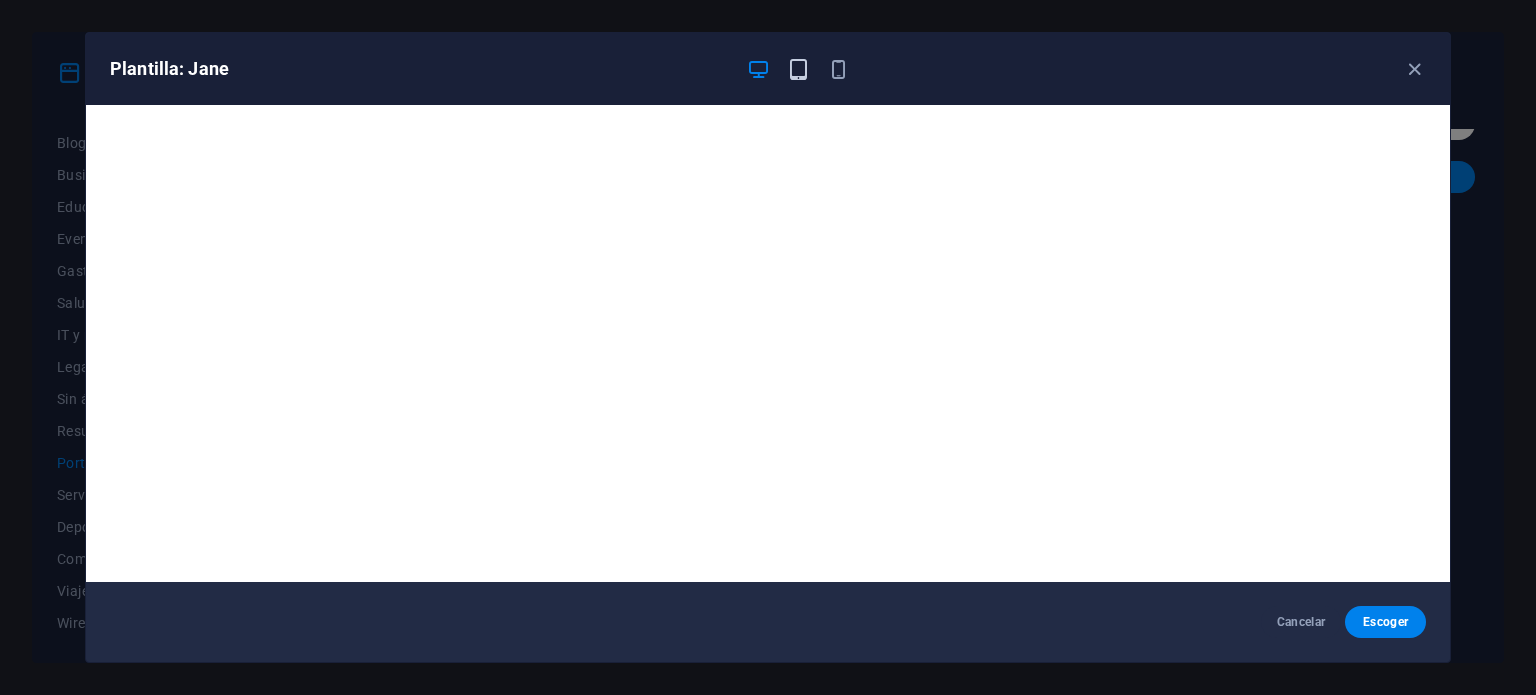 click at bounding box center [798, 69] 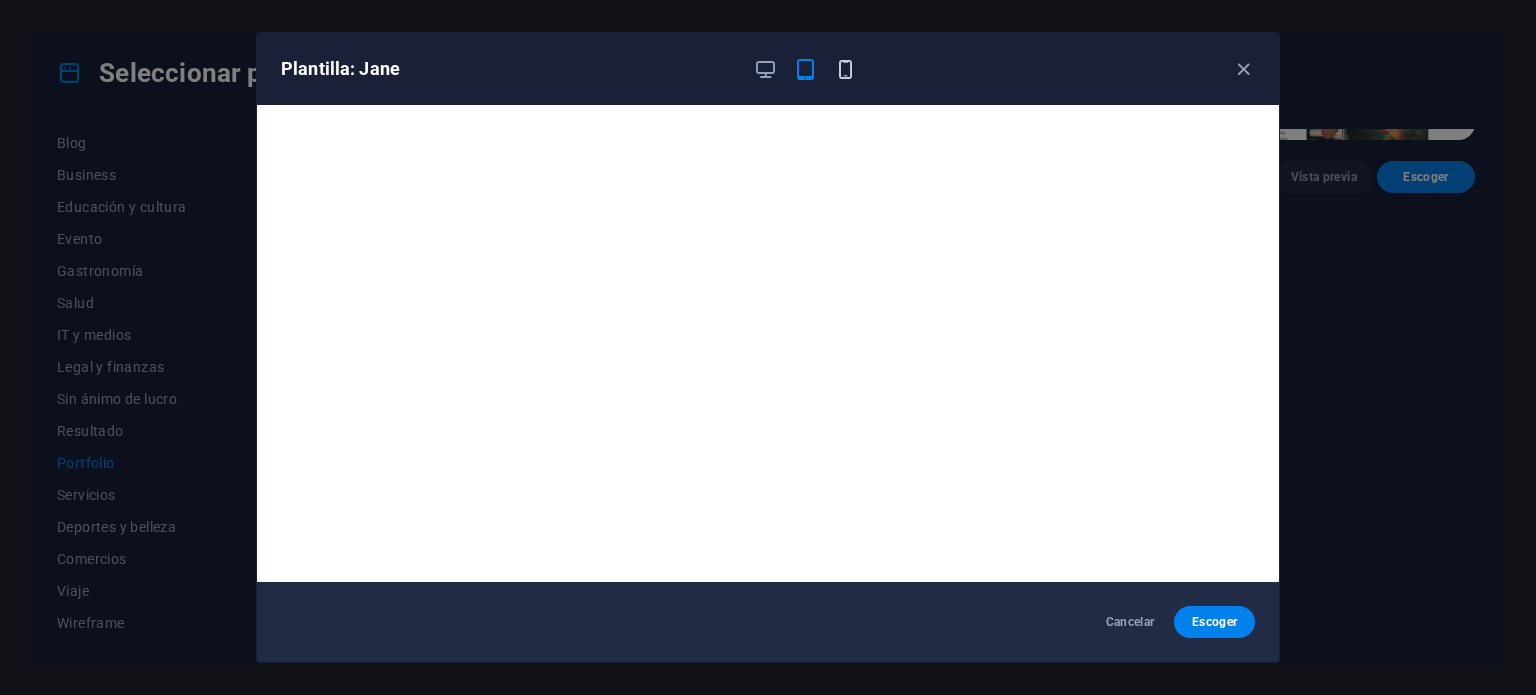 click at bounding box center [845, 69] 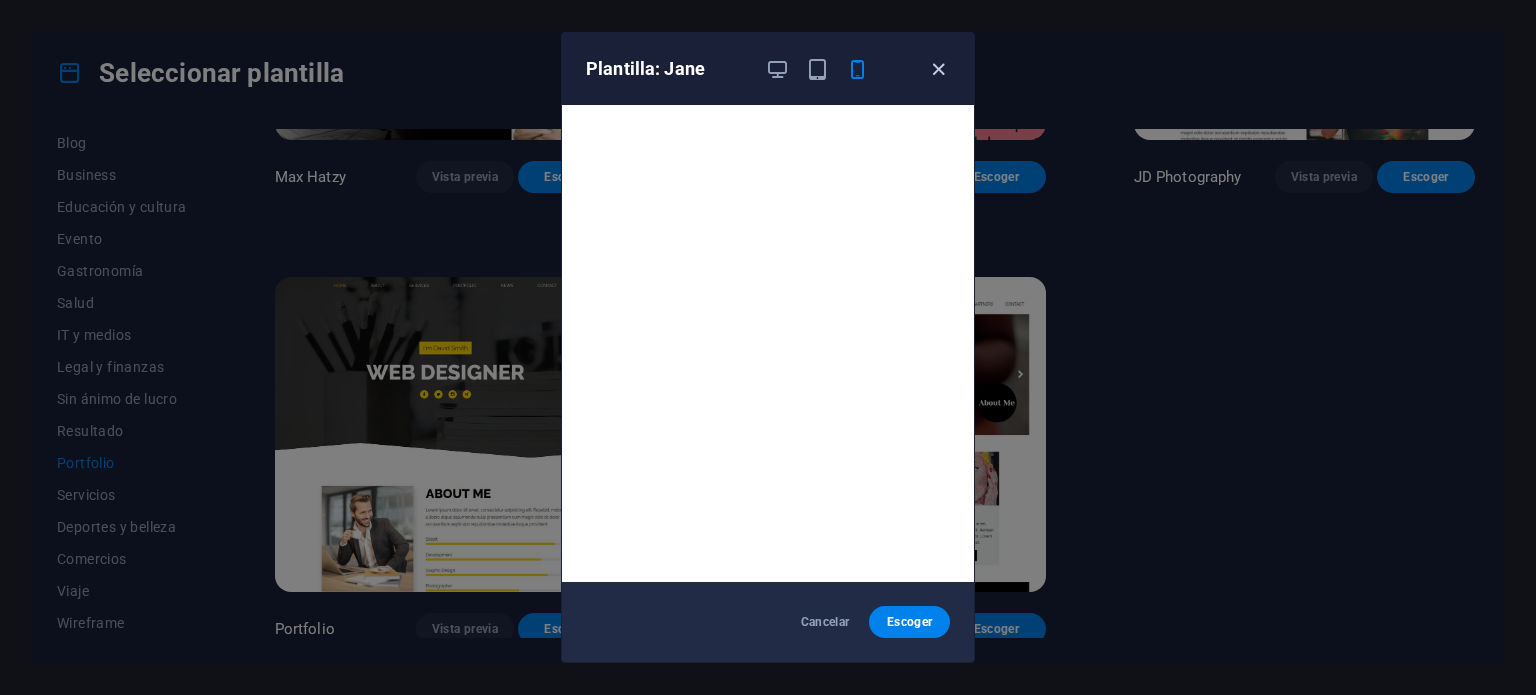 click at bounding box center [938, 69] 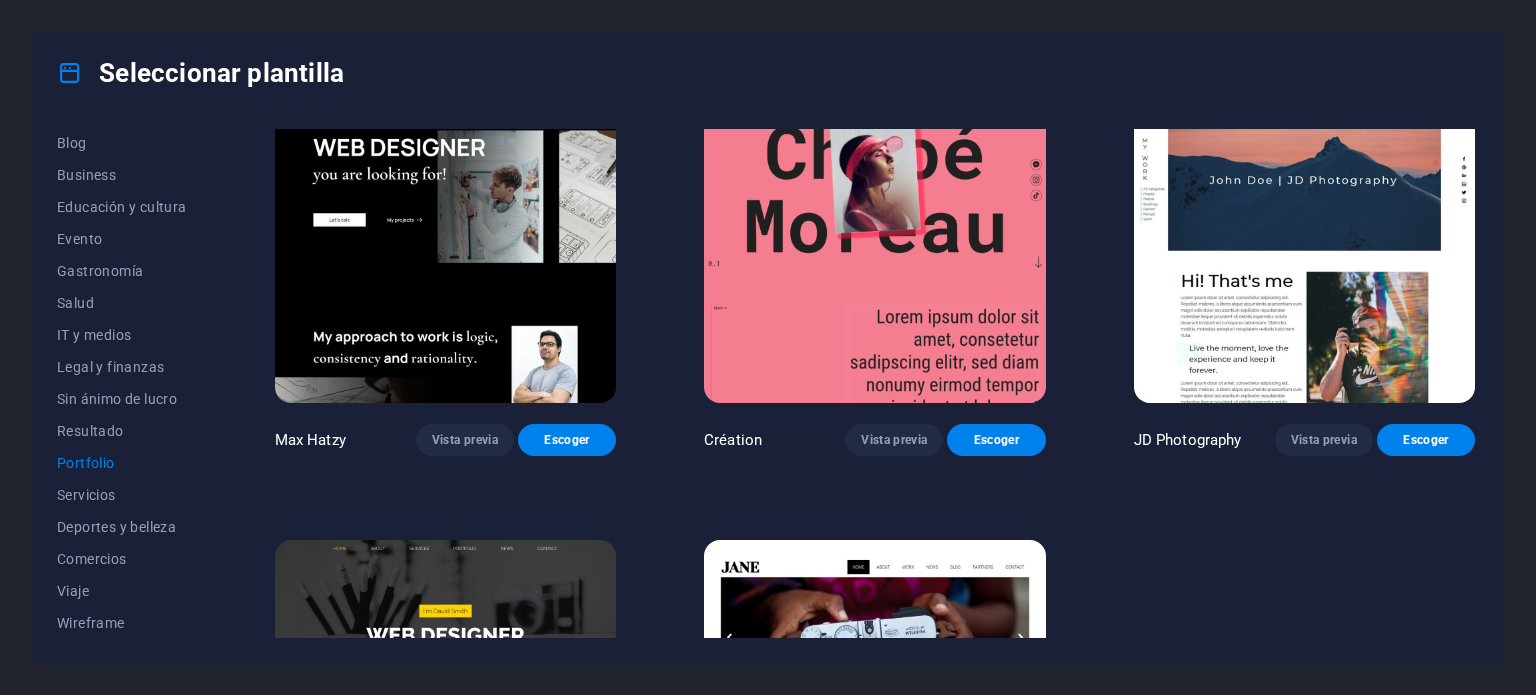 scroll, scrollTop: 459, scrollLeft: 0, axis: vertical 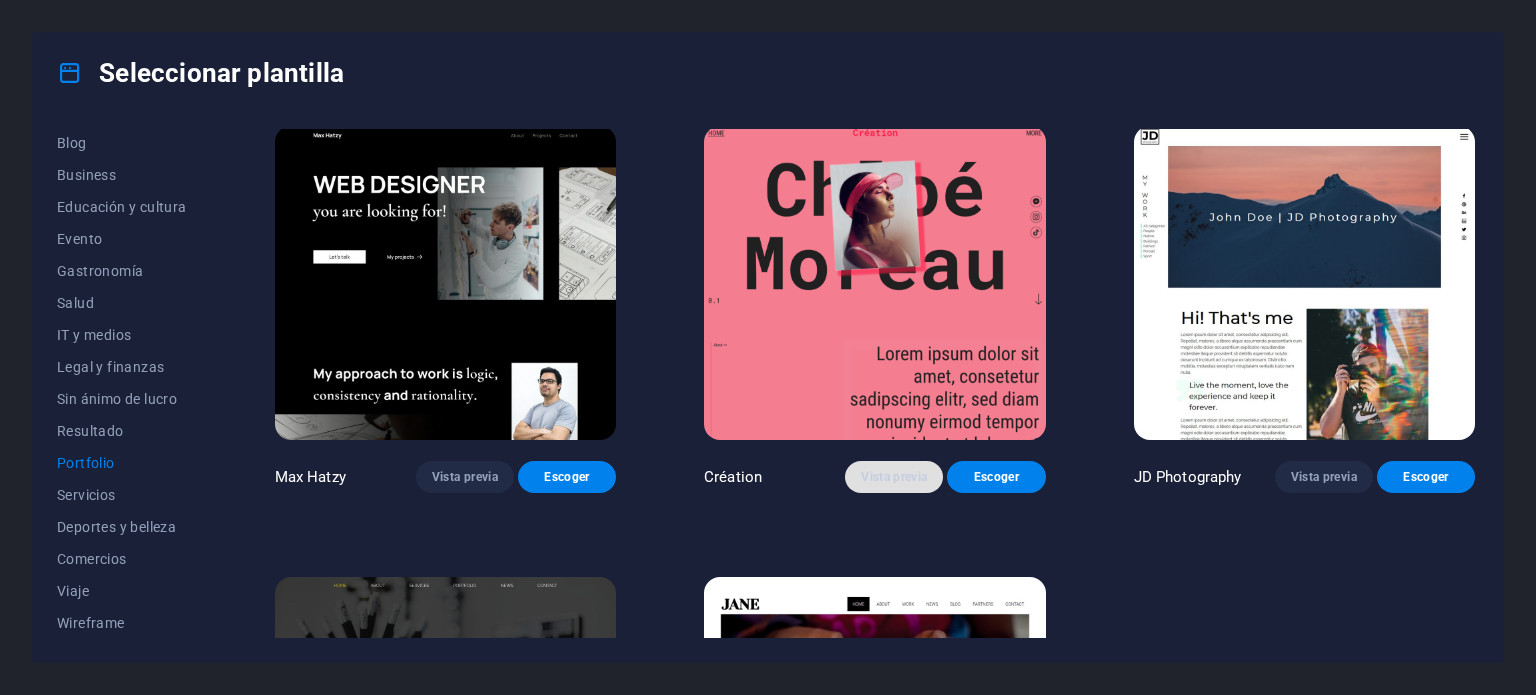 click on "Vista previa" at bounding box center (894, 477) 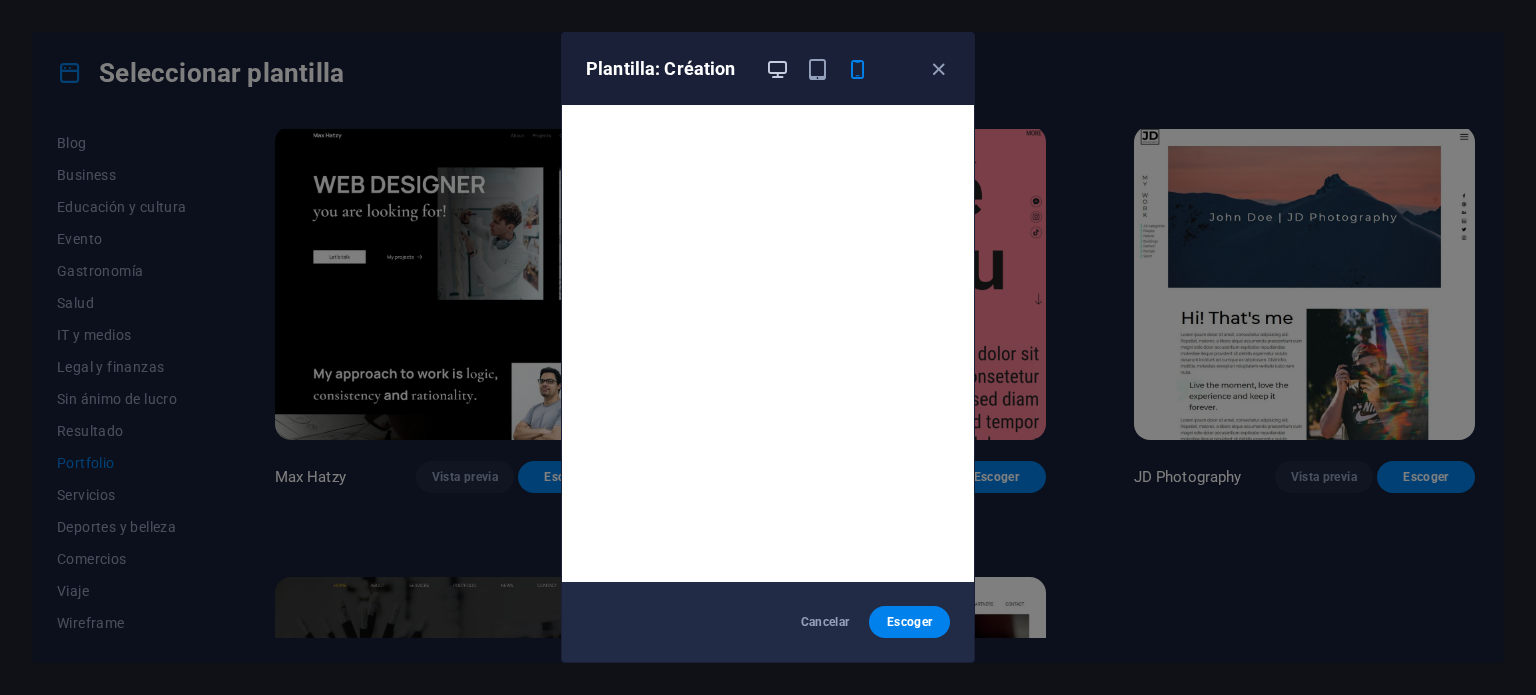 click at bounding box center [777, 69] 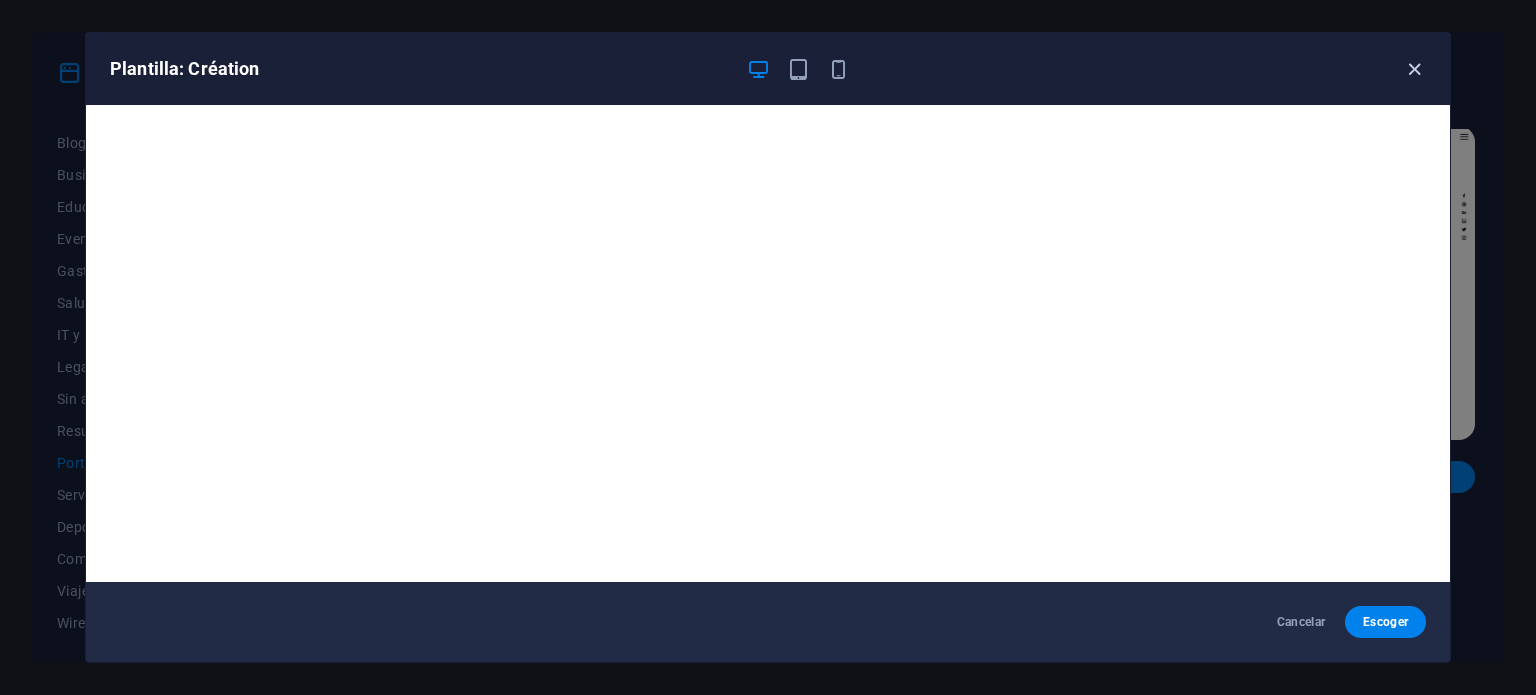click at bounding box center (1414, 69) 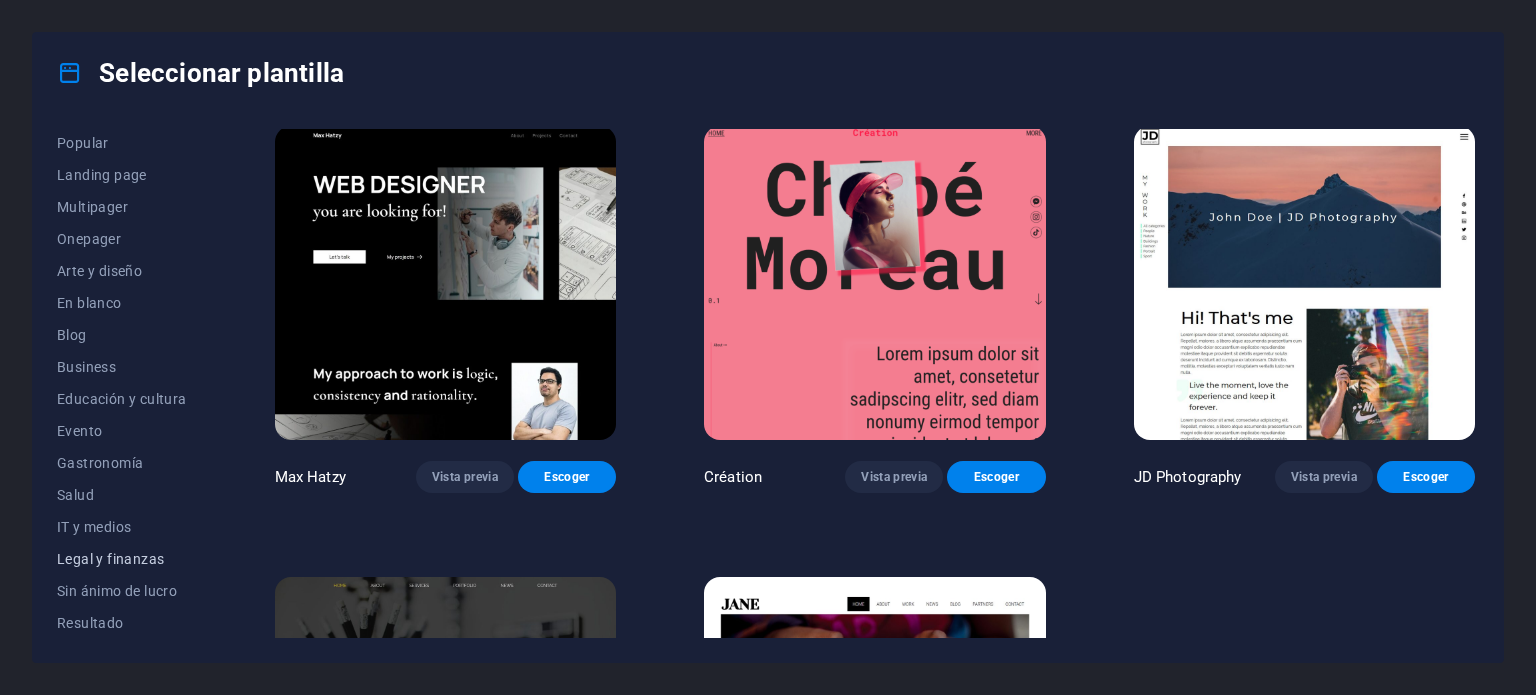 scroll, scrollTop: 90, scrollLeft: 0, axis: vertical 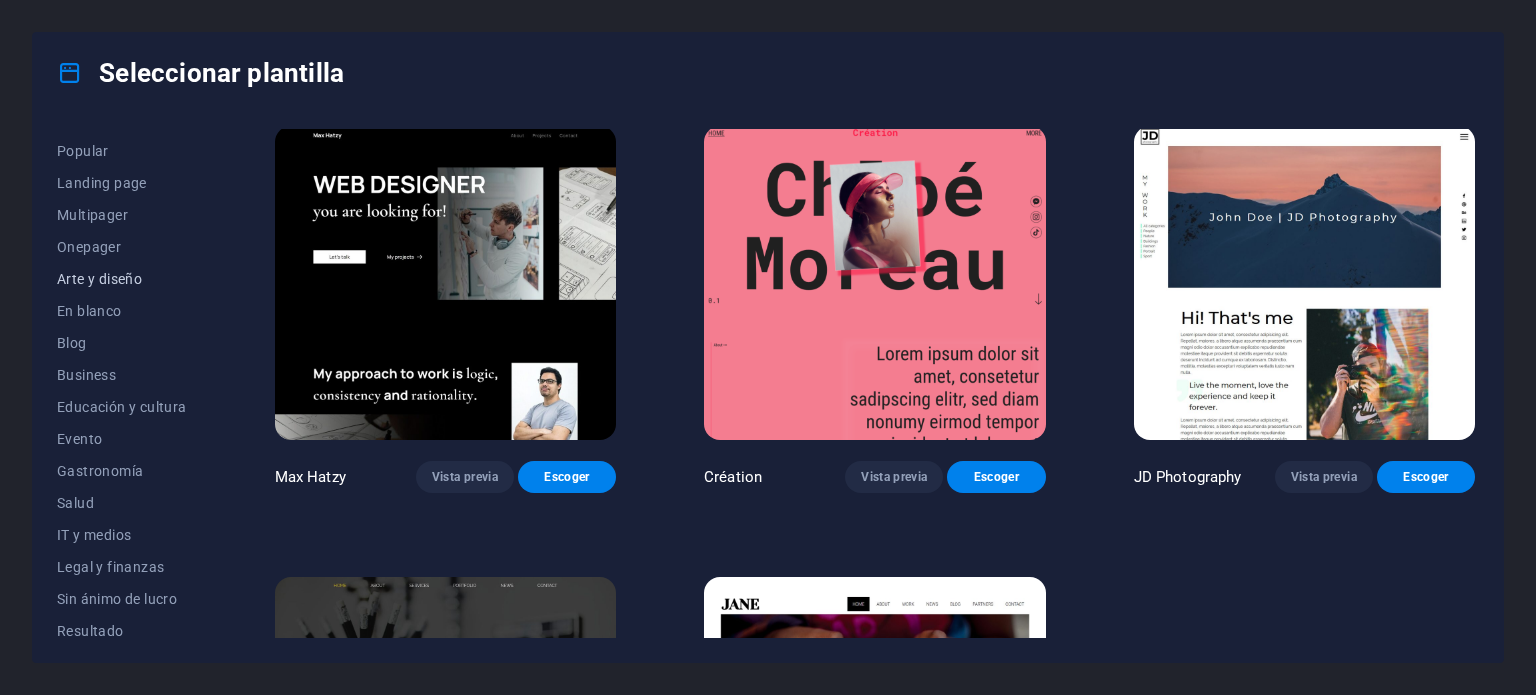 click on "Arte y diseño" at bounding box center [122, 279] 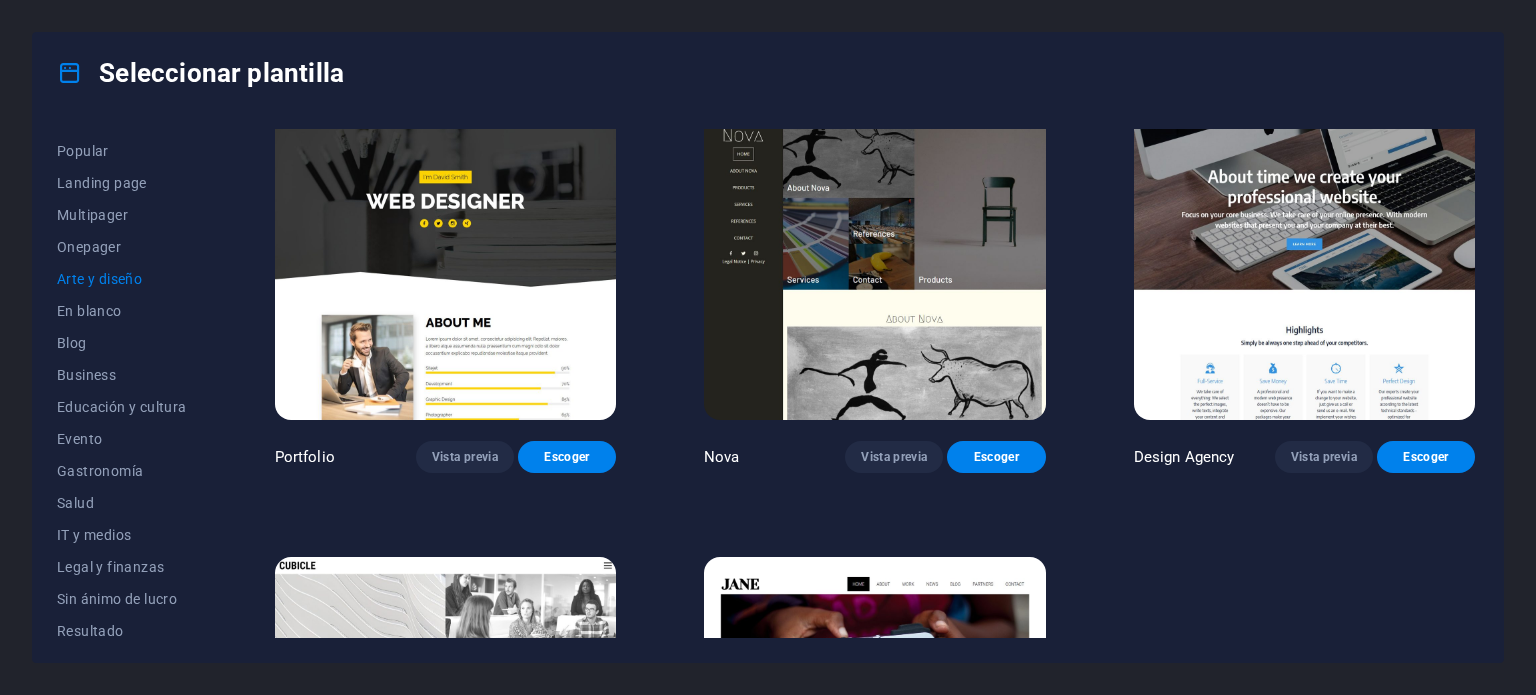 scroll, scrollTop: 1359, scrollLeft: 0, axis: vertical 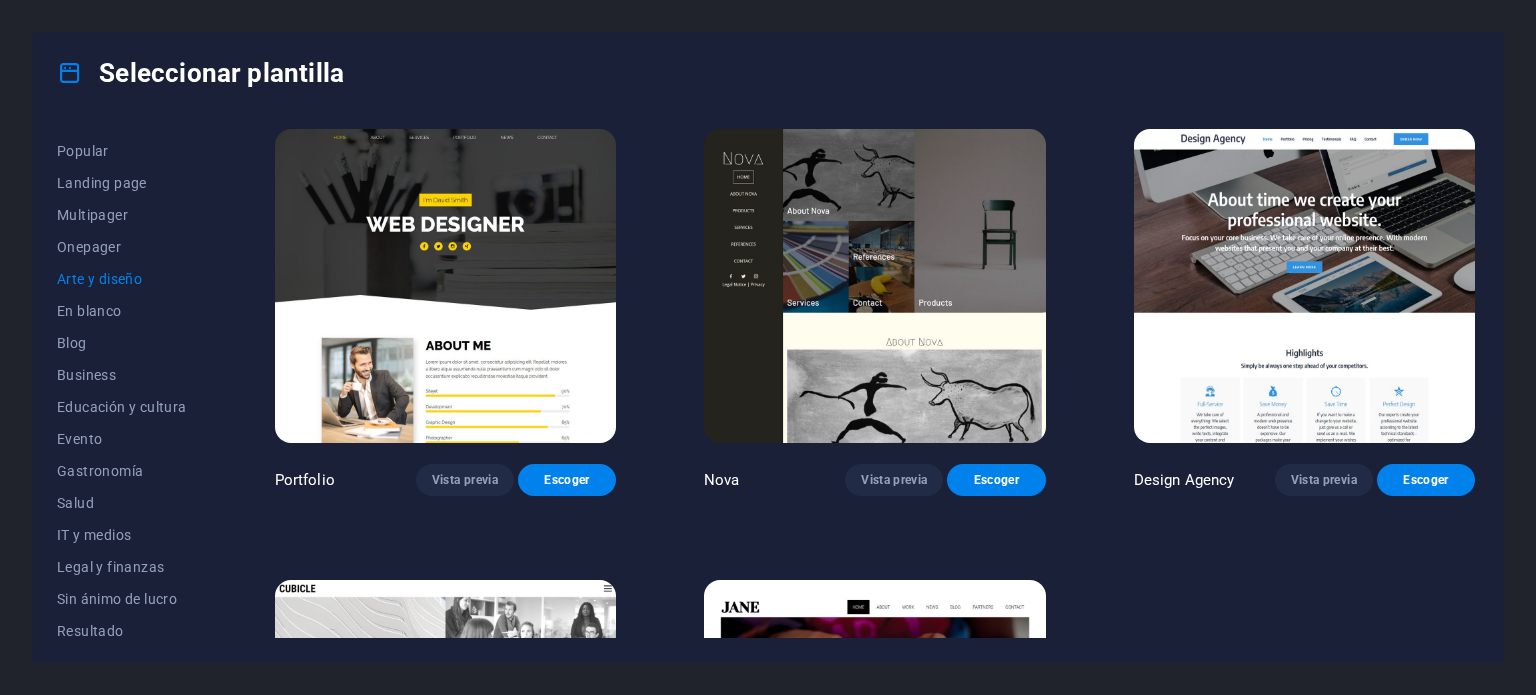 click at bounding box center (874, 286) 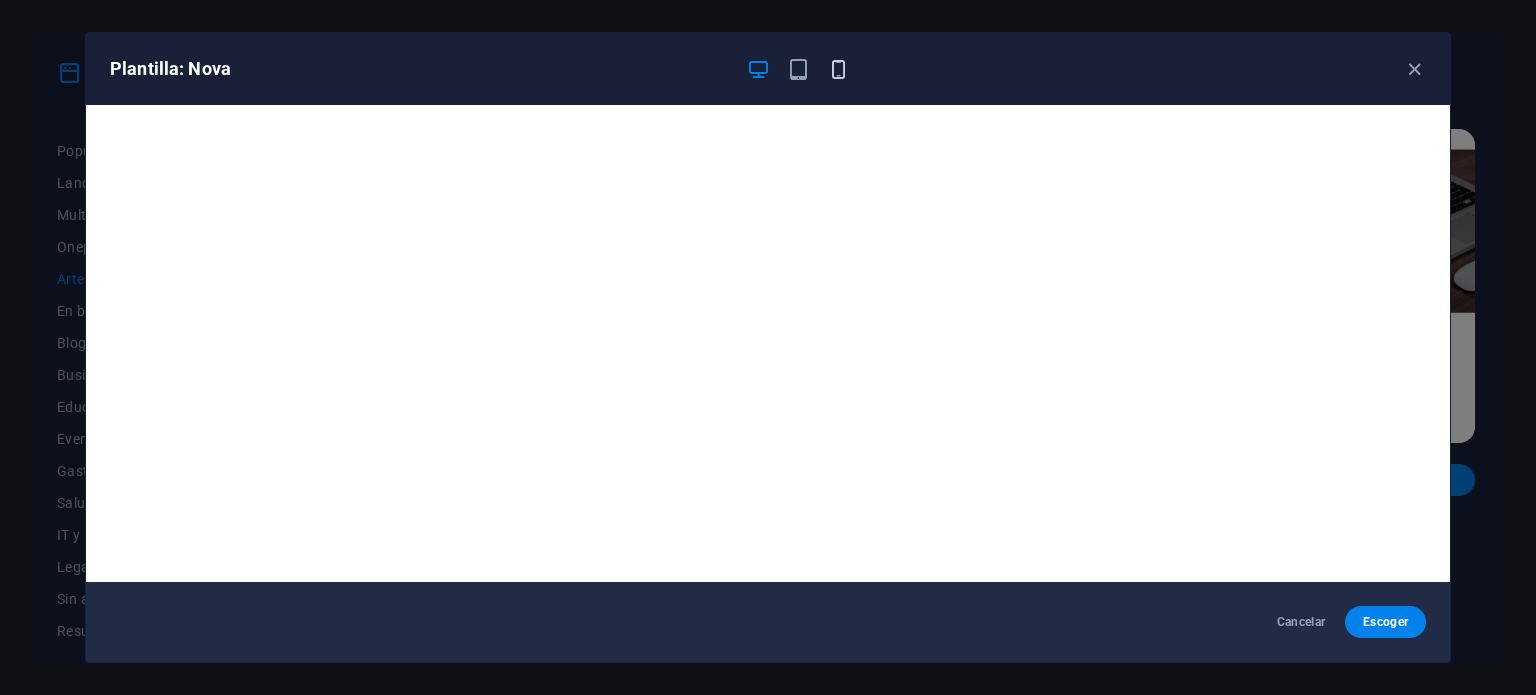 click at bounding box center (838, 69) 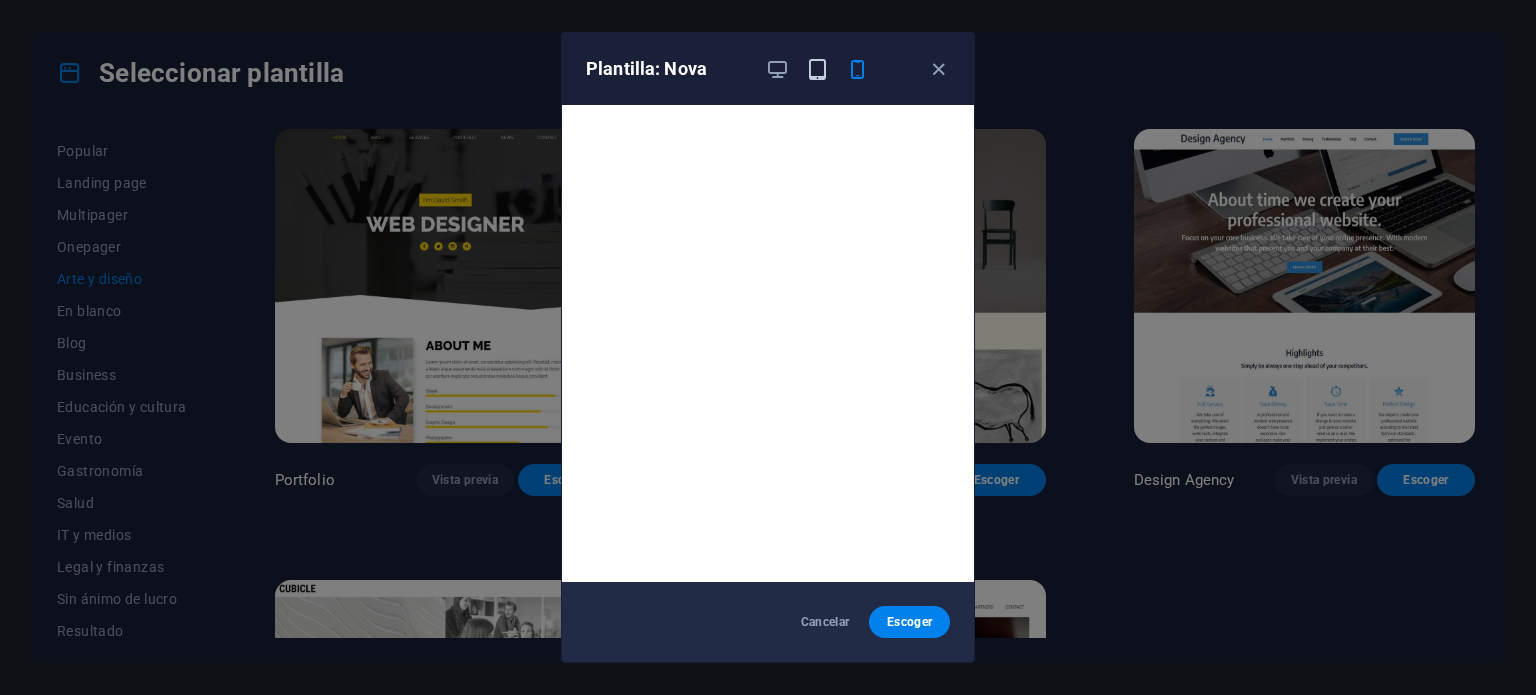 click at bounding box center [817, 69] 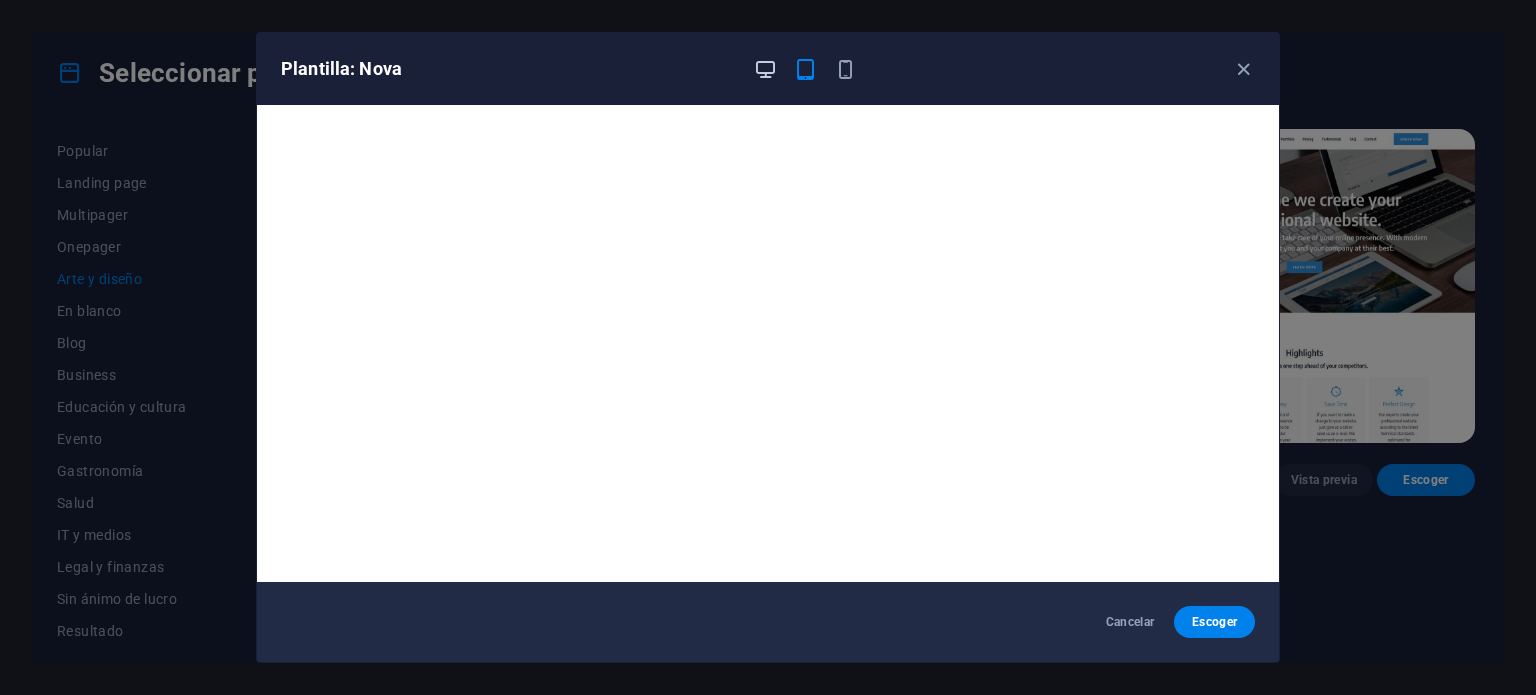 click at bounding box center [765, 69] 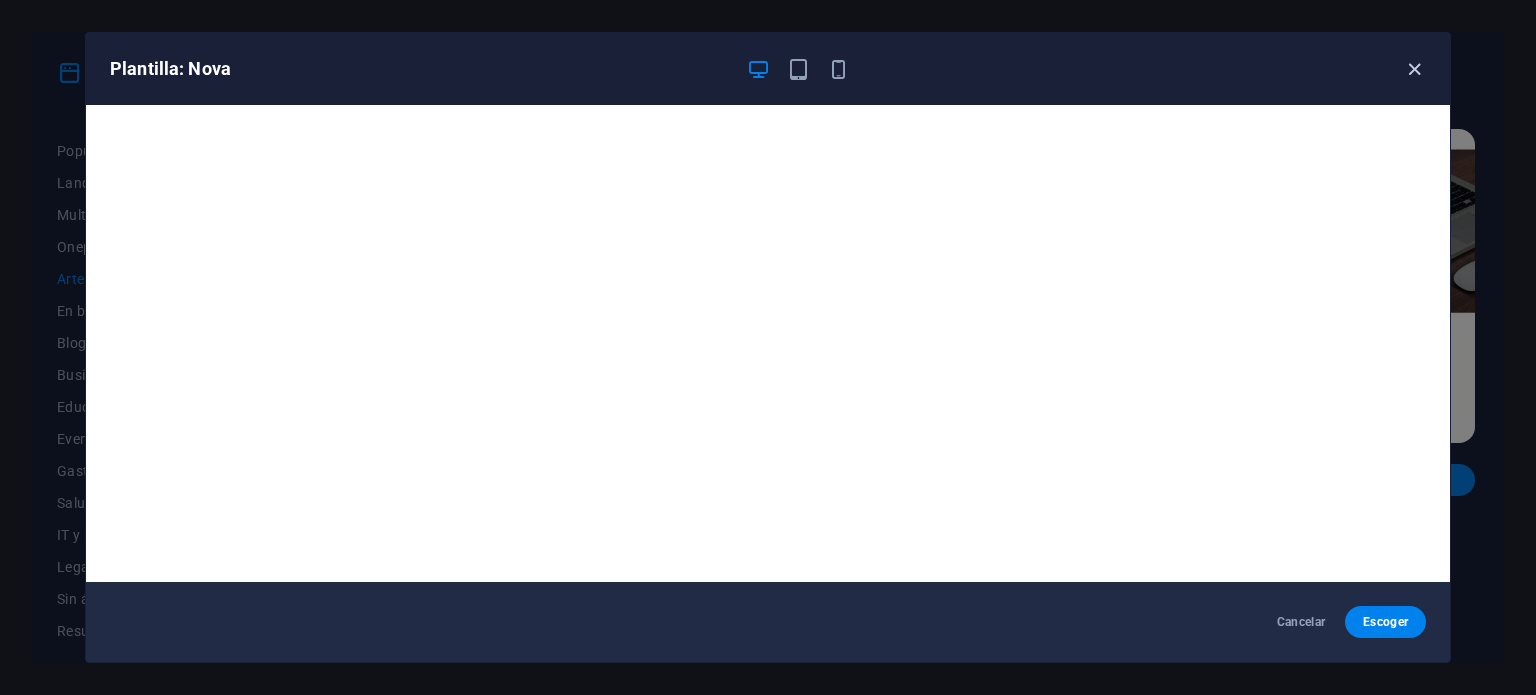click at bounding box center (1414, 69) 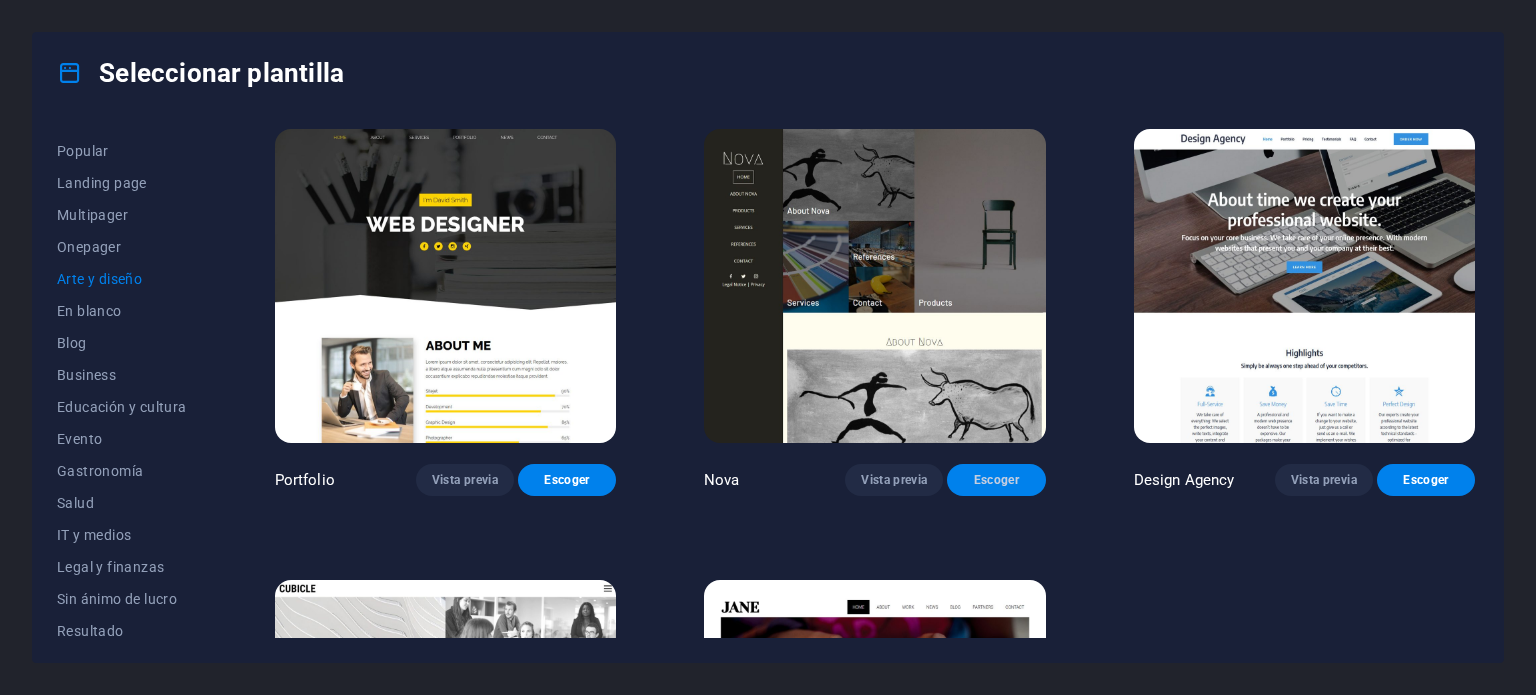 click on "Escoger" at bounding box center [996, 480] 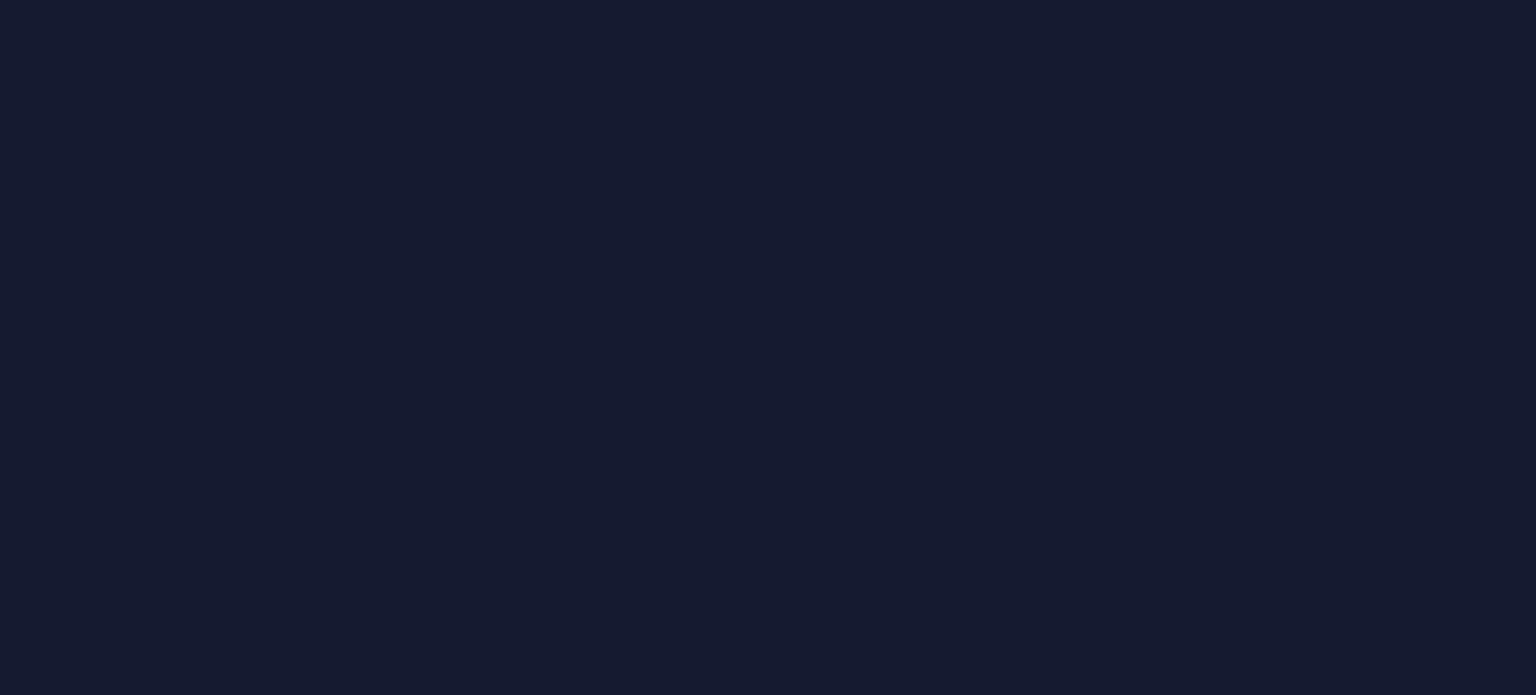 scroll, scrollTop: 0, scrollLeft: 0, axis: both 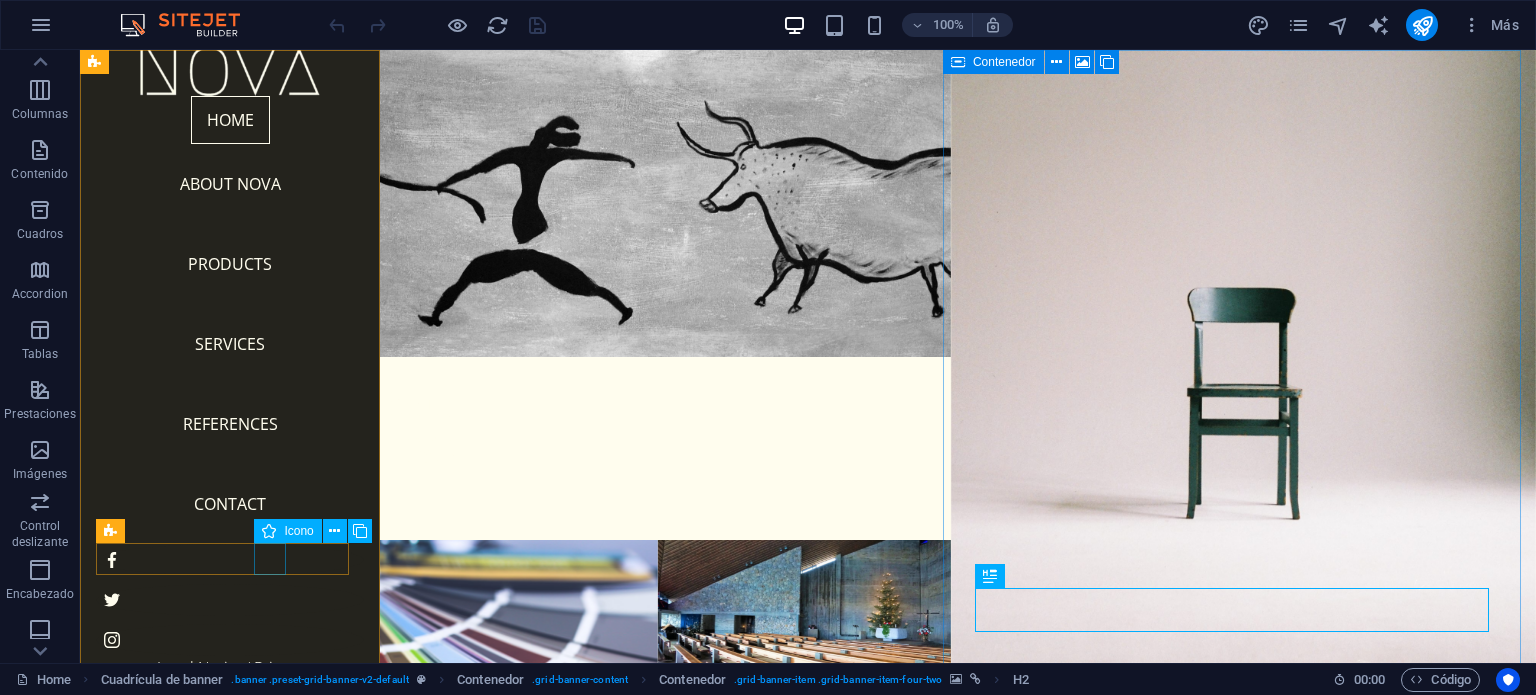 click at bounding box center (230, 640) 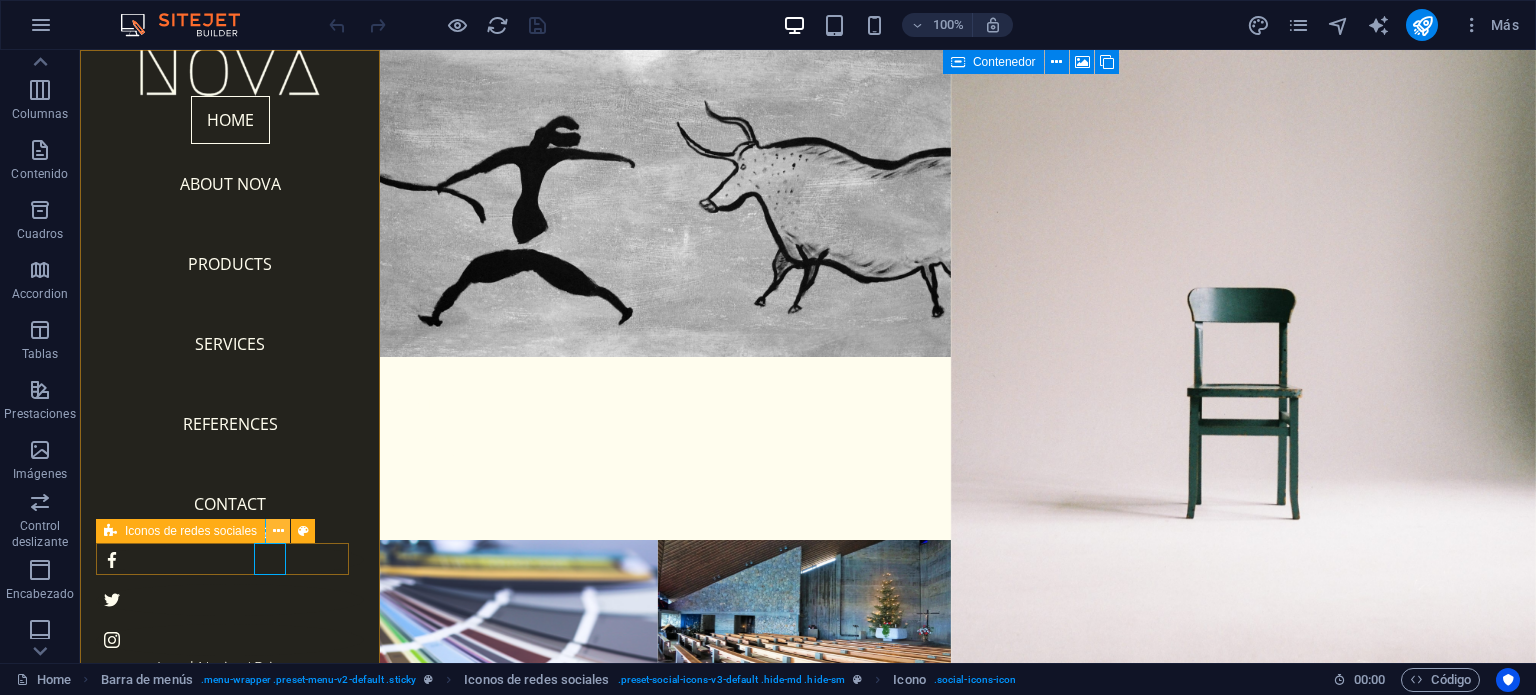 click at bounding box center [278, 531] 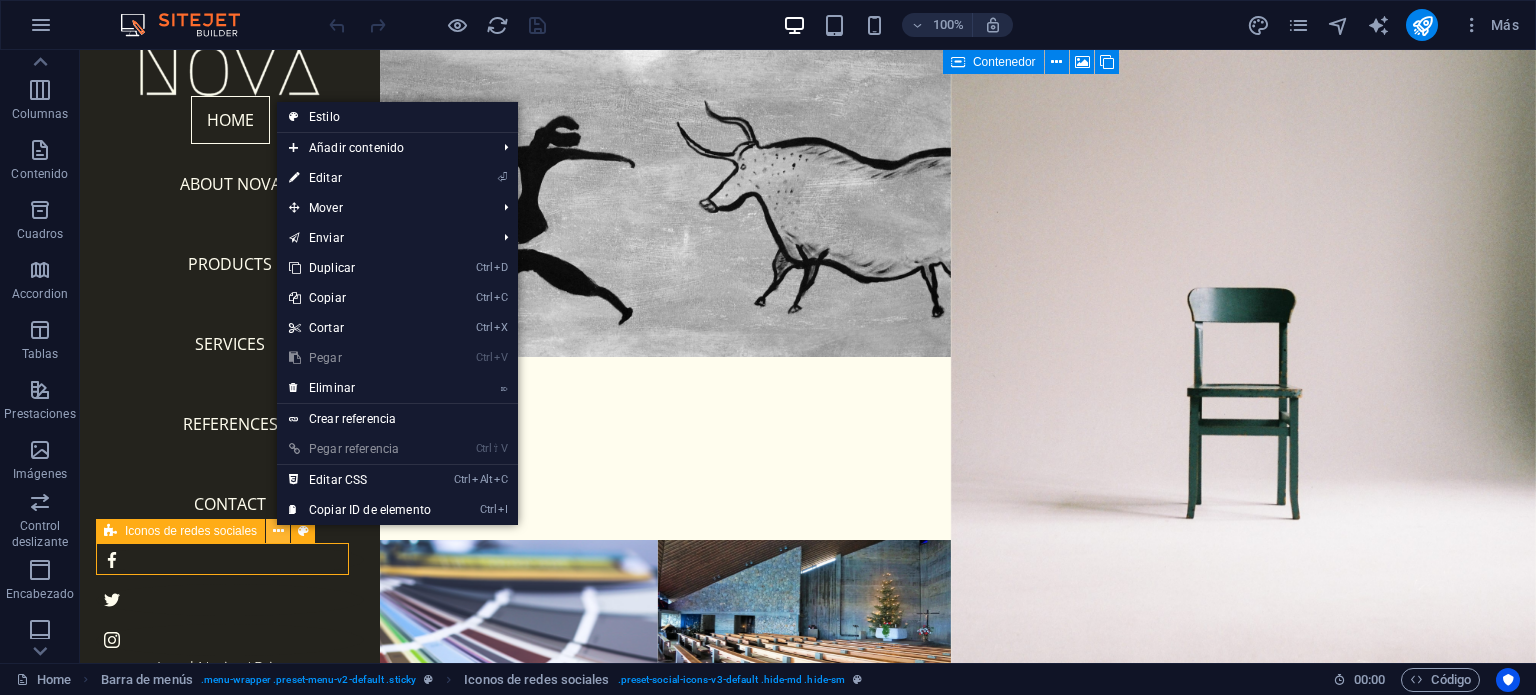 click at bounding box center (278, 531) 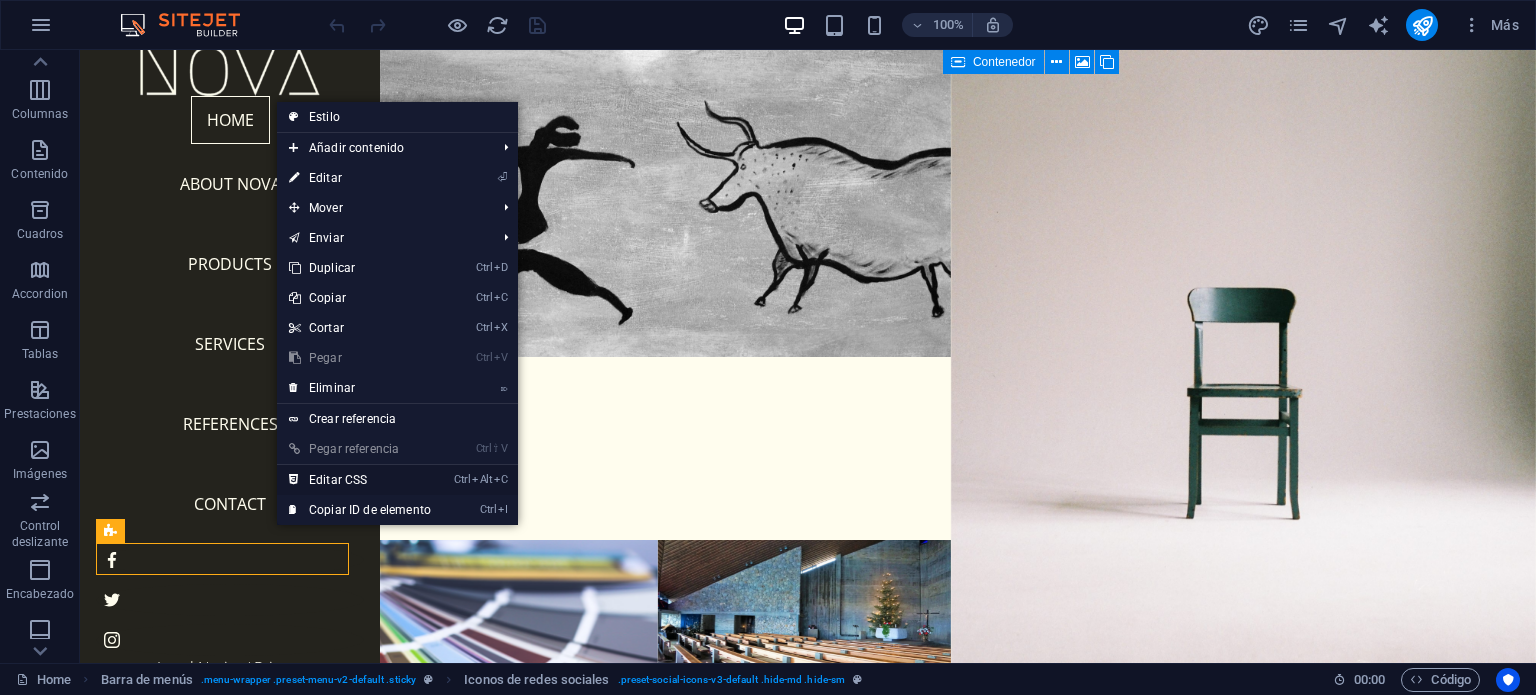 click on "Ctrl Alt C  Editar CSS" at bounding box center [360, 480] 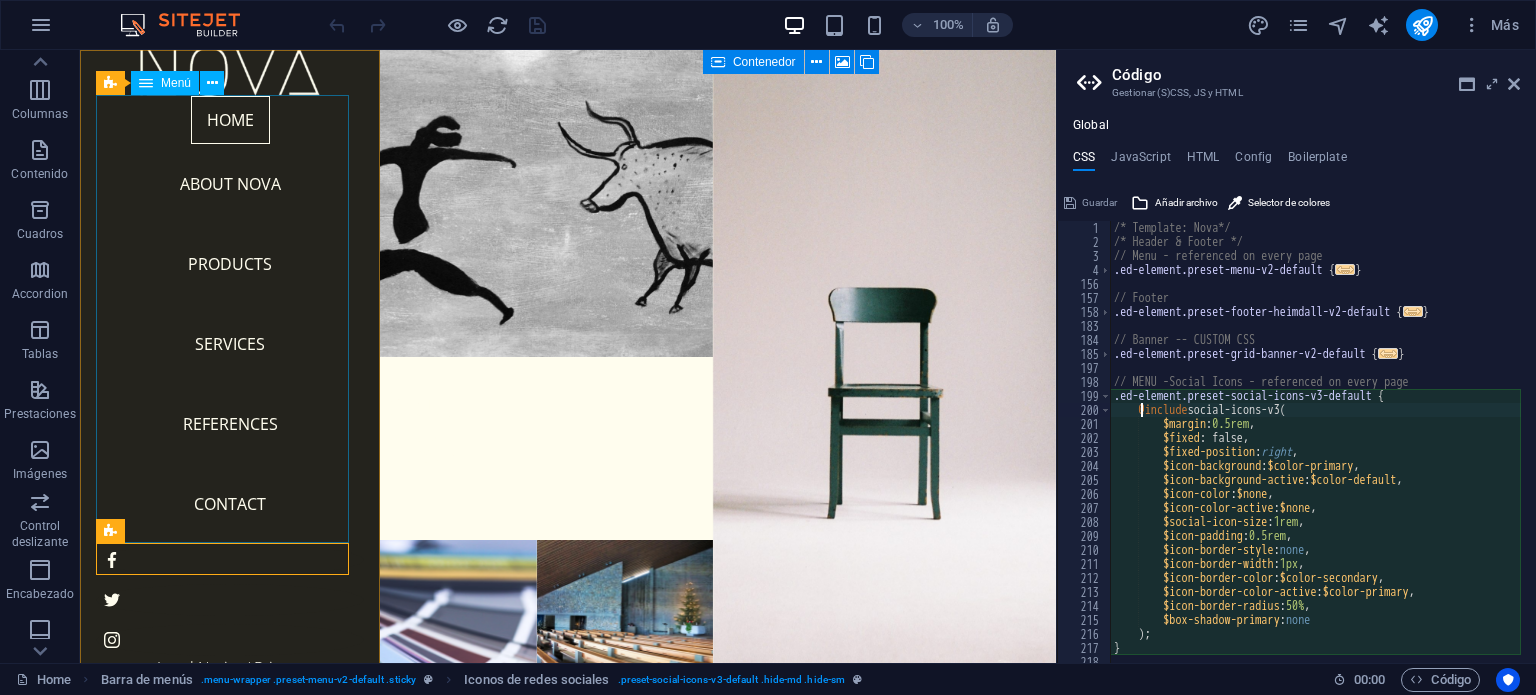 click on "Home About Nova Products Services References Contact" at bounding box center [230, 320] 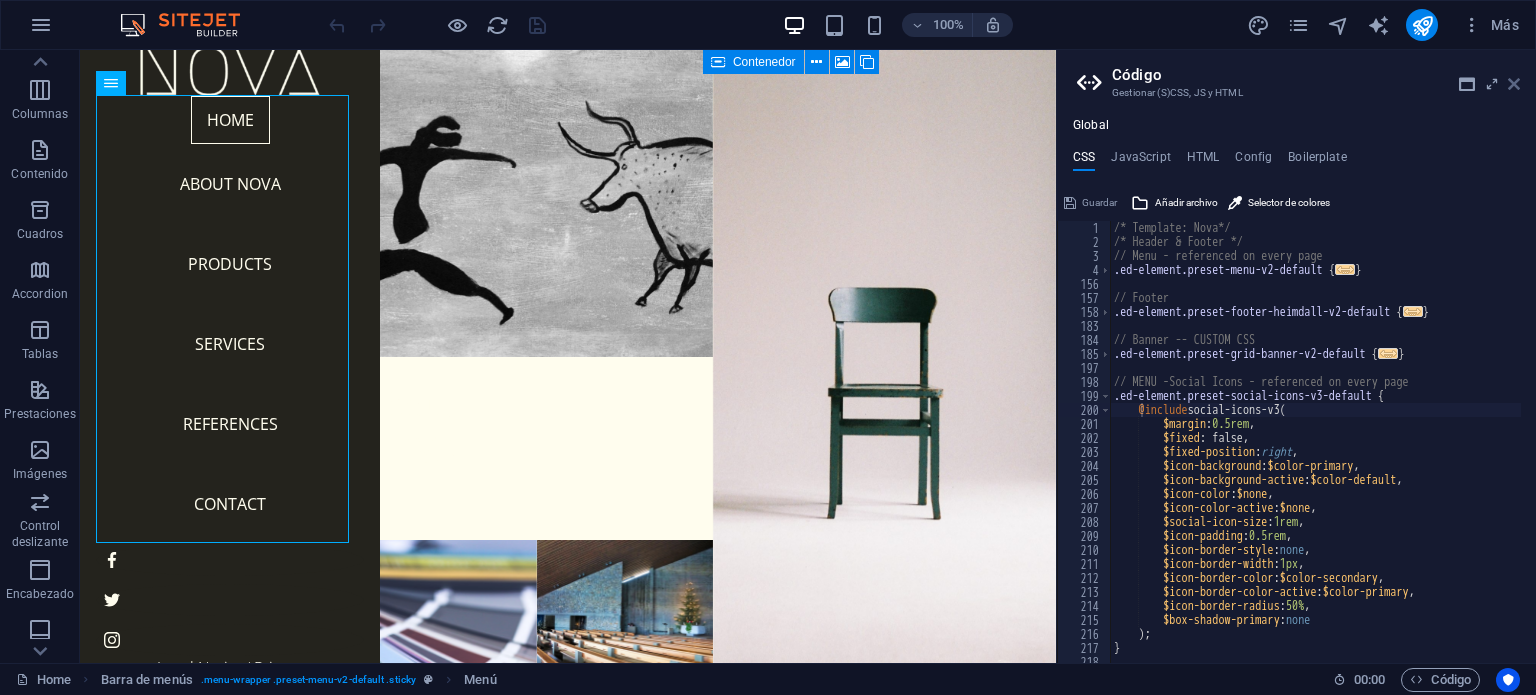 click at bounding box center [1514, 84] 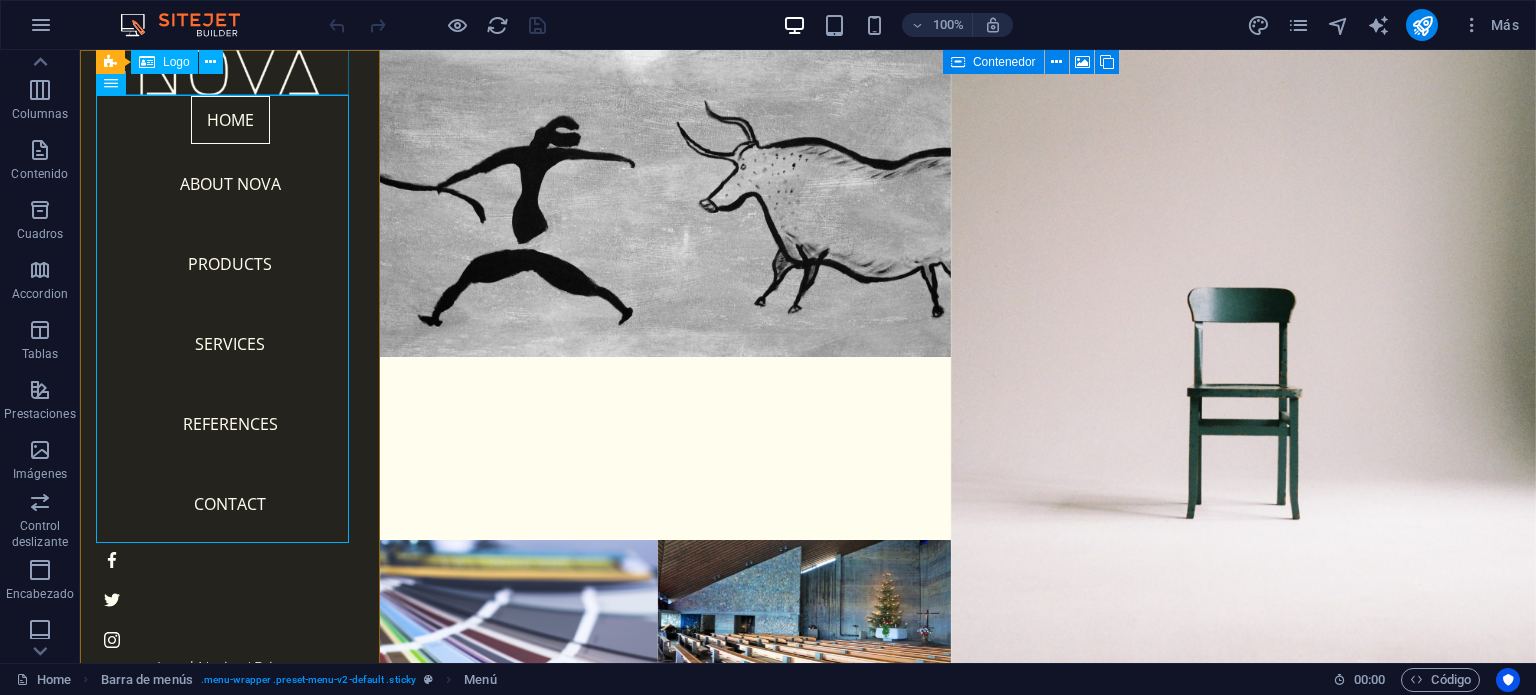click at bounding box center (230, 67) 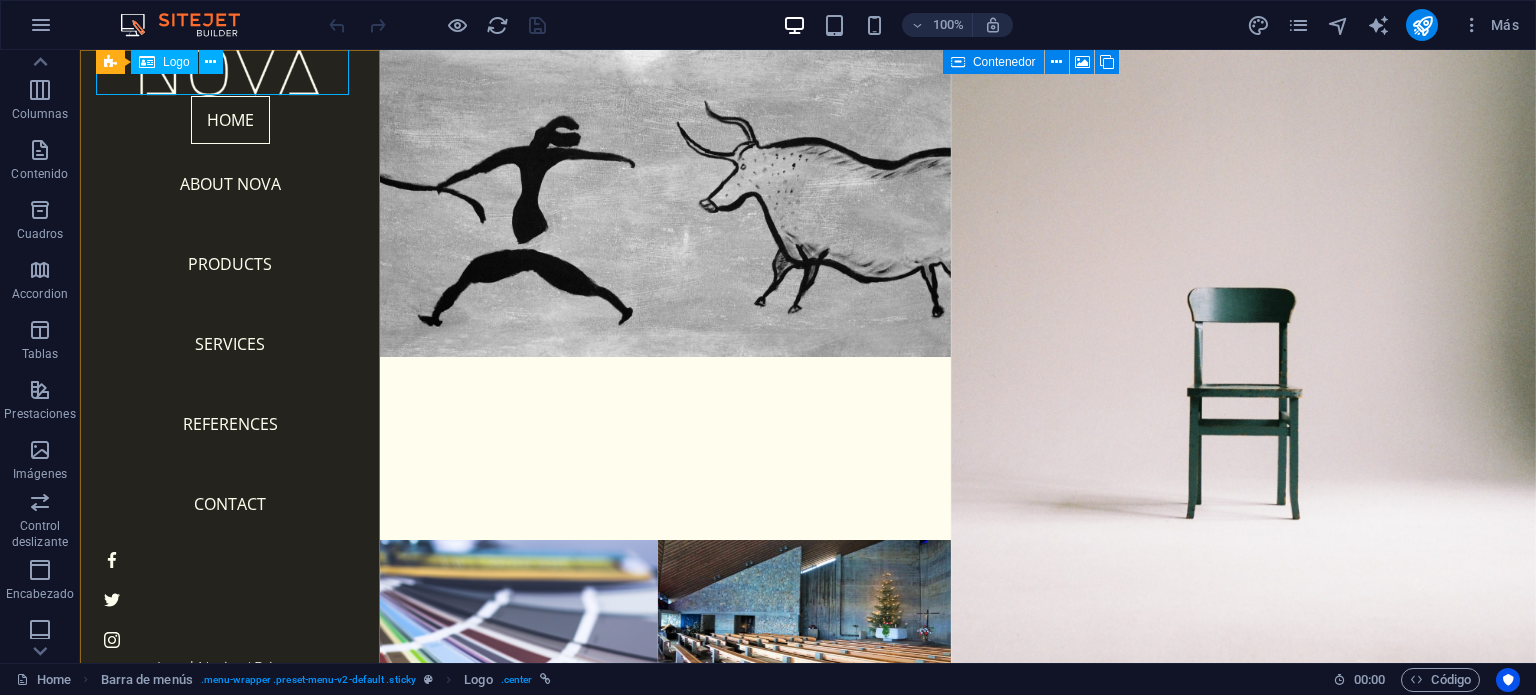 click on "Logo" at bounding box center (176, 62) 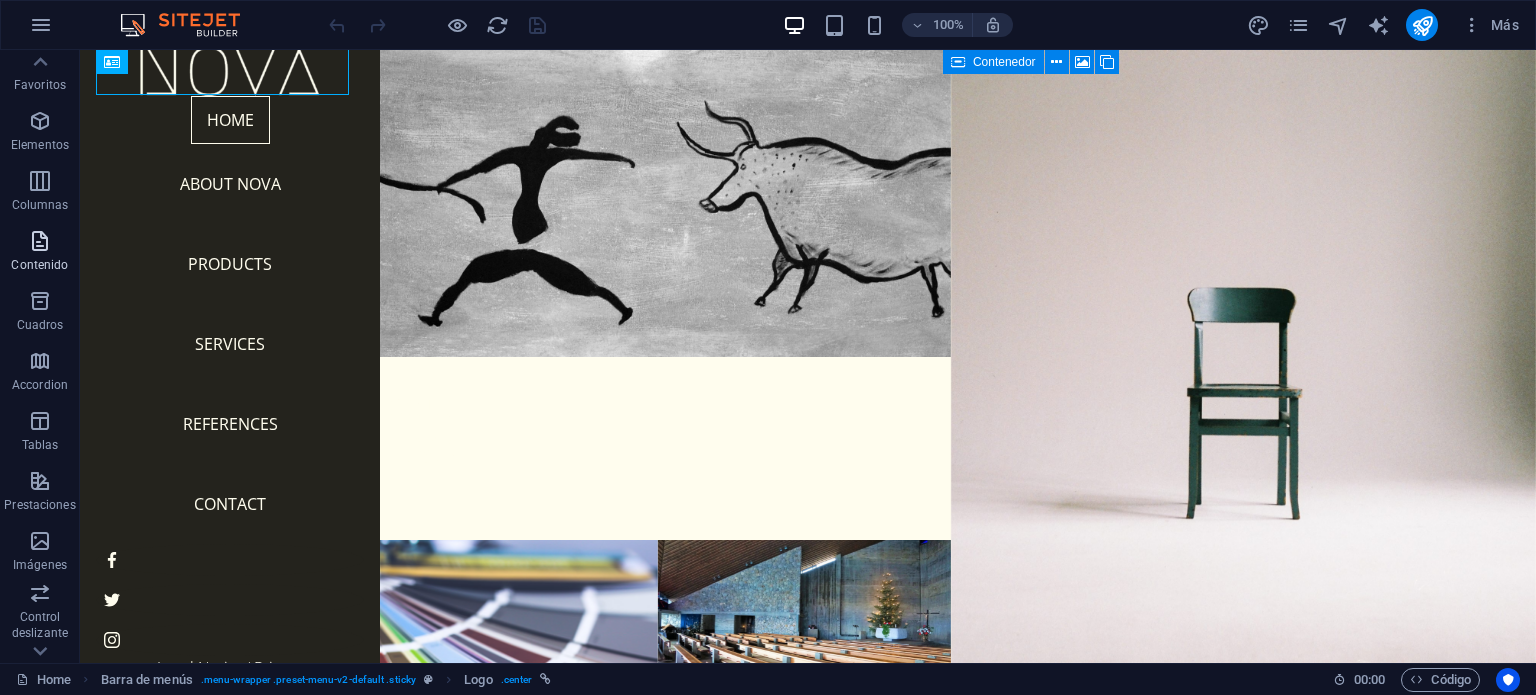 scroll, scrollTop: 0, scrollLeft: 0, axis: both 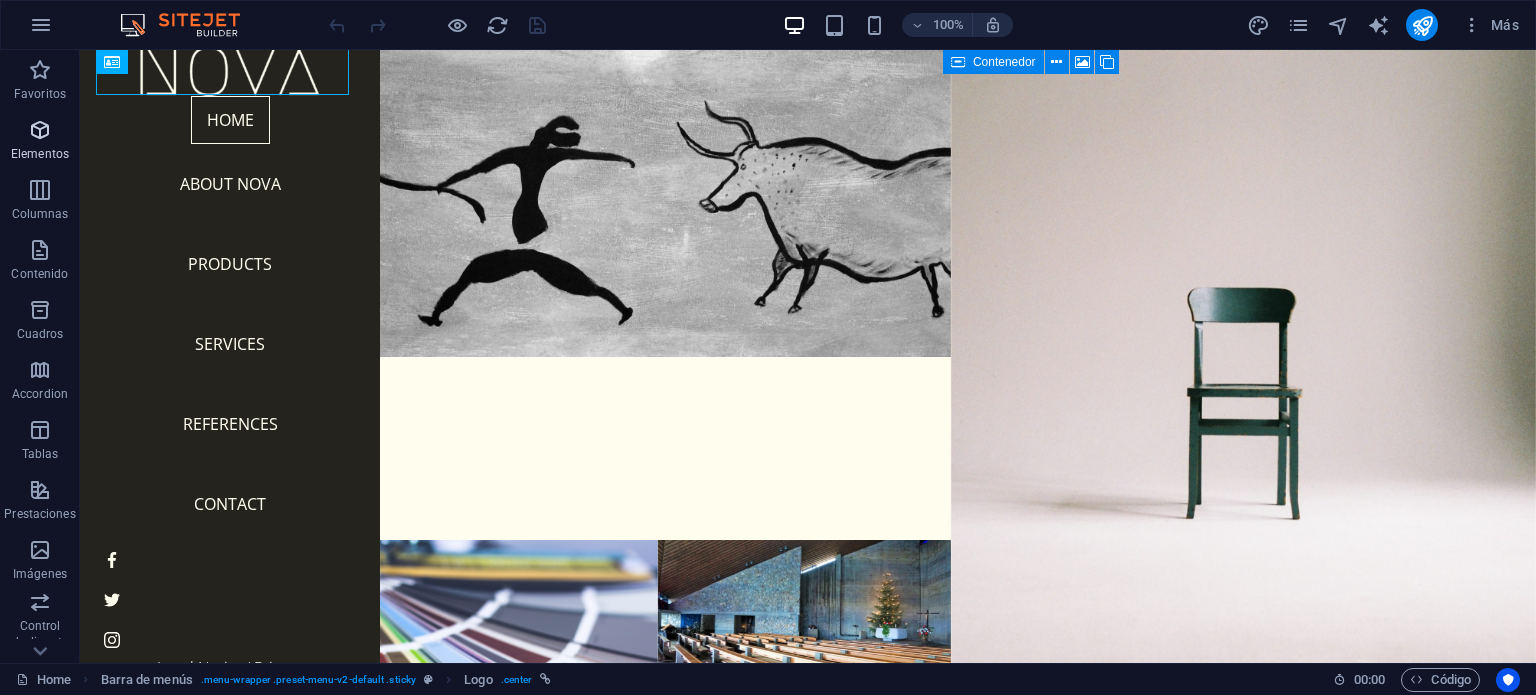 click at bounding box center [40, 130] 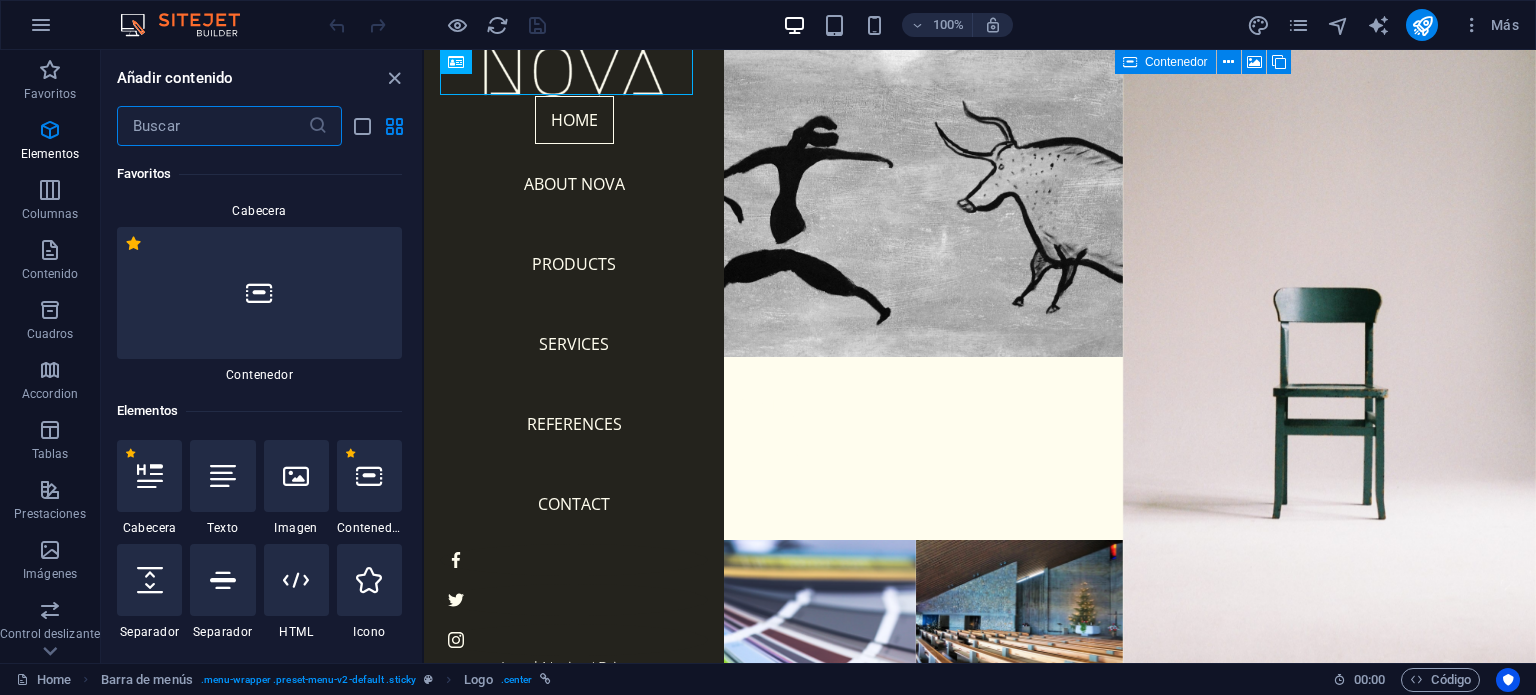 scroll, scrollTop: 0, scrollLeft: 0, axis: both 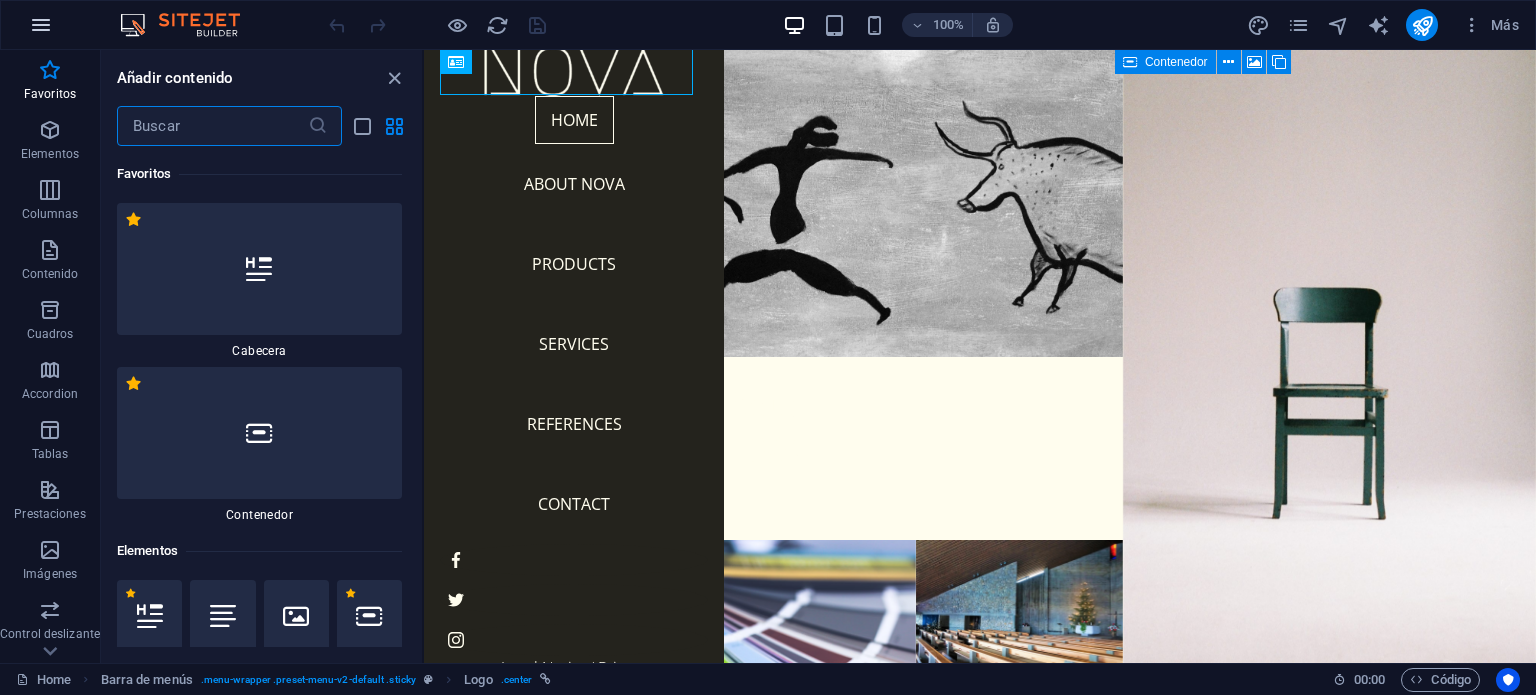 click at bounding box center [41, 25] 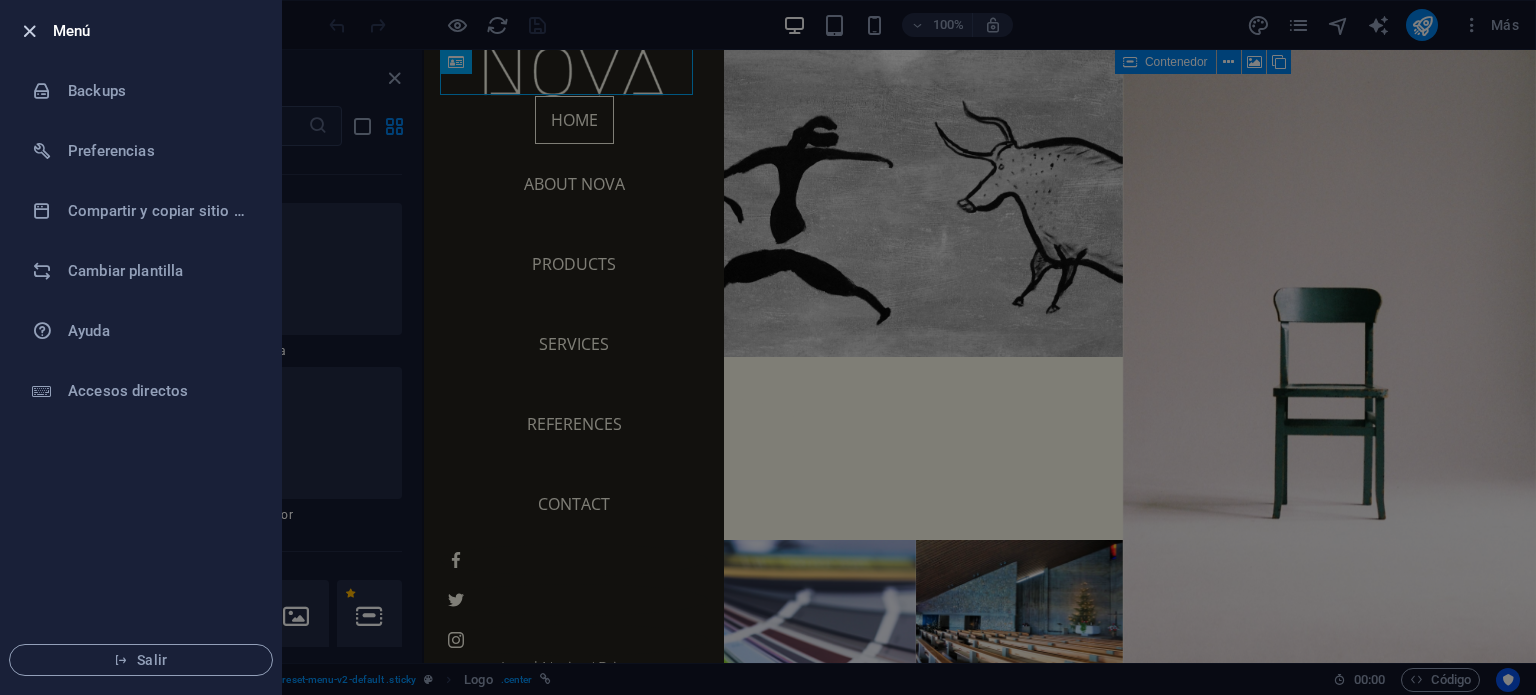 click at bounding box center (29, 31) 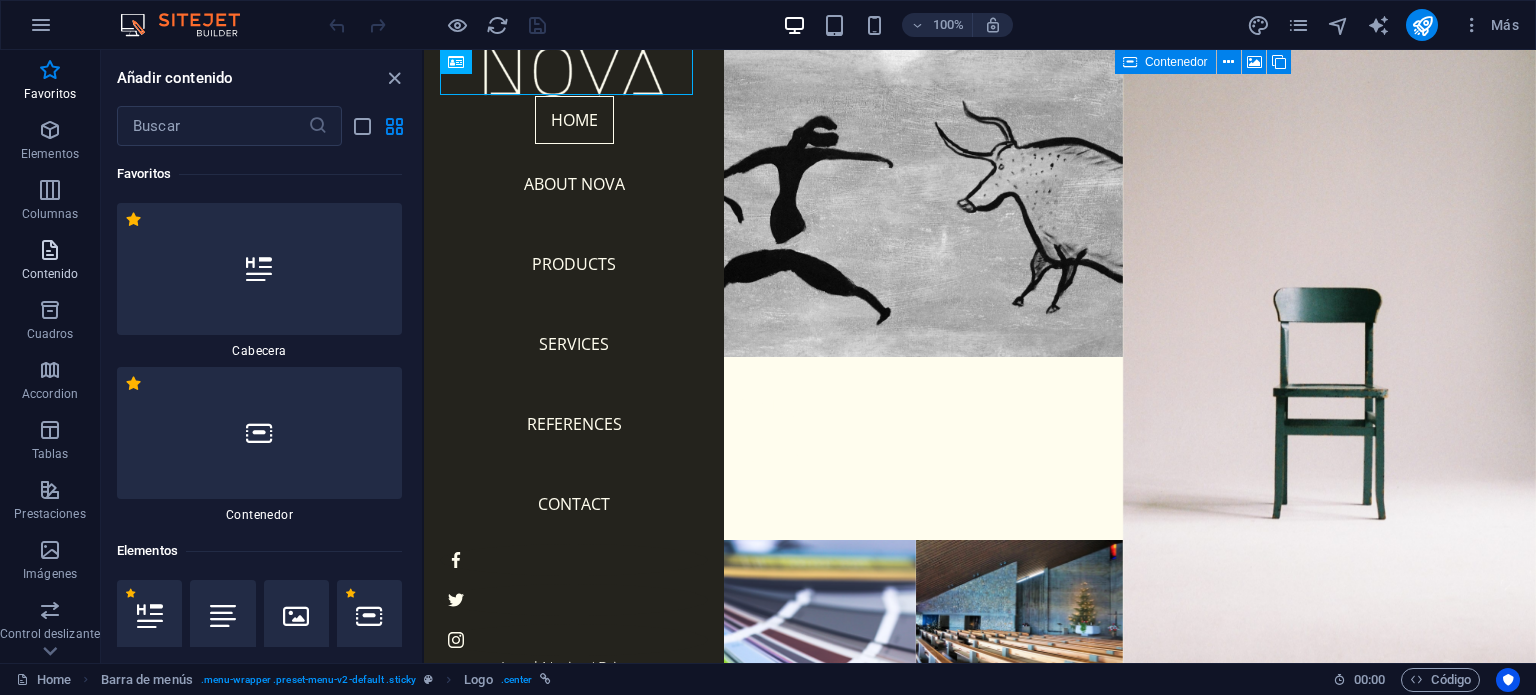 click on "Contenido" at bounding box center (50, 262) 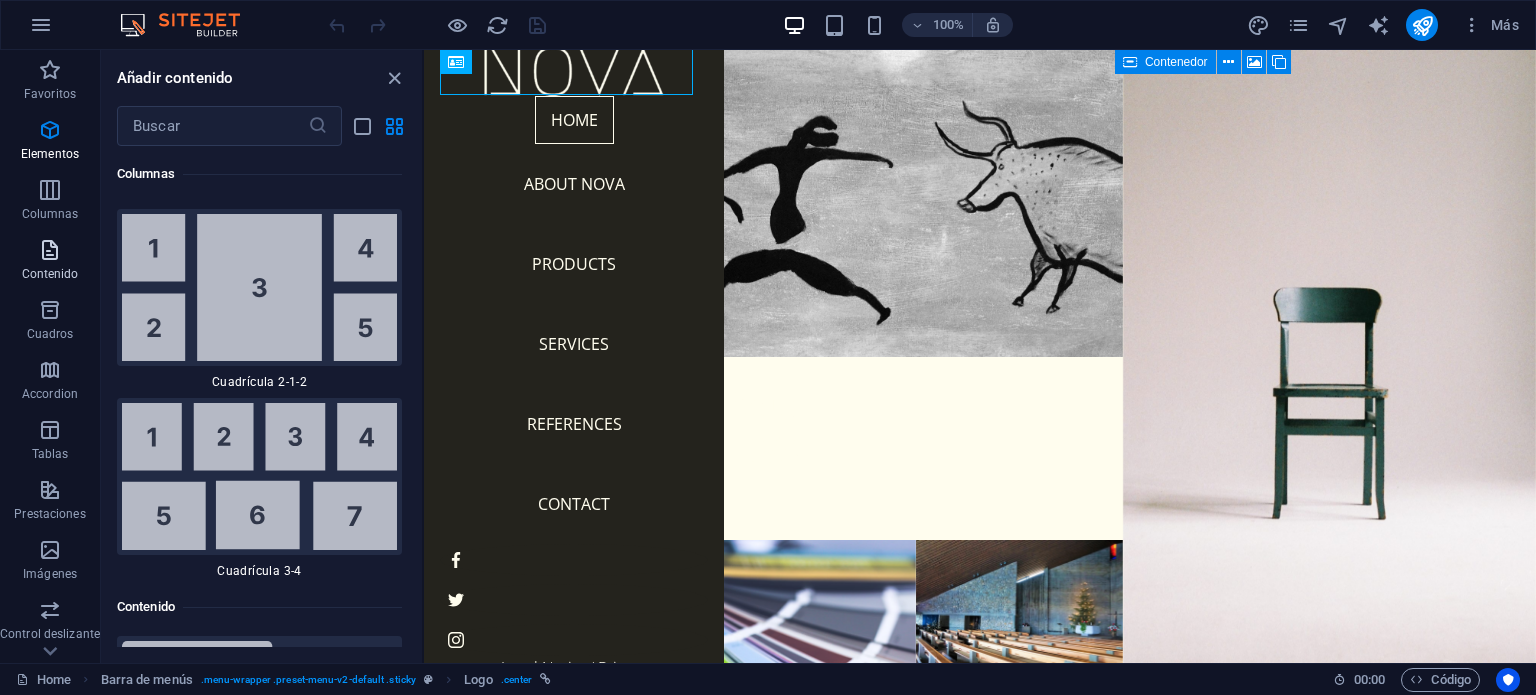 scroll, scrollTop: 6352, scrollLeft: 0, axis: vertical 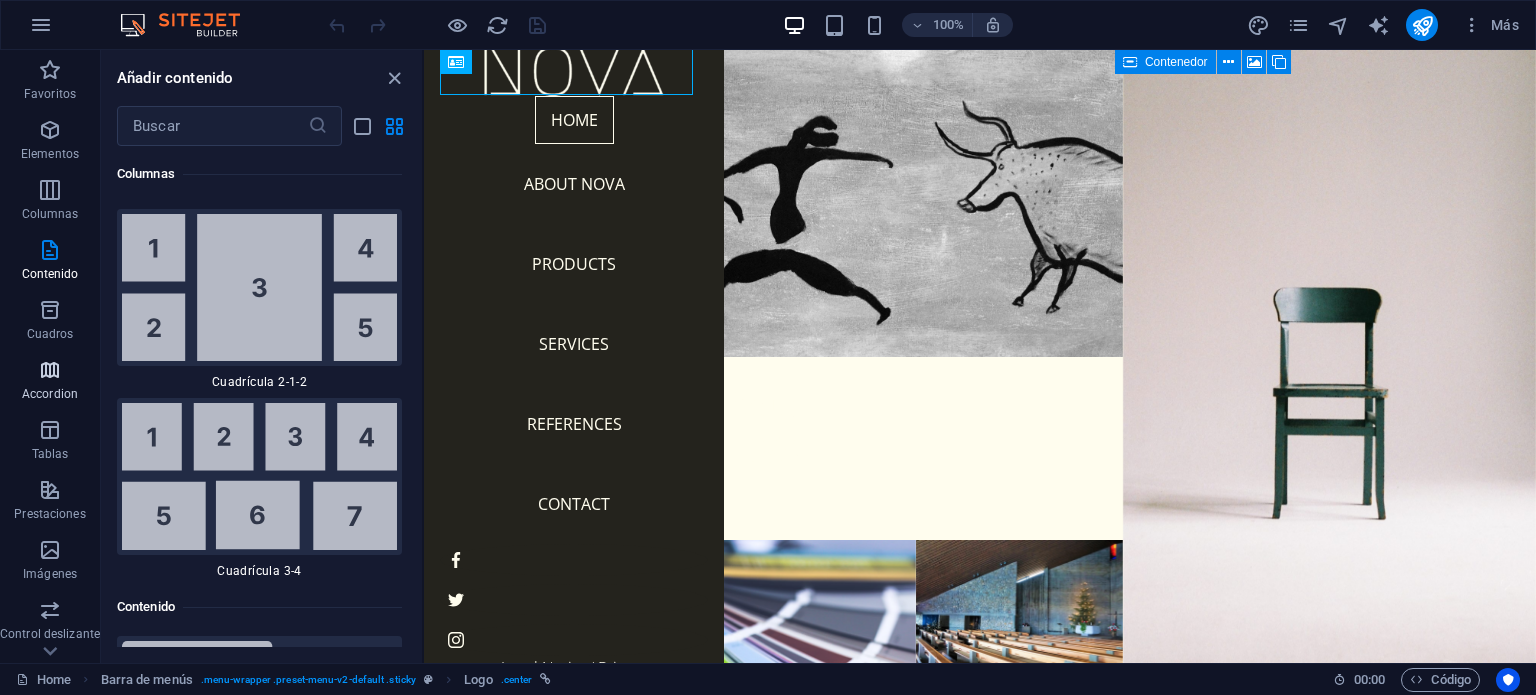 click at bounding box center (50, 370) 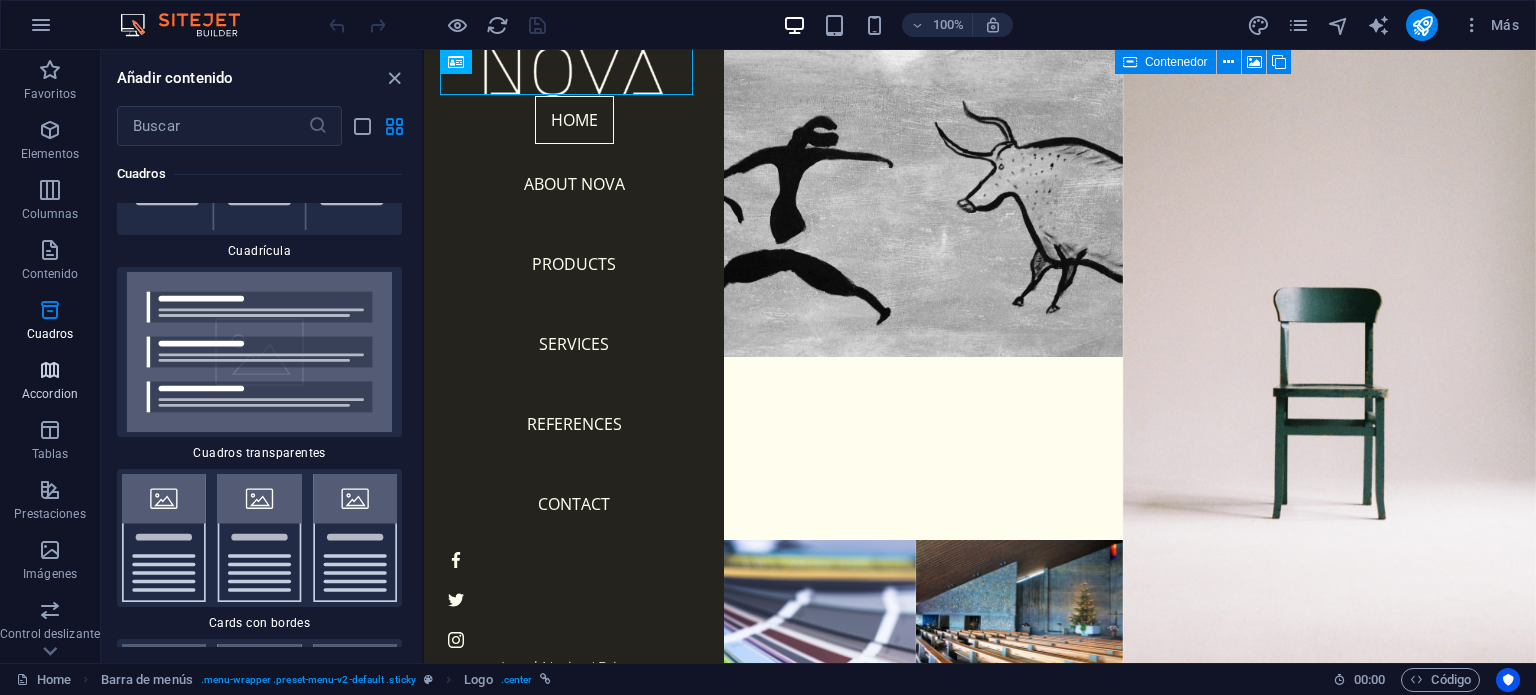 scroll, scrollTop: 11881, scrollLeft: 0, axis: vertical 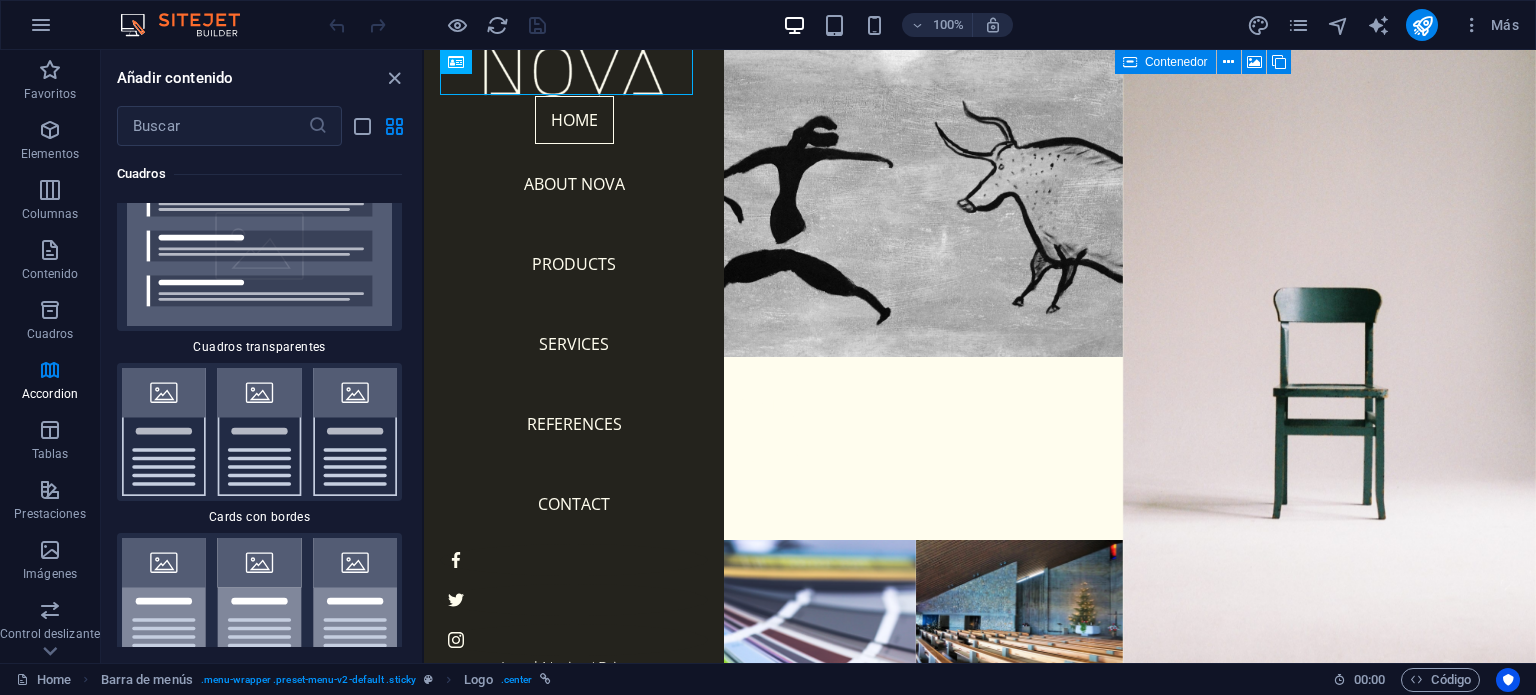 click at bounding box center (259, 818) 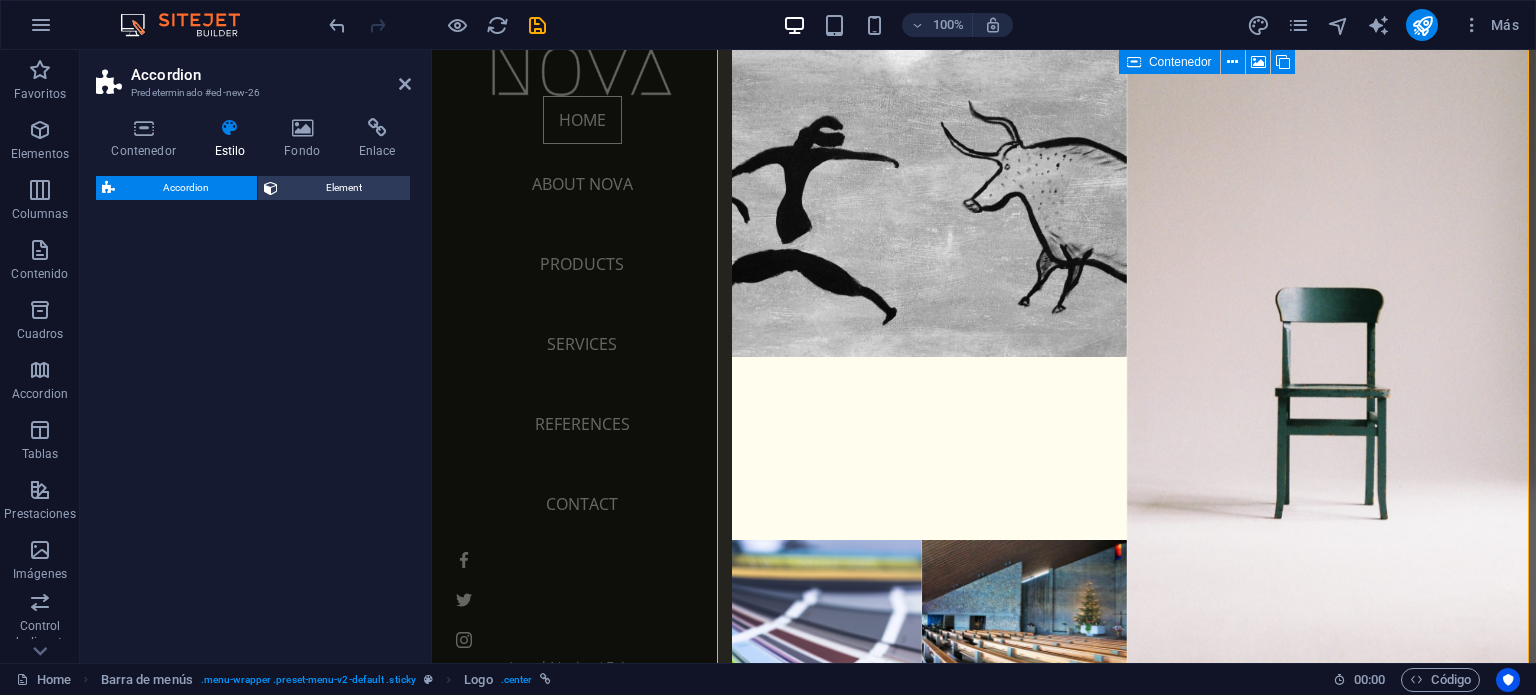 select on "rem" 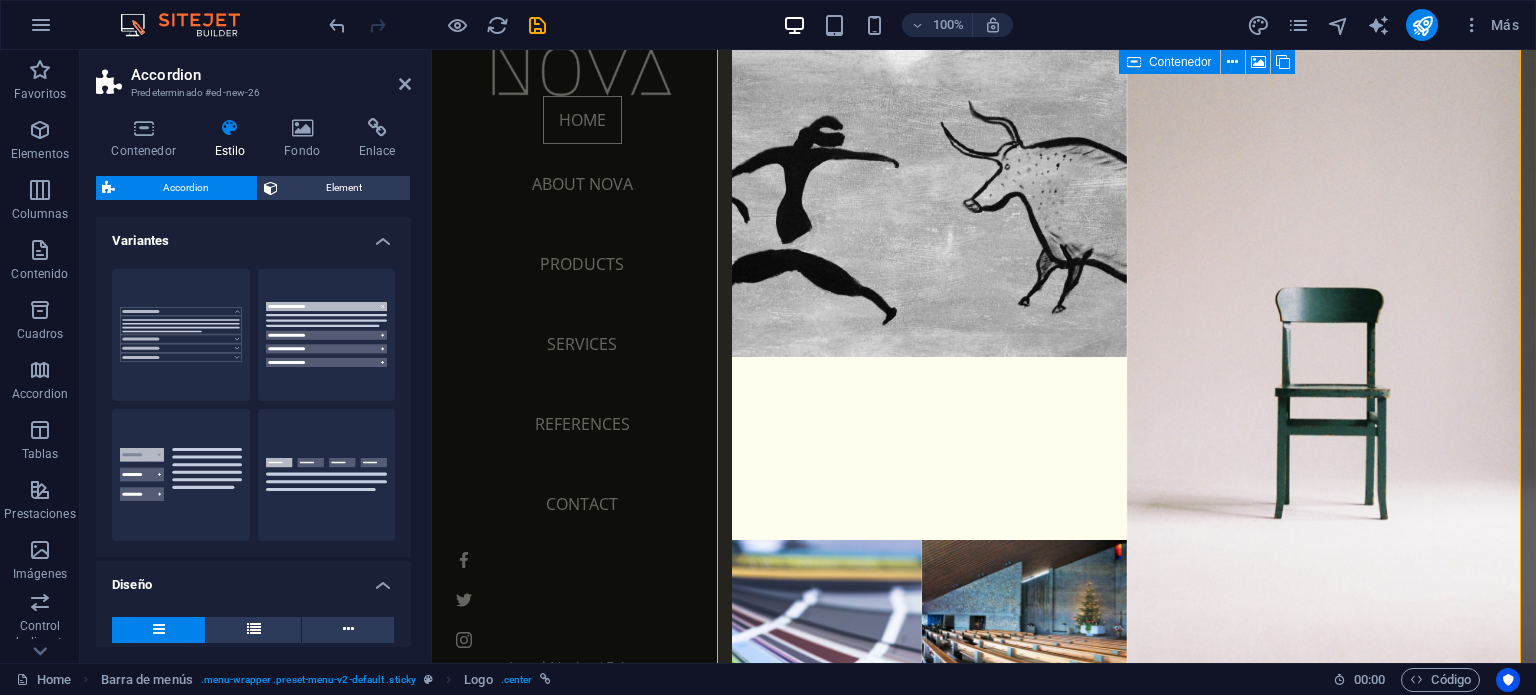 scroll, scrollTop: 1014, scrollLeft: 0, axis: vertical 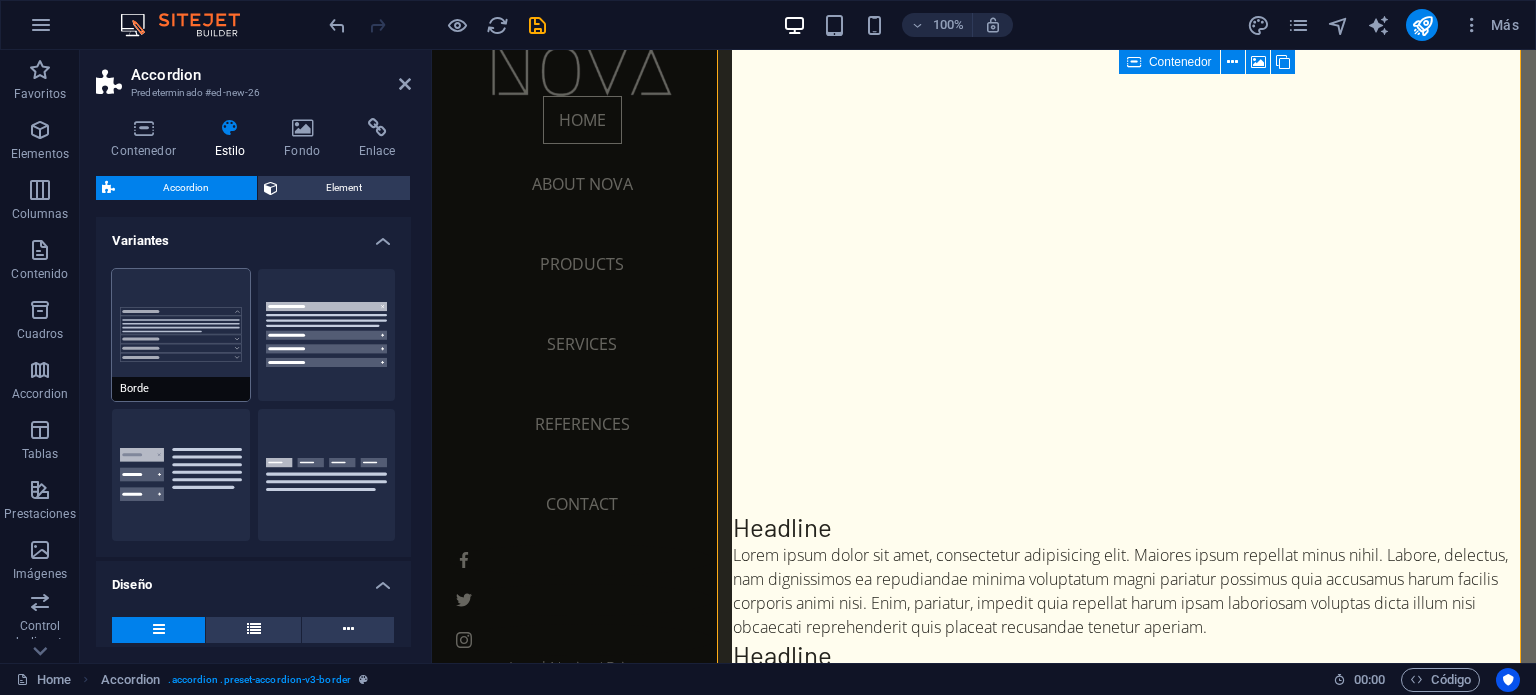 click on "Borde" at bounding box center (181, 335) 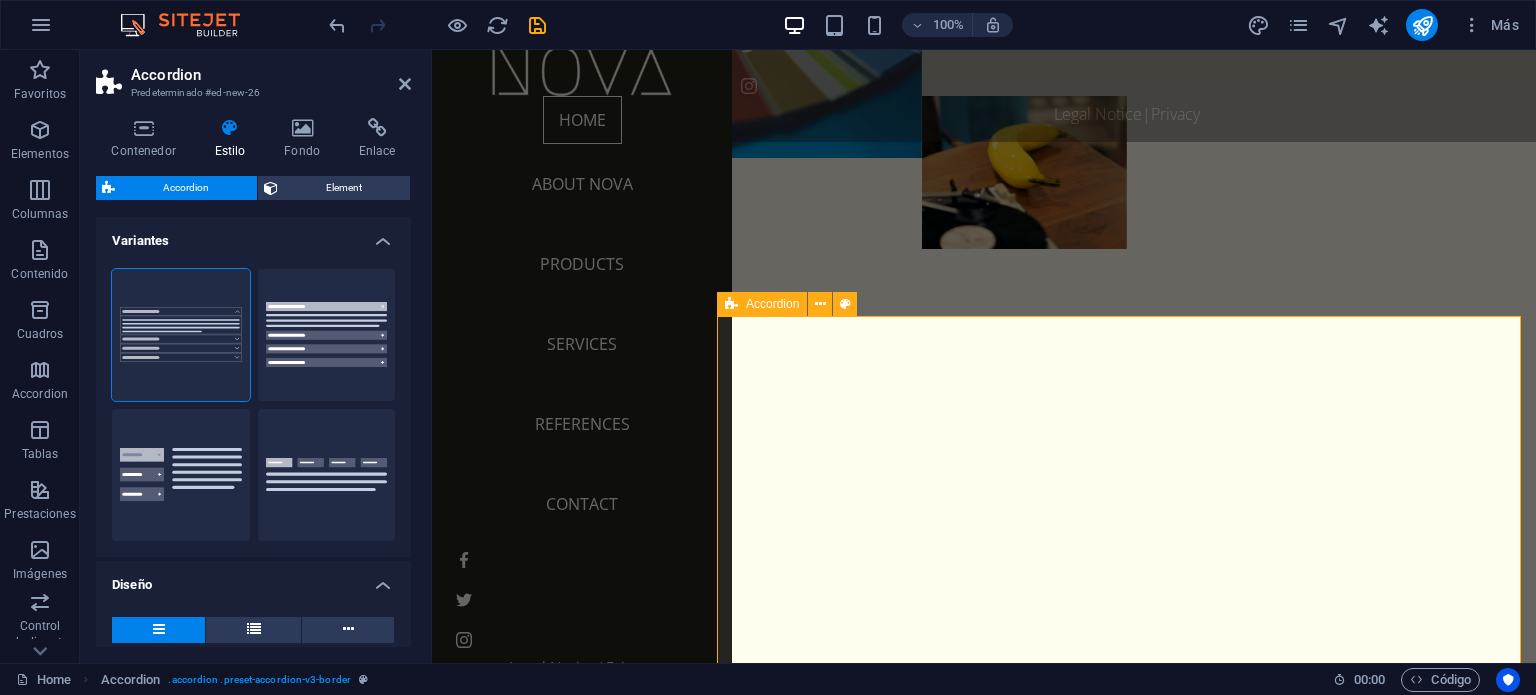 scroll, scrollTop: 700, scrollLeft: 0, axis: vertical 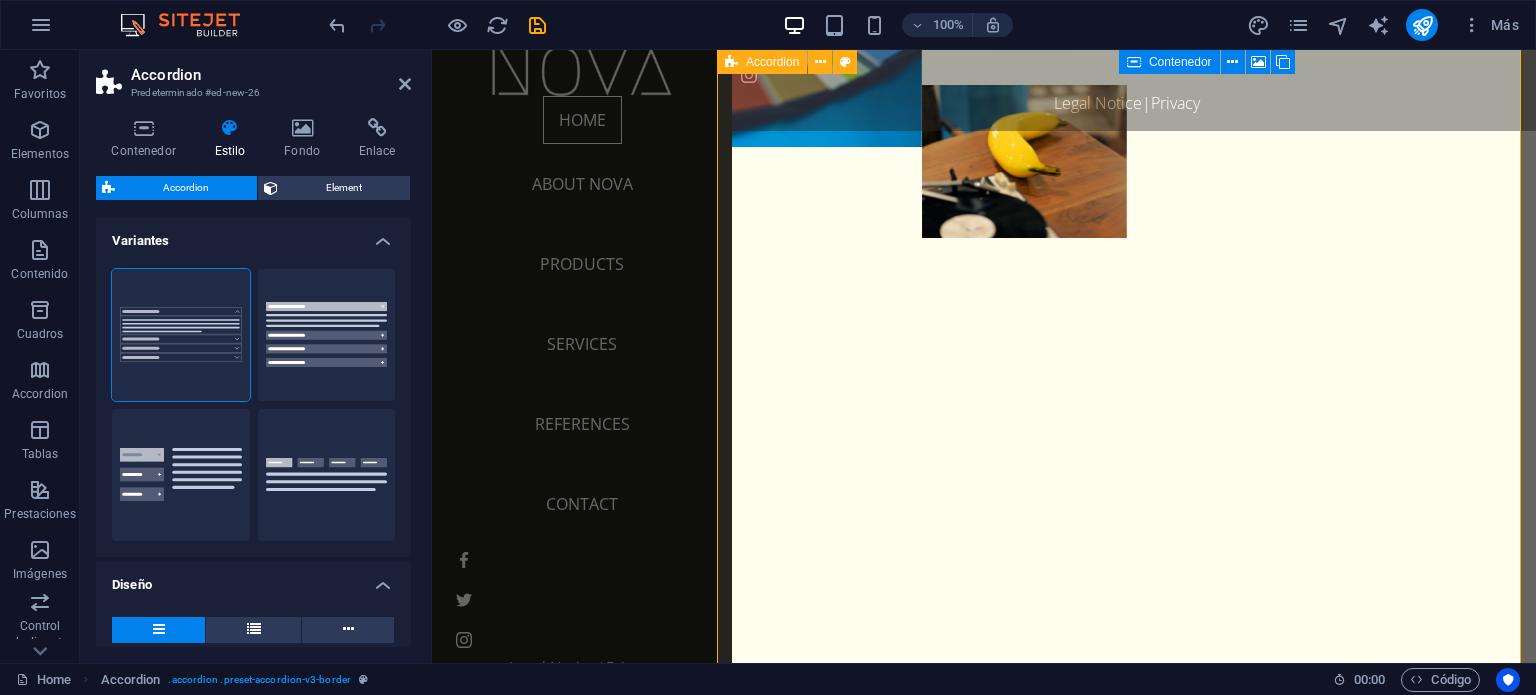 type on "0" 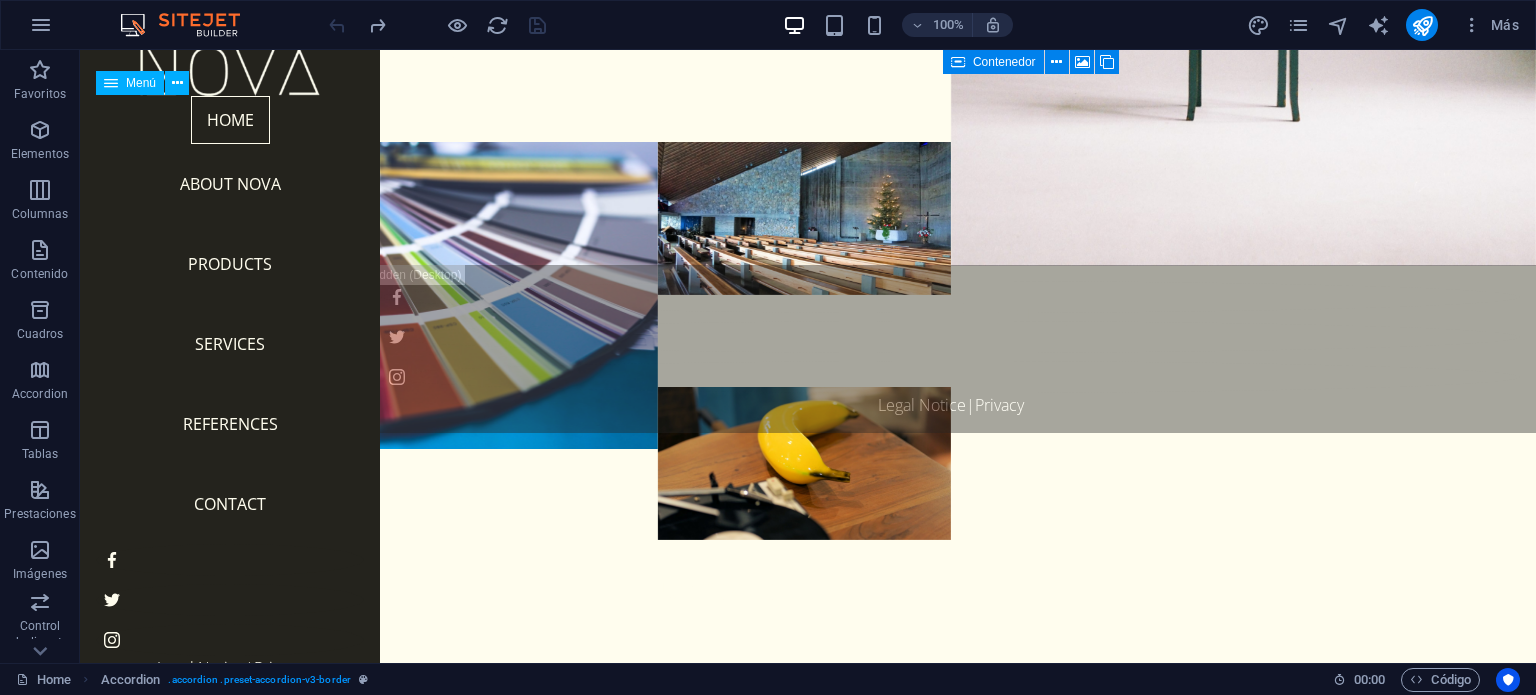 scroll, scrollTop: 64, scrollLeft: 0, axis: vertical 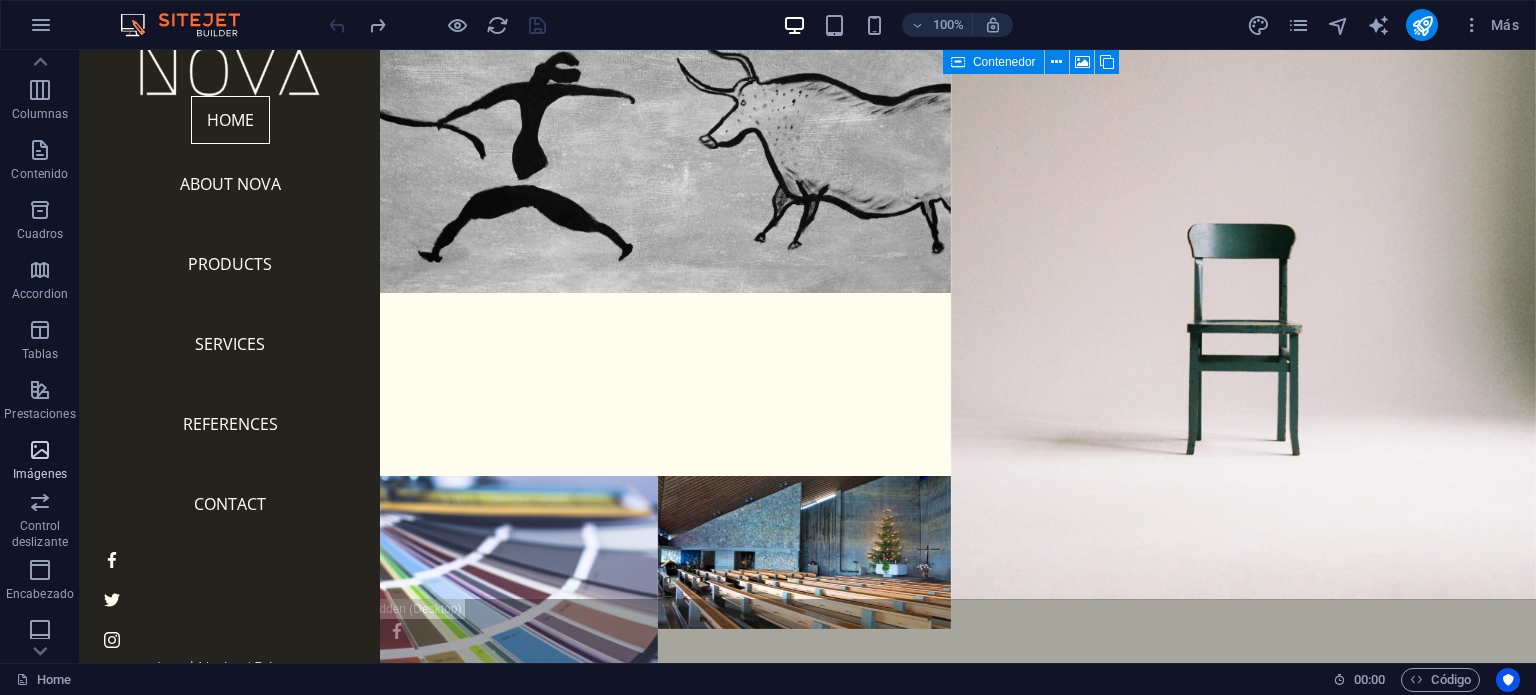click on "Imágenes" at bounding box center [40, 462] 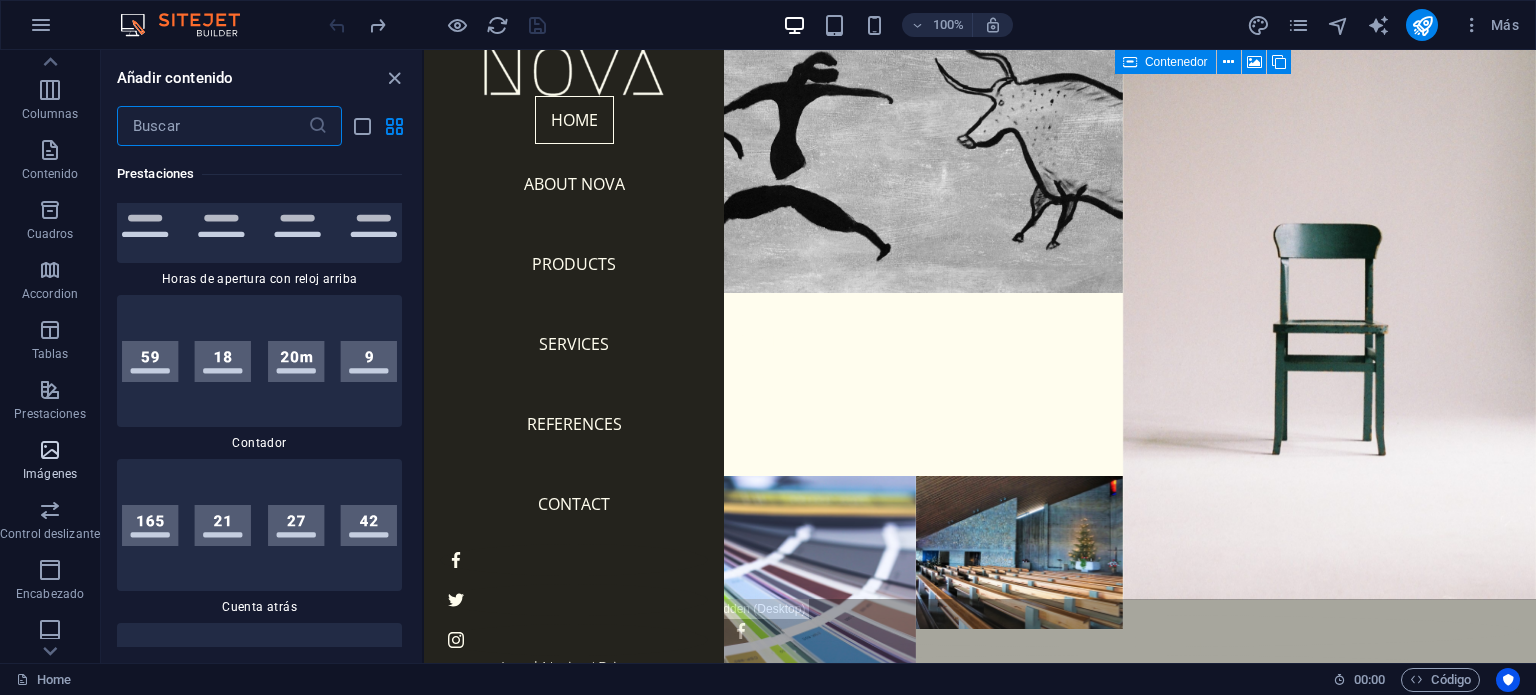 scroll, scrollTop: 19172, scrollLeft: 0, axis: vertical 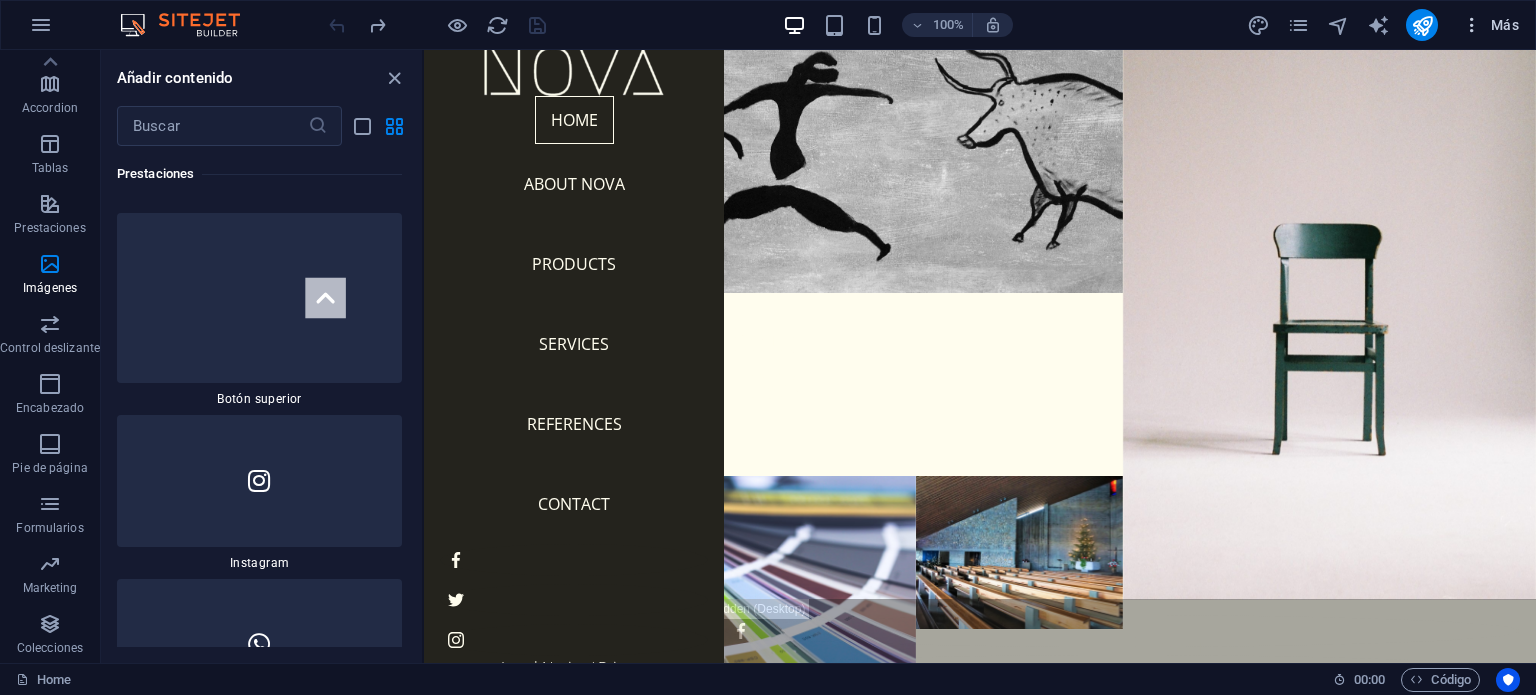click on "Más" at bounding box center (1490, 25) 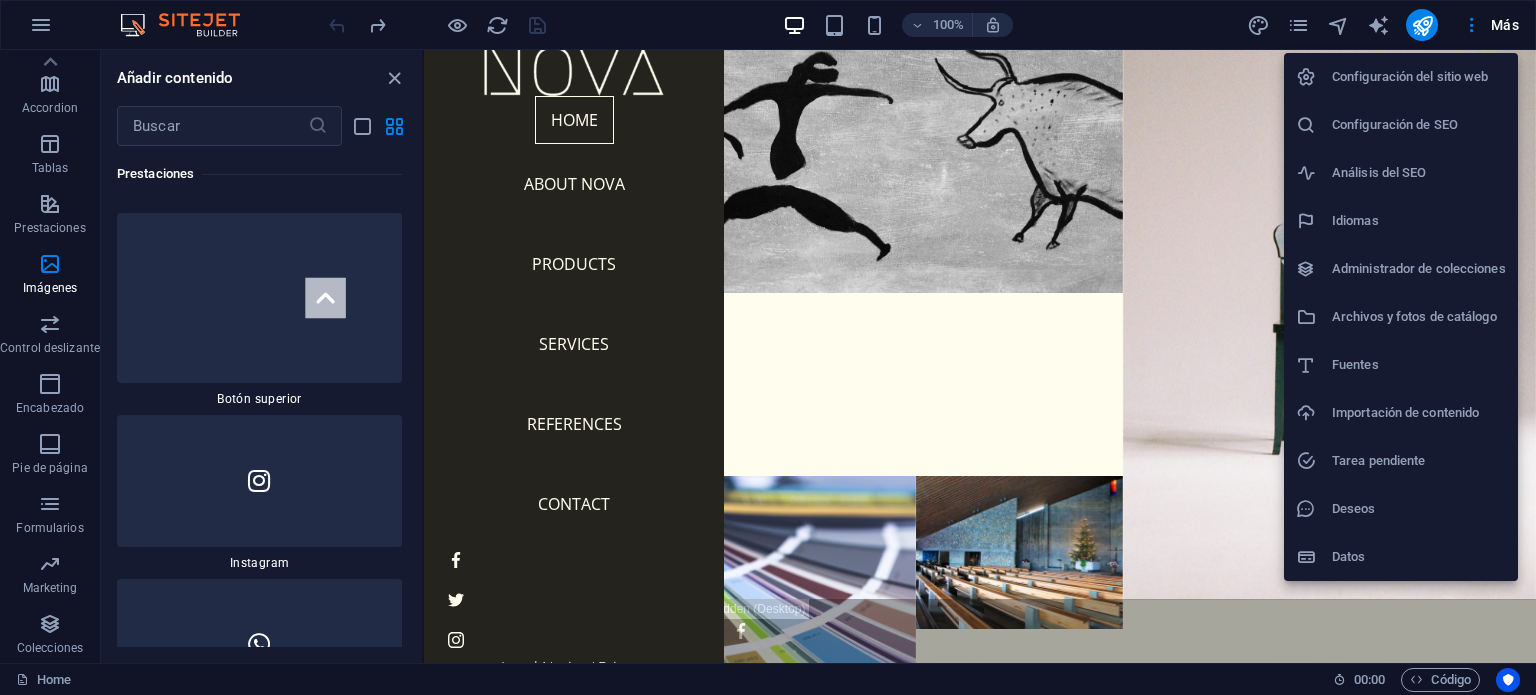 click on "Archivos y fotos de catálogo" at bounding box center (1419, 317) 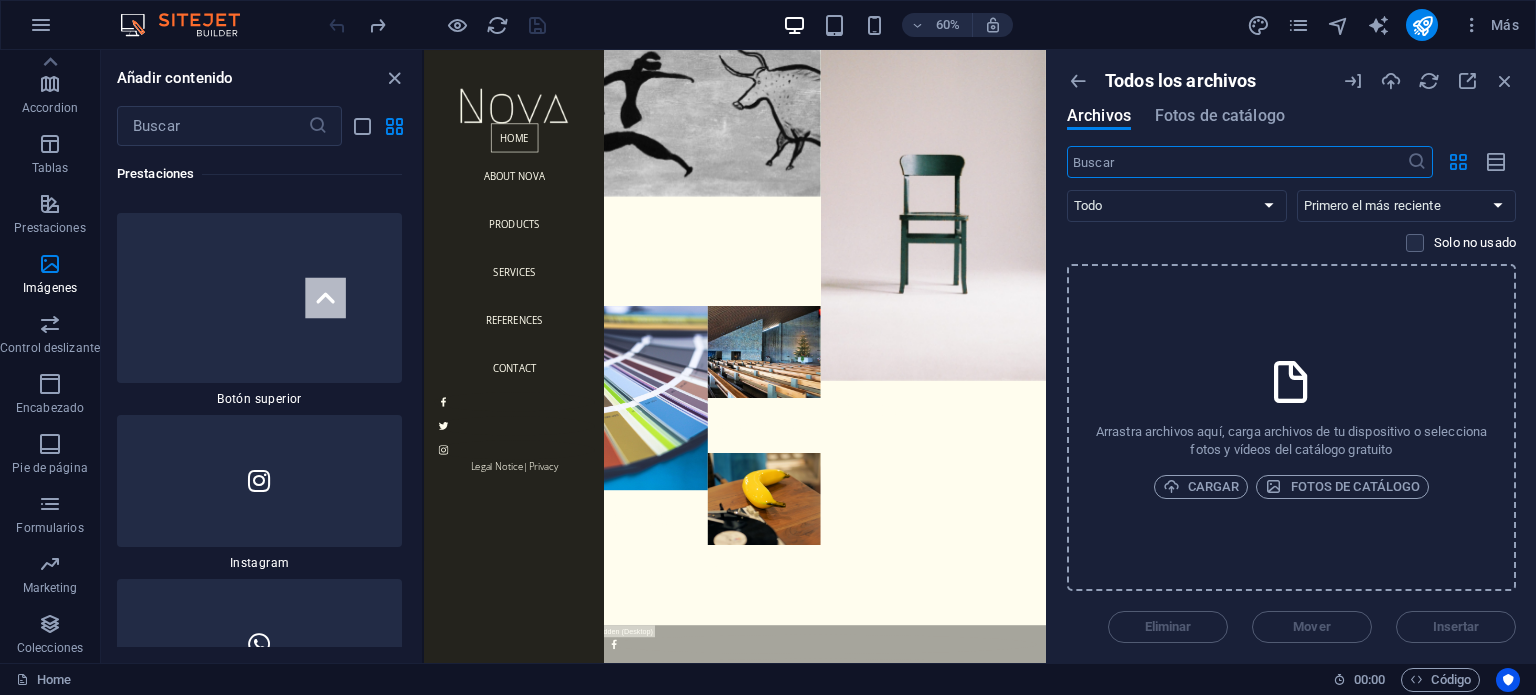 scroll, scrollTop: 0, scrollLeft: 0, axis: both 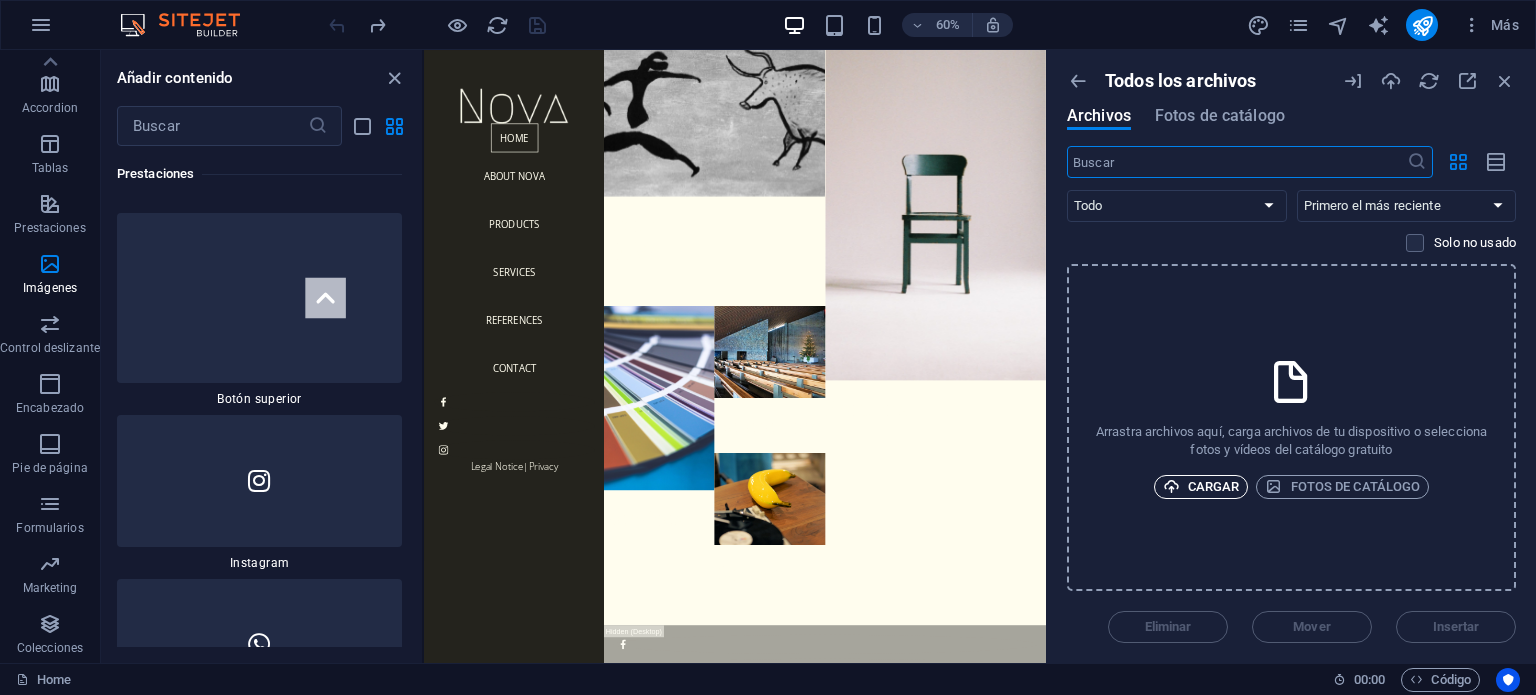 click on "Cargar" at bounding box center [1201, 487] 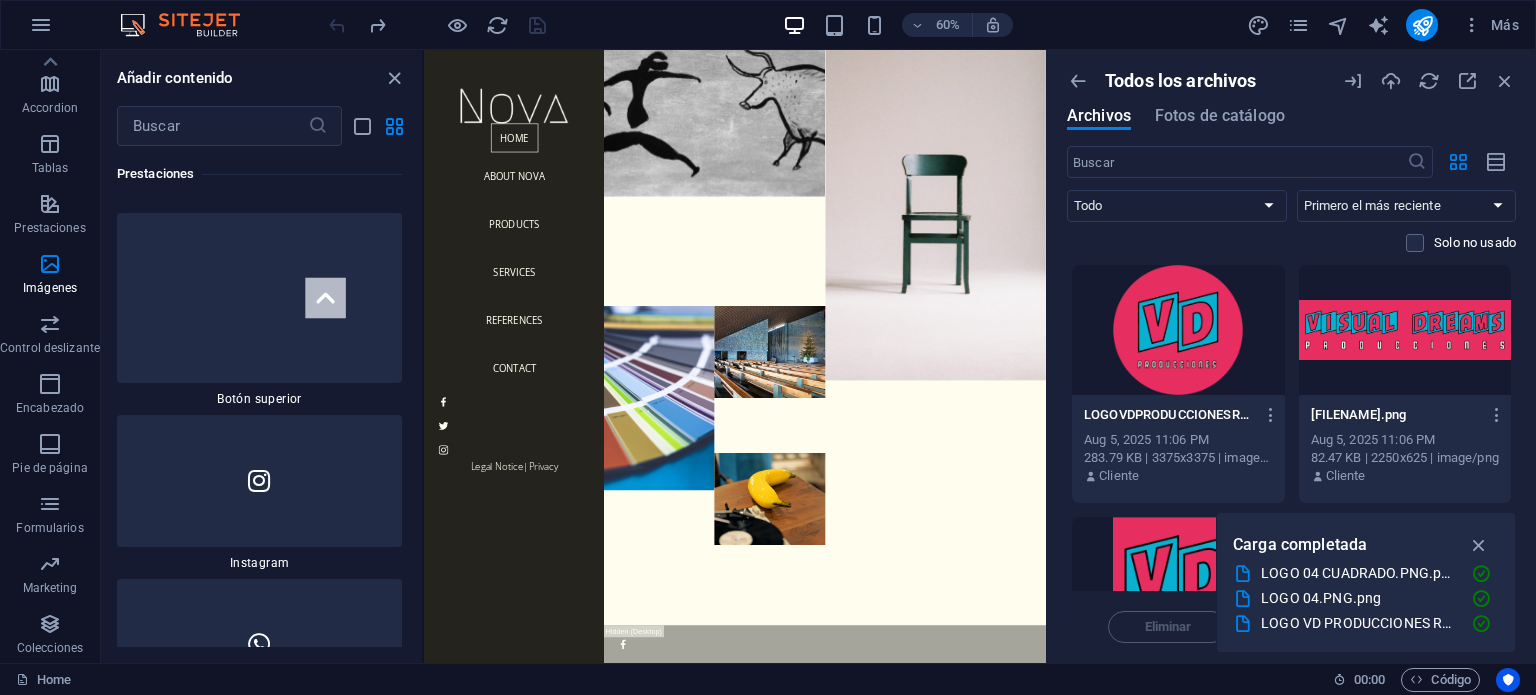 click at bounding box center (1479, 545) 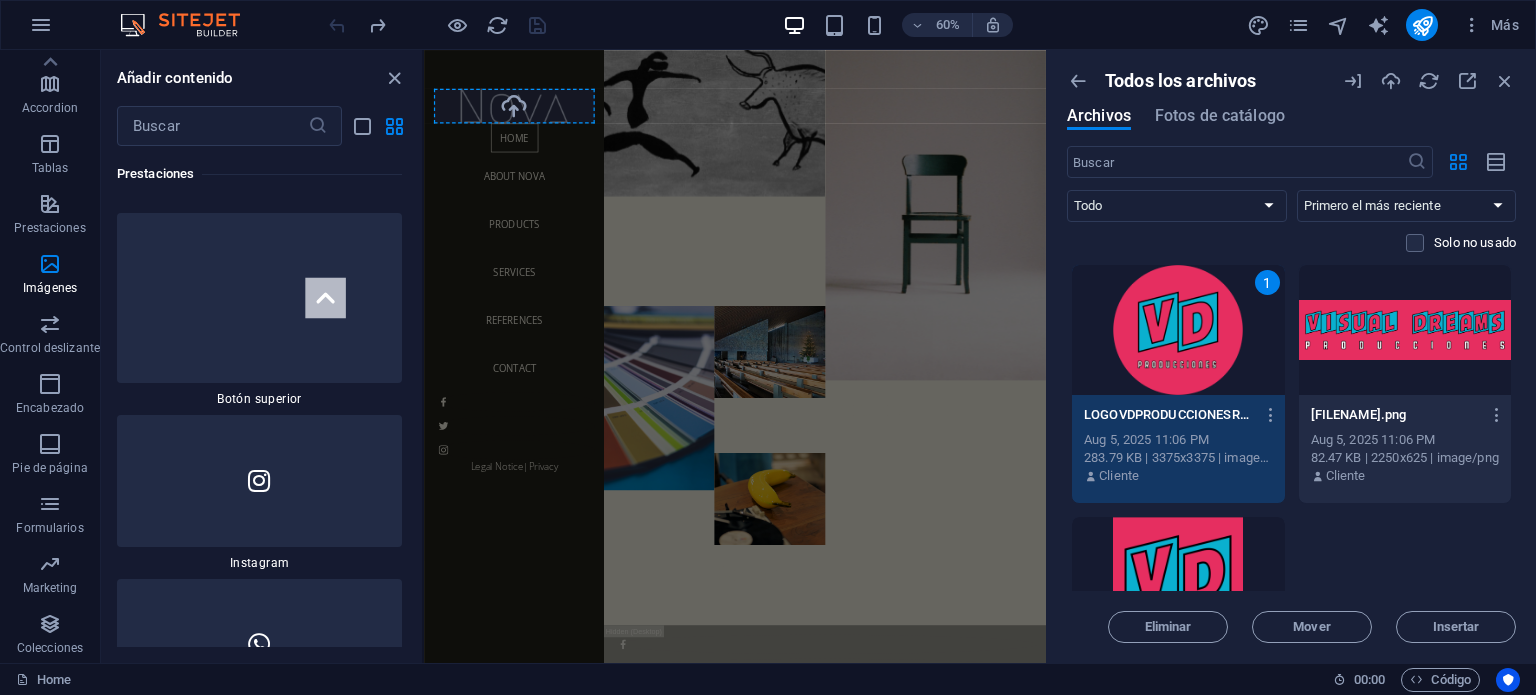select on "px" 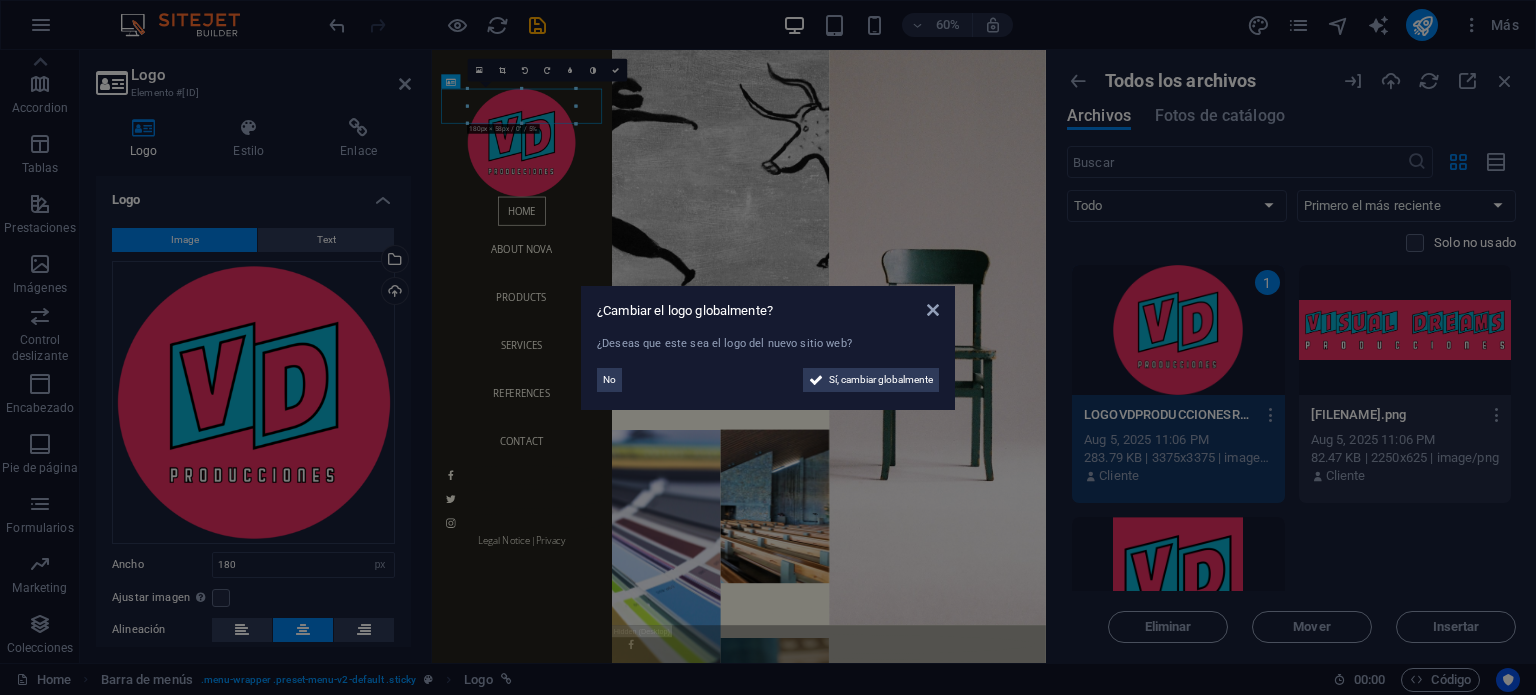 click on "¿Cambiar el logo globalmente? ¿Deseas que este sea el logo del nuevo sitio web? No Sí, cambiar globalmente" at bounding box center [768, 347] 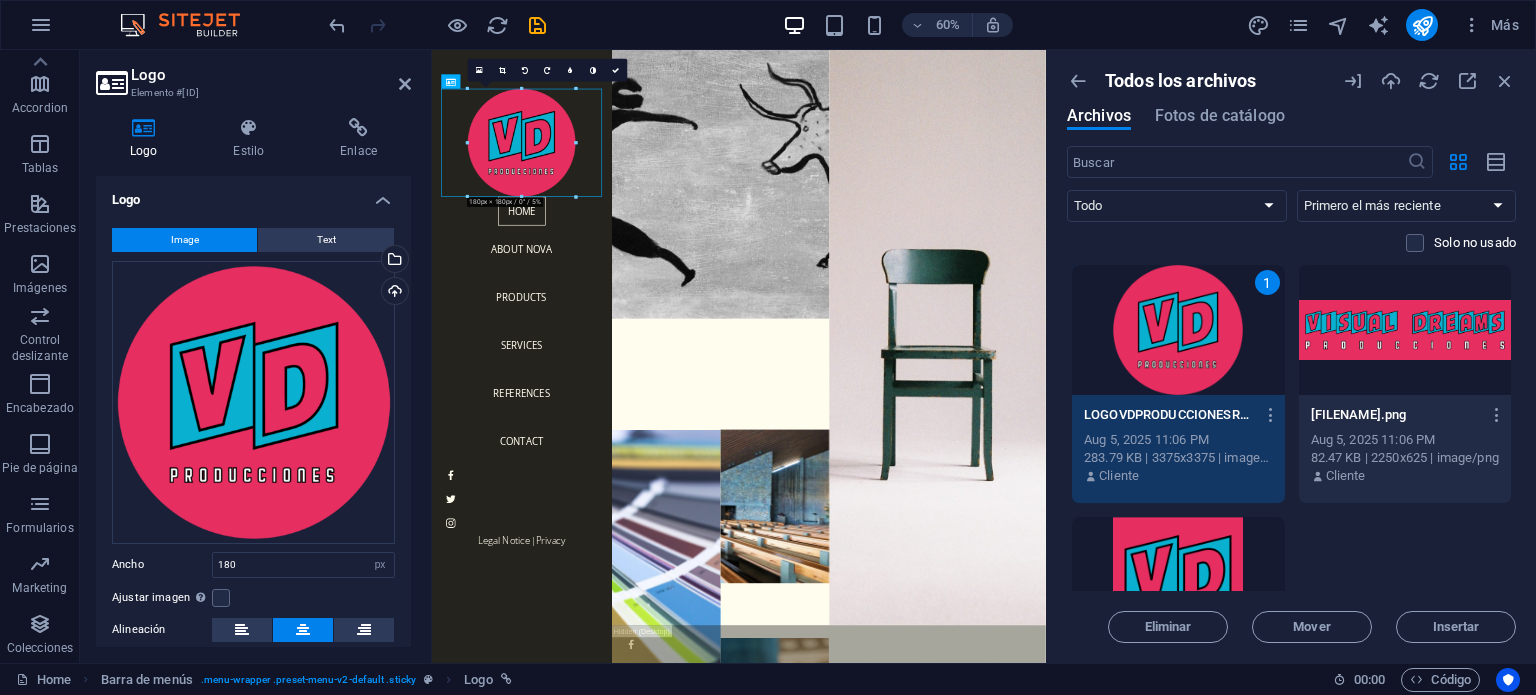 click at bounding box center [1405, 330] 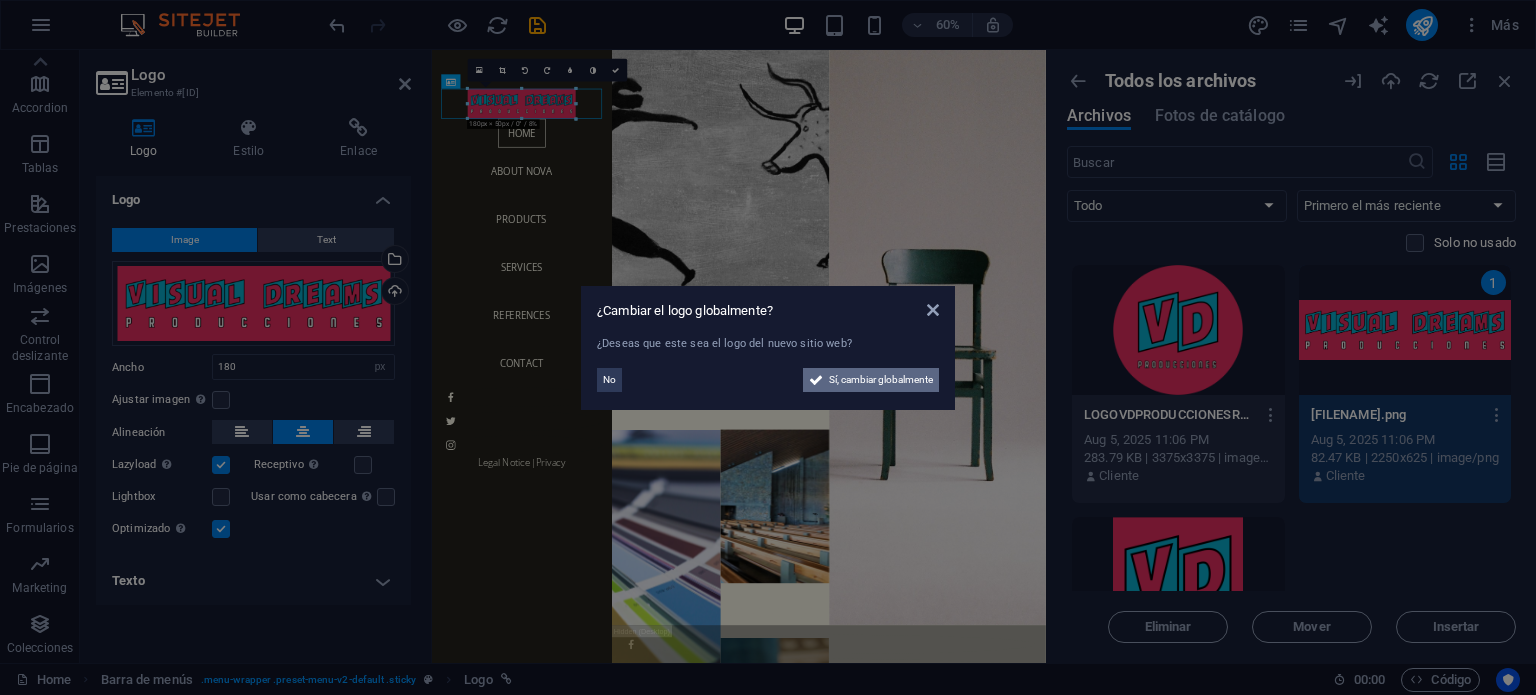 click on "Sí, cambiar globalmente" at bounding box center [881, 380] 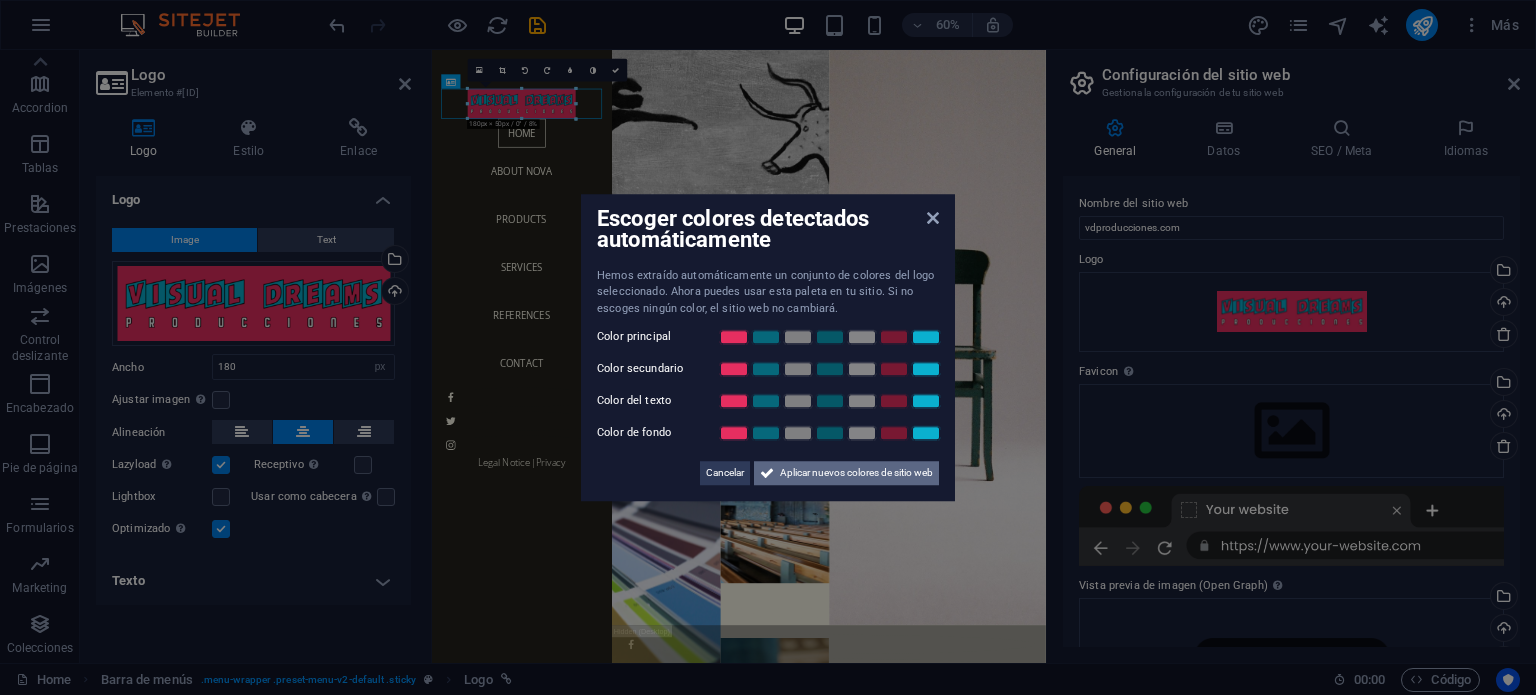 click on "Aplicar nuevos colores de sitio web" at bounding box center (856, 473) 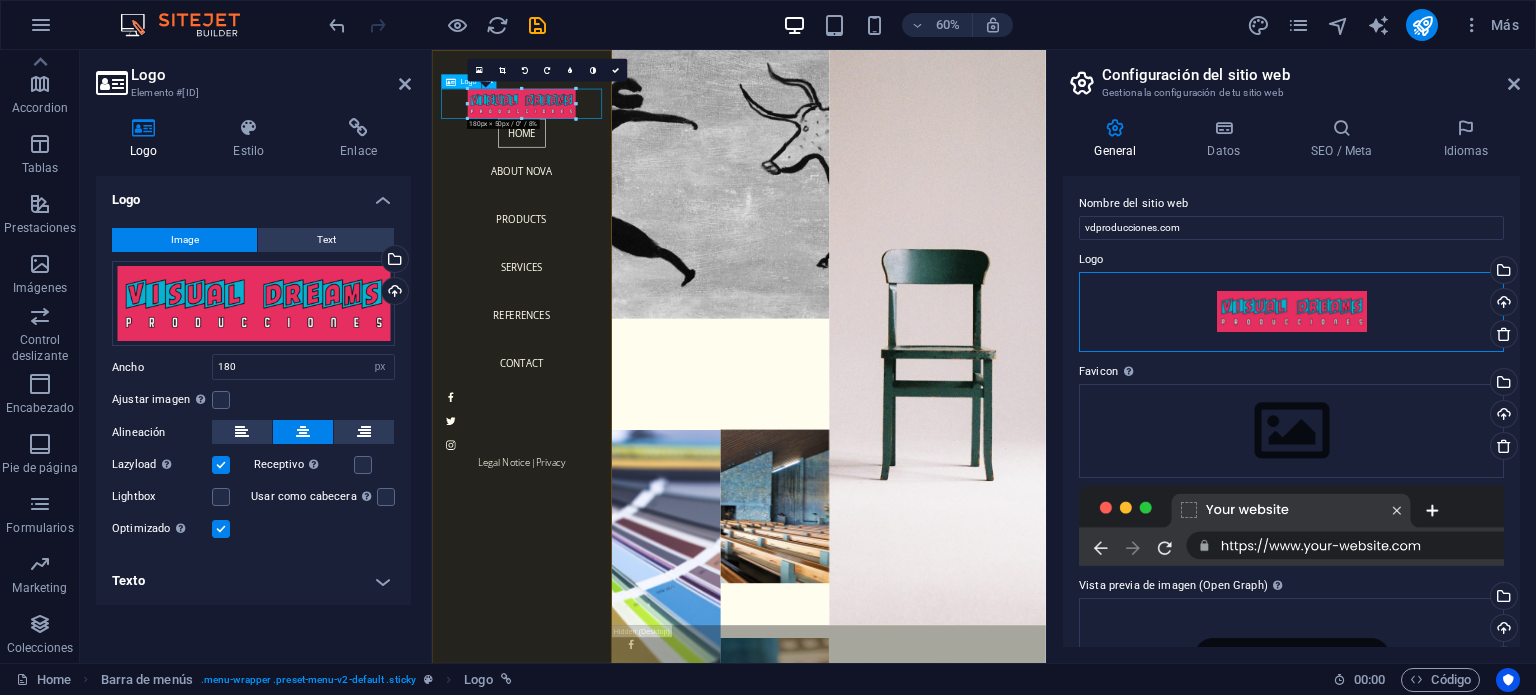 drag, startPoint x: 1716, startPoint y: 365, endPoint x: 590, endPoint y: 123, distance: 1151.7118 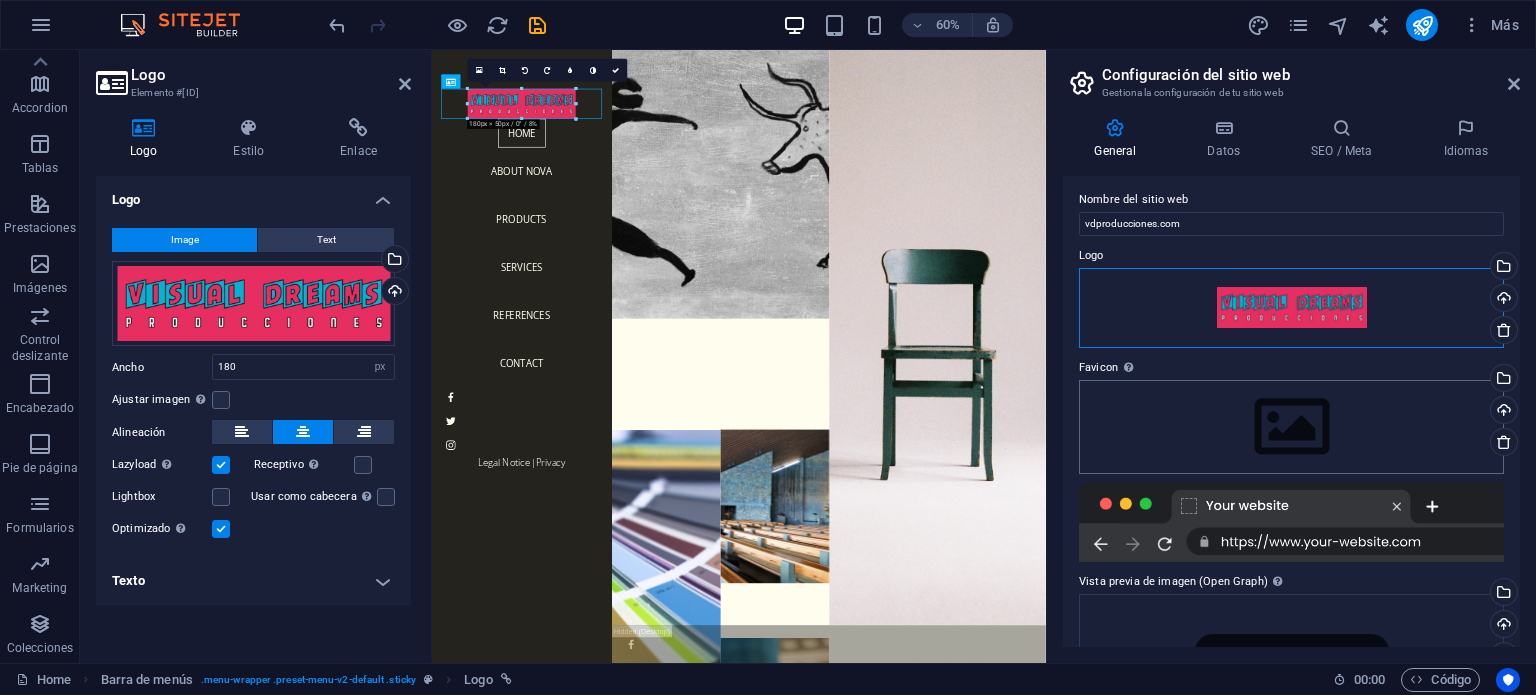 scroll, scrollTop: 0, scrollLeft: 0, axis: both 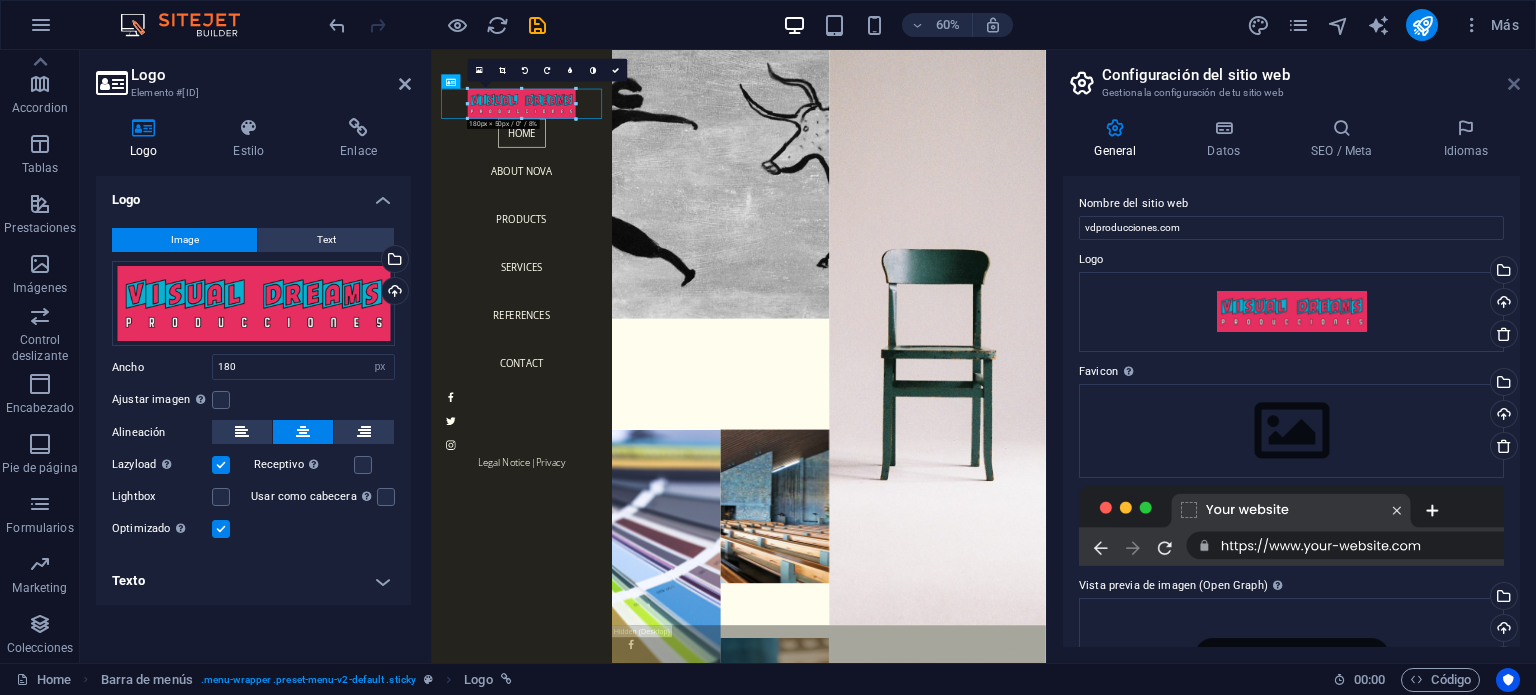 click at bounding box center [1514, 84] 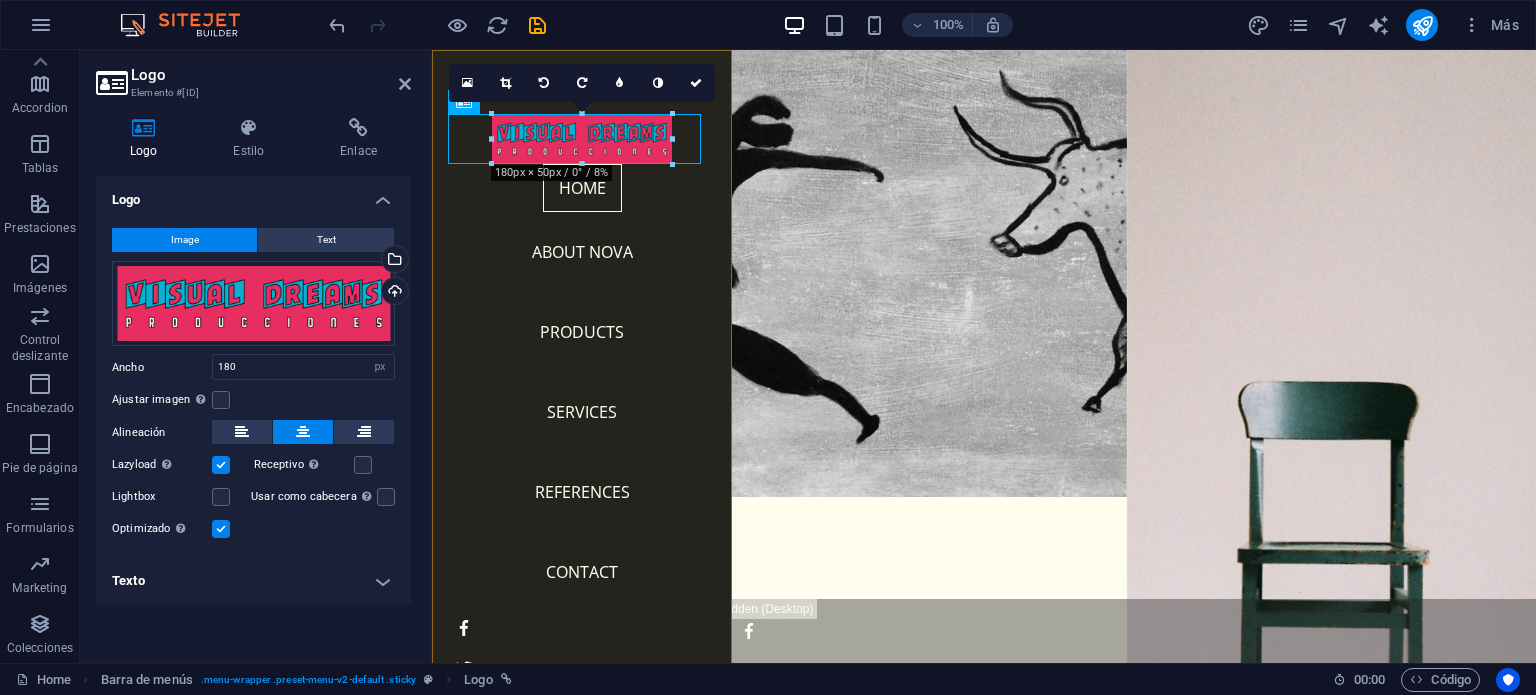 click on "Home About Nova Products Services References Contact Legal Notice  |  Privacy" at bounding box center [582, 356] 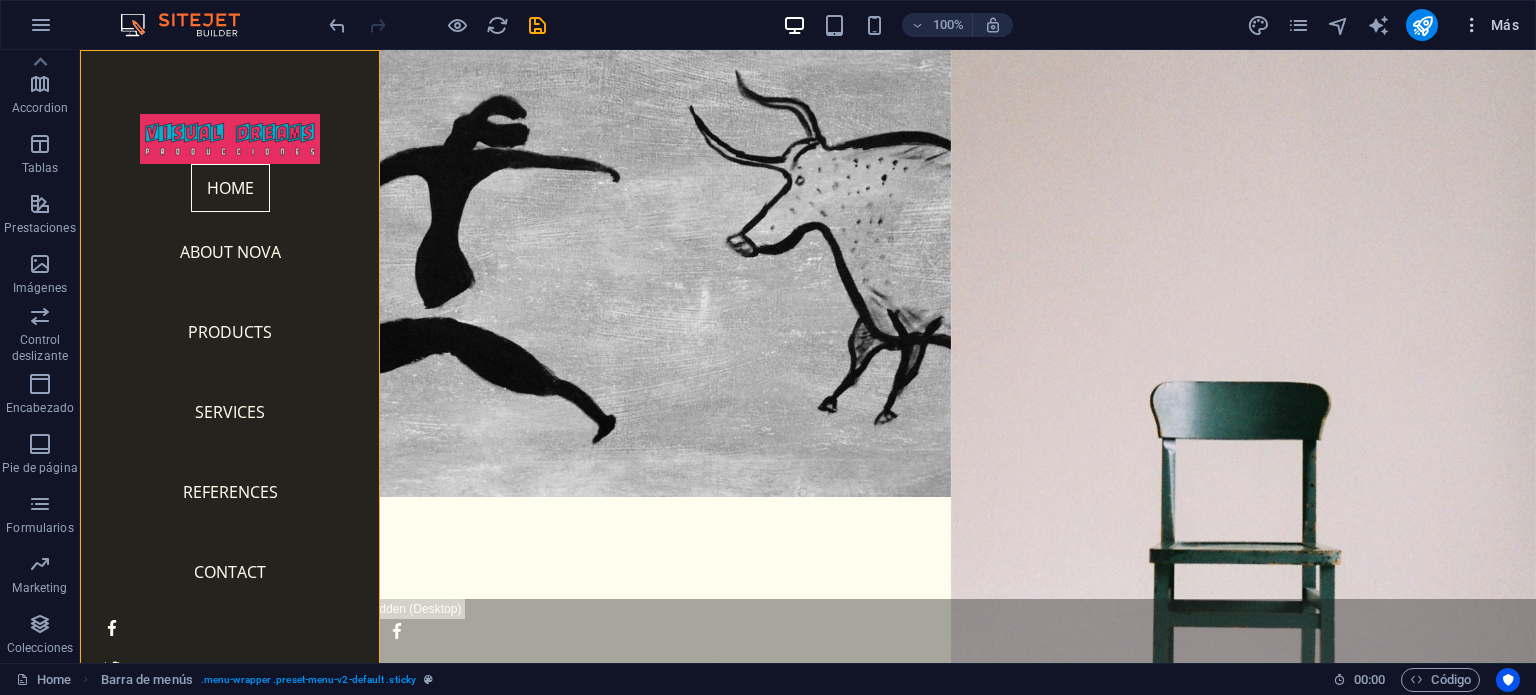 click on "Más" at bounding box center [1490, 25] 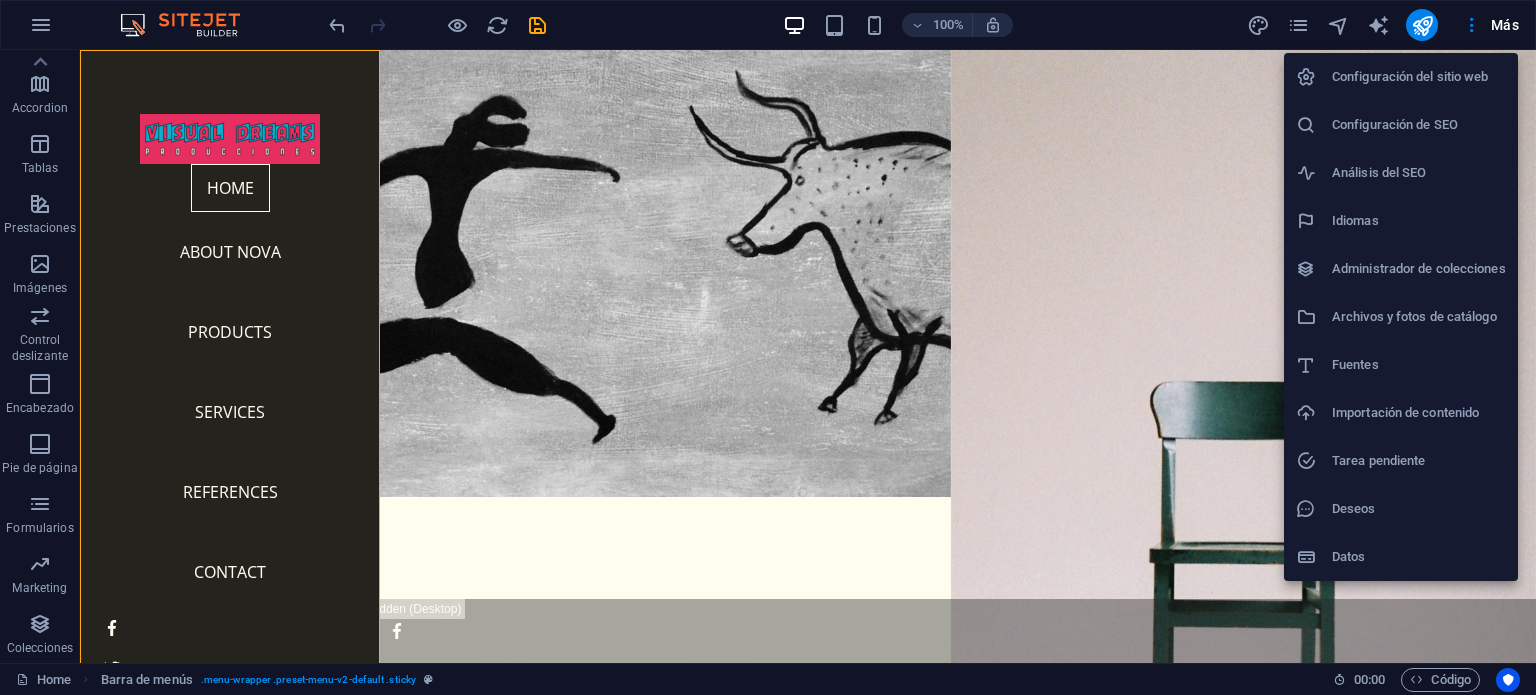 click on "Configuración del sitio web" at bounding box center (1419, 77) 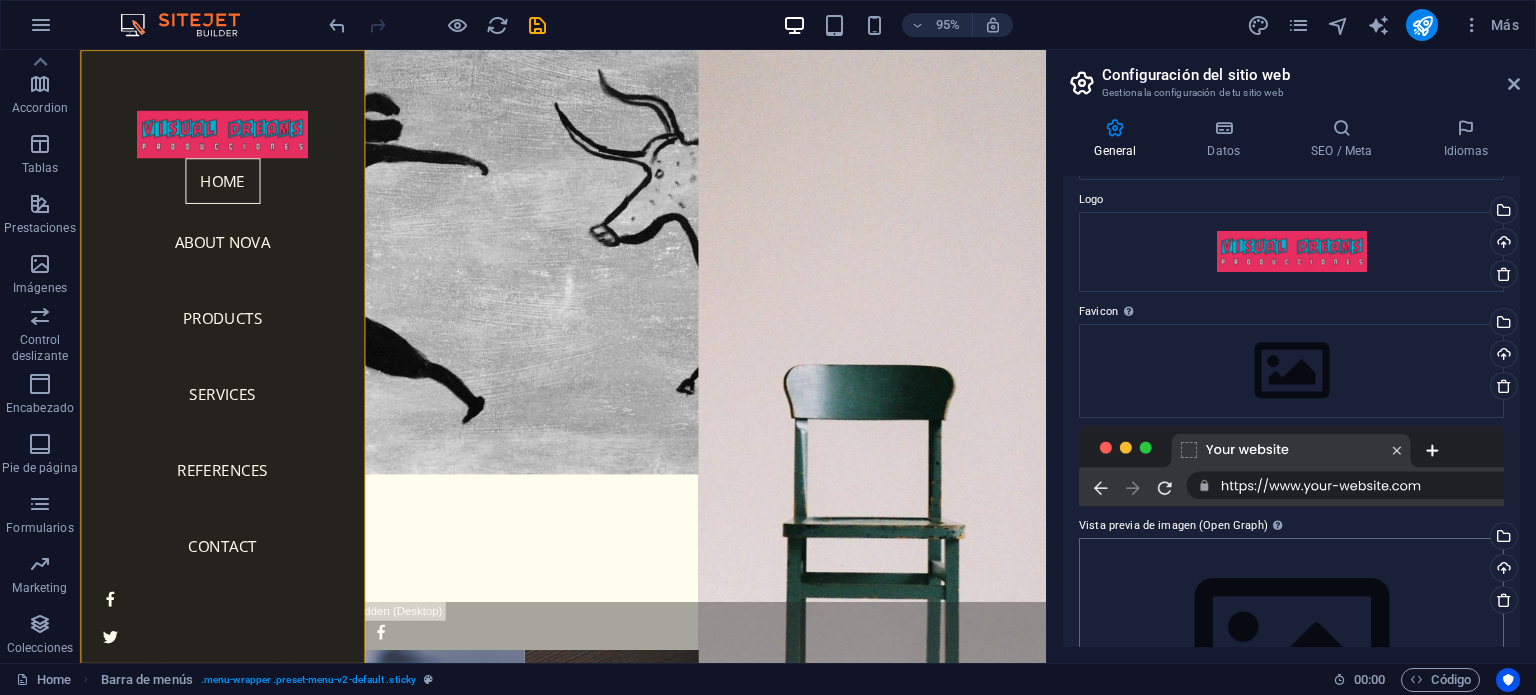 scroll, scrollTop: 0, scrollLeft: 0, axis: both 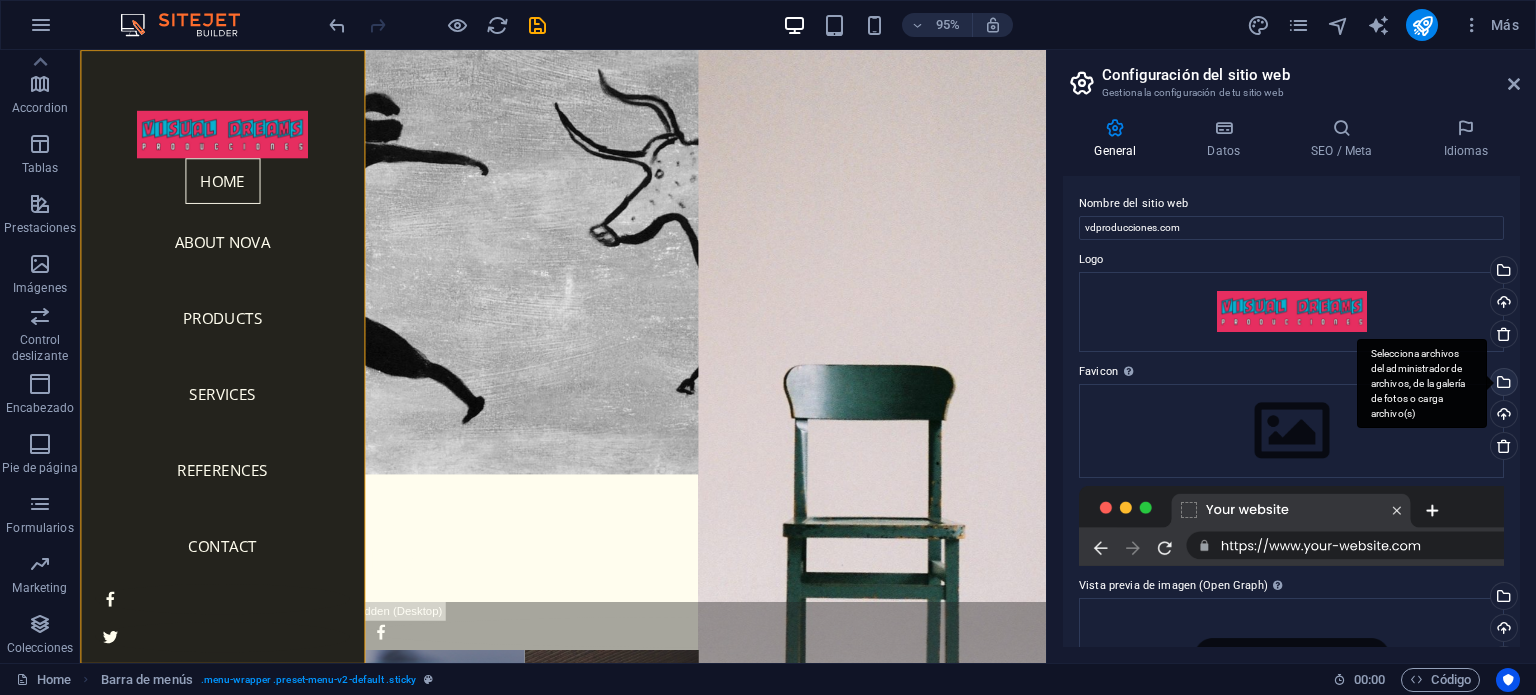 click on "Selecciona archivos del administrador de archivos, de la galería de fotos o carga archivo(s)" at bounding box center (1502, 384) 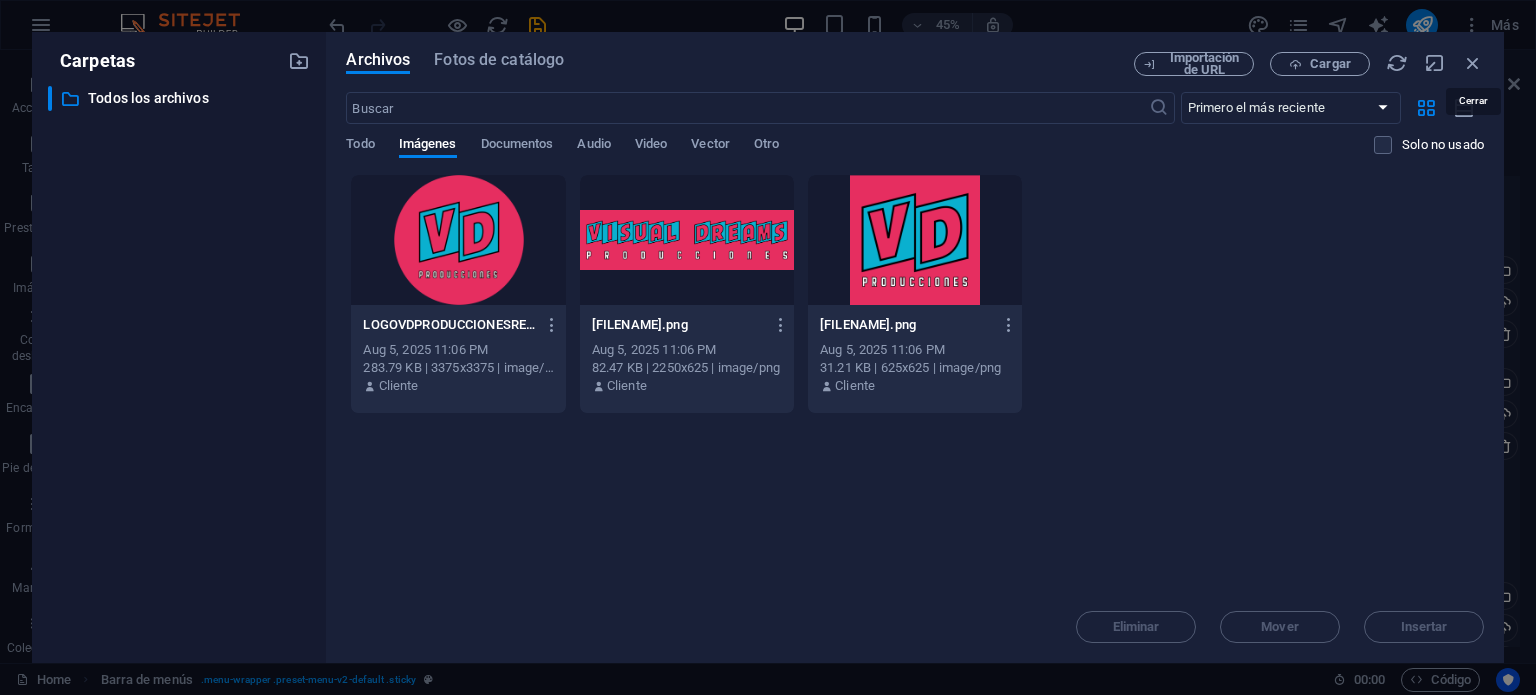 drag, startPoint x: 1469, startPoint y: 61, endPoint x: 1464, endPoint y: 88, distance: 27.45906 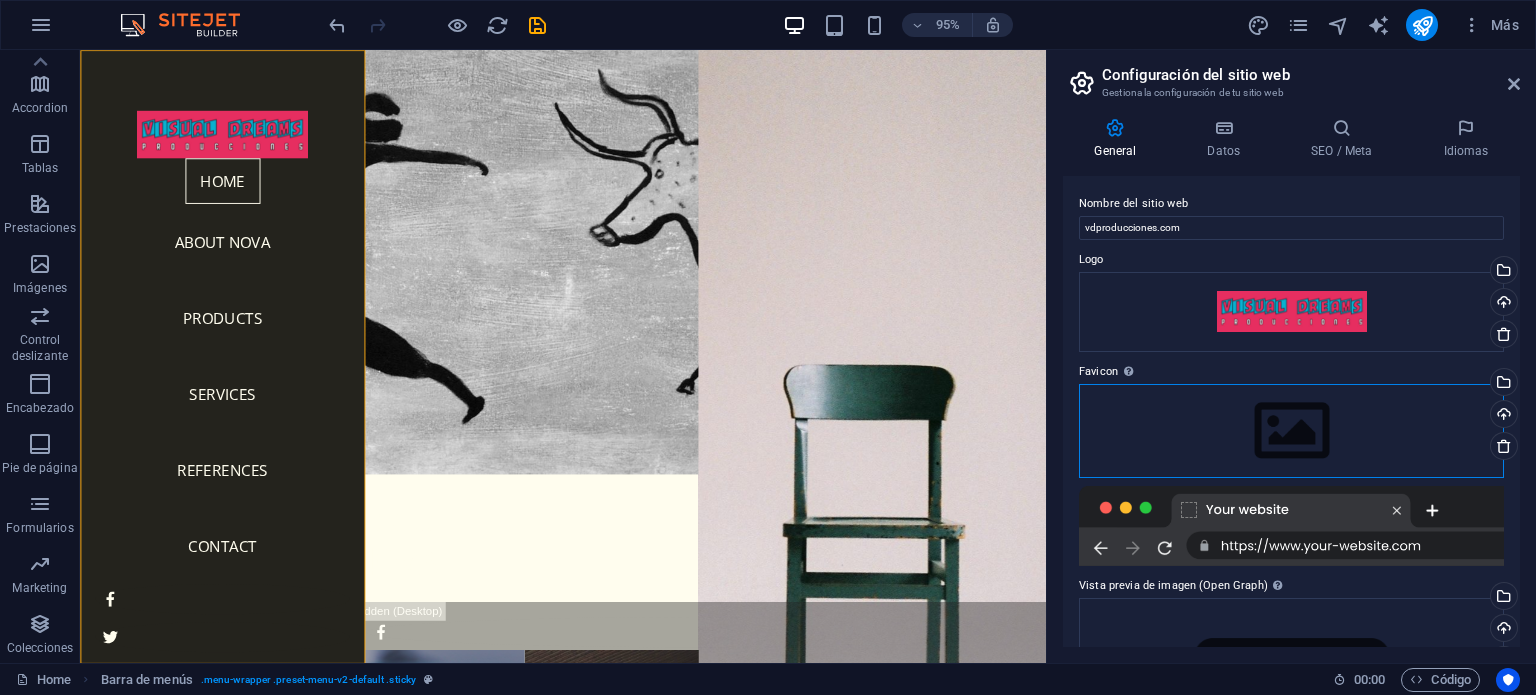 click on "Arrastra archivos aquí, haz clic para escoger archivos o  selecciona archivos de Archivos o de nuestra galería gratuita de fotos y vídeos" at bounding box center (1291, 431) 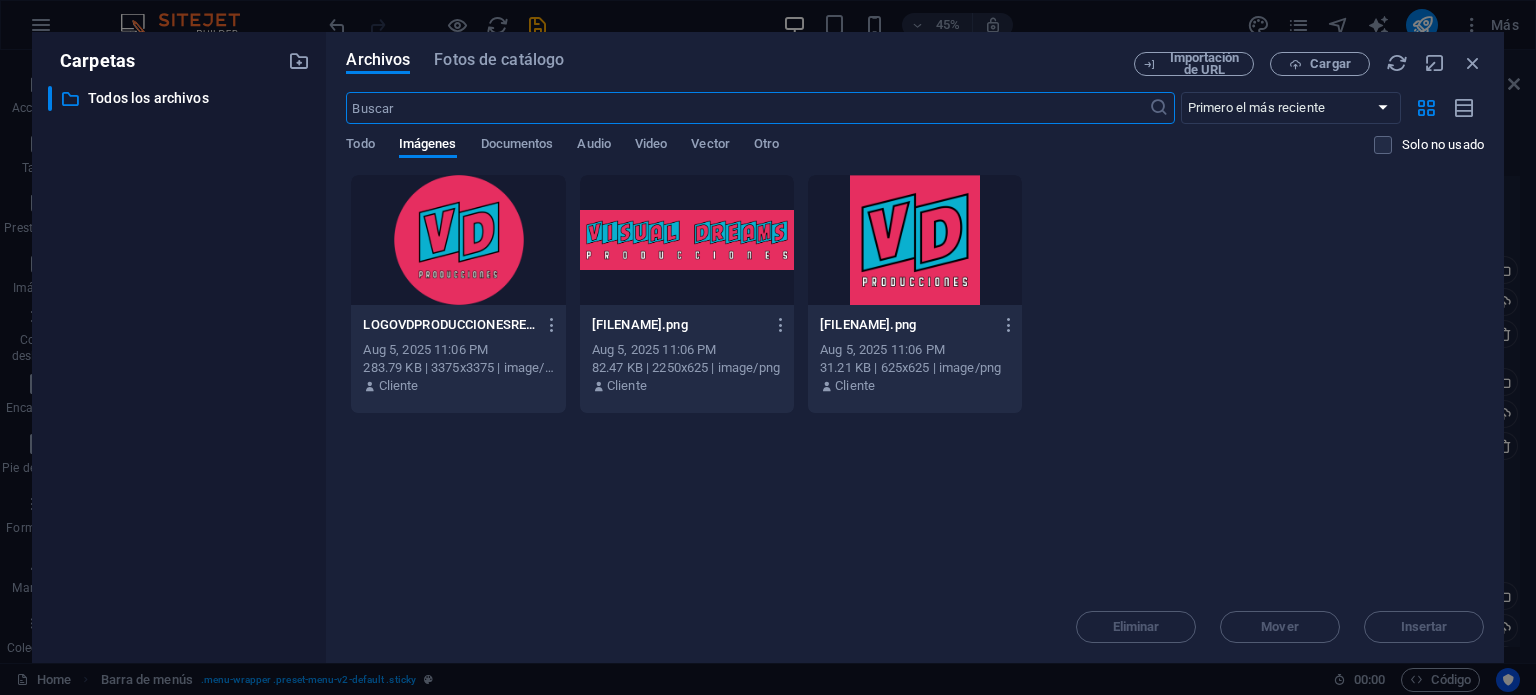 click at bounding box center [458, 240] 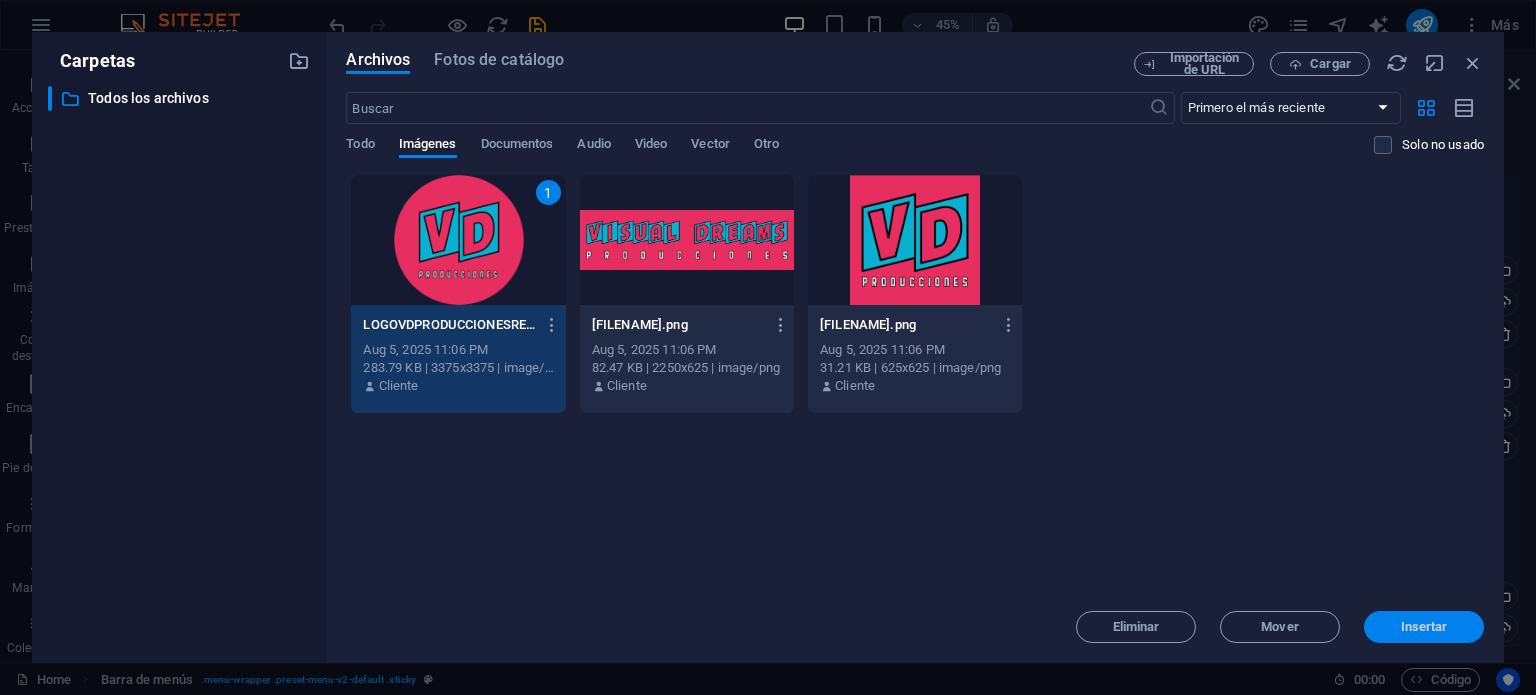 click on "Insertar" at bounding box center [1424, 627] 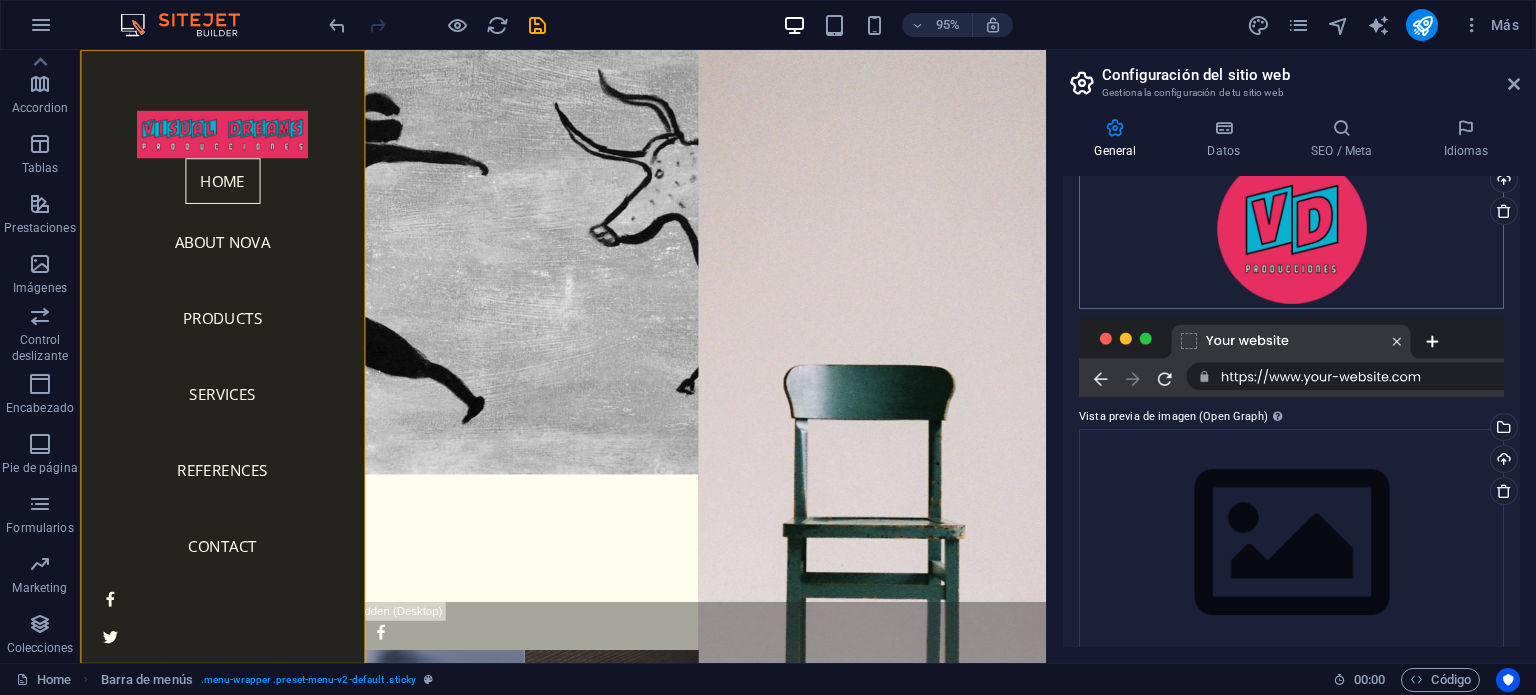 scroll, scrollTop: 261, scrollLeft: 0, axis: vertical 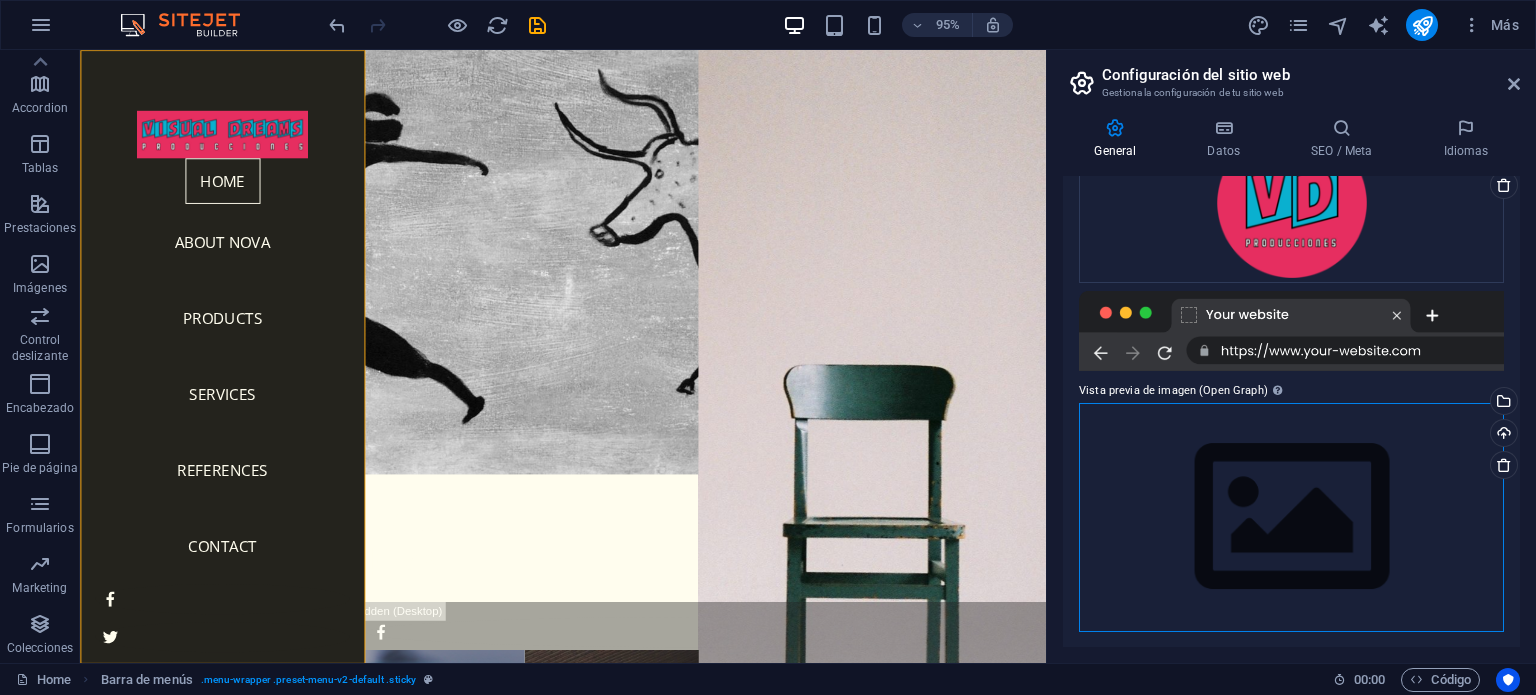 click on "Arrastra archivos aquí, haz clic para escoger archivos o  selecciona archivos de Archivos o de nuestra galería gratuita de fotos y vídeos" at bounding box center [1291, 517] 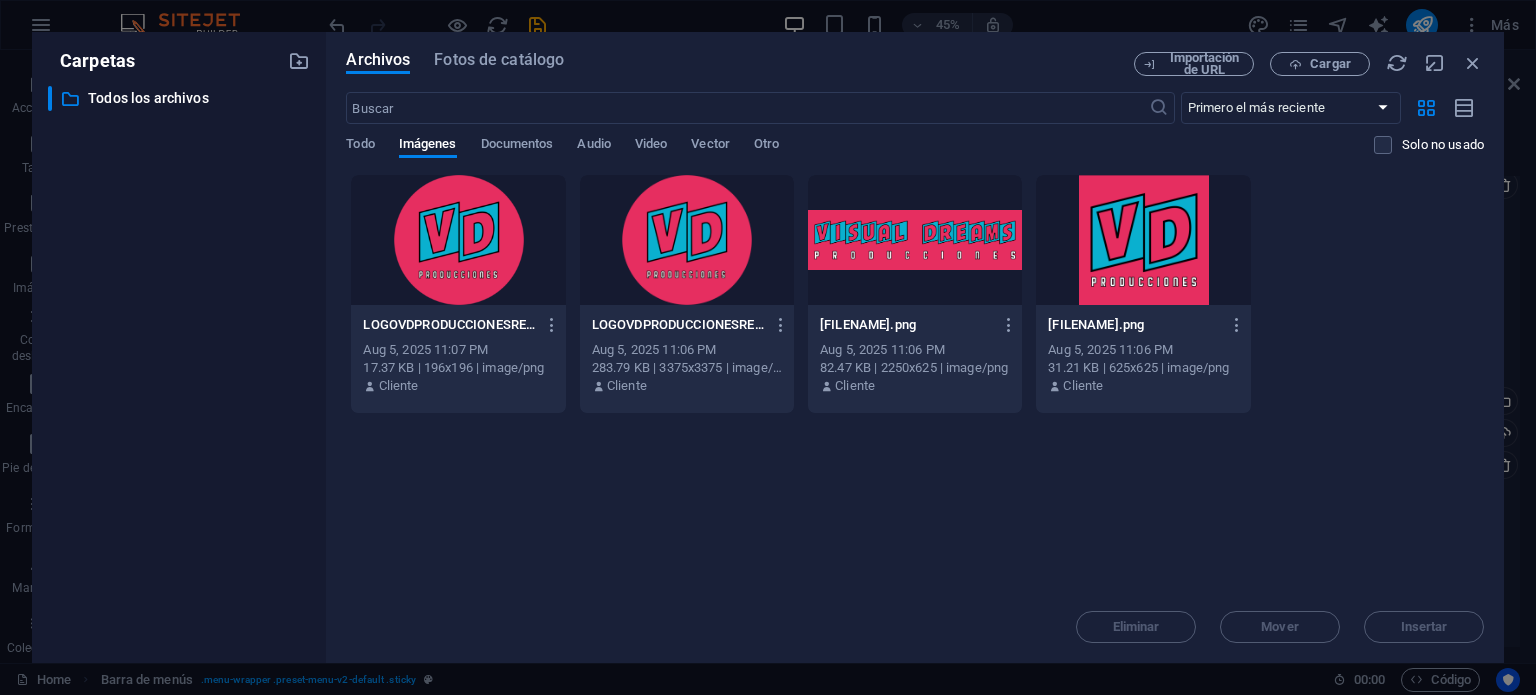 click at bounding box center (458, 240) 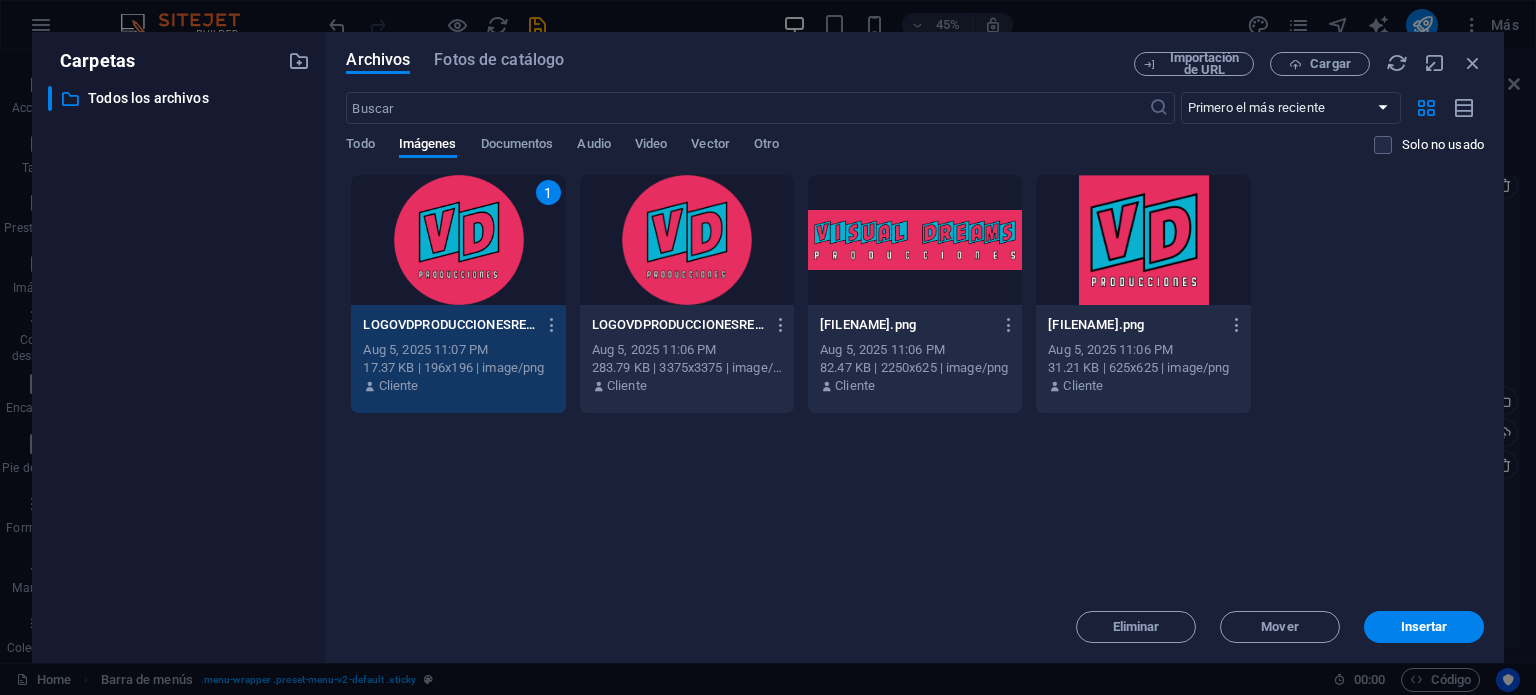 click at bounding box center (687, 240) 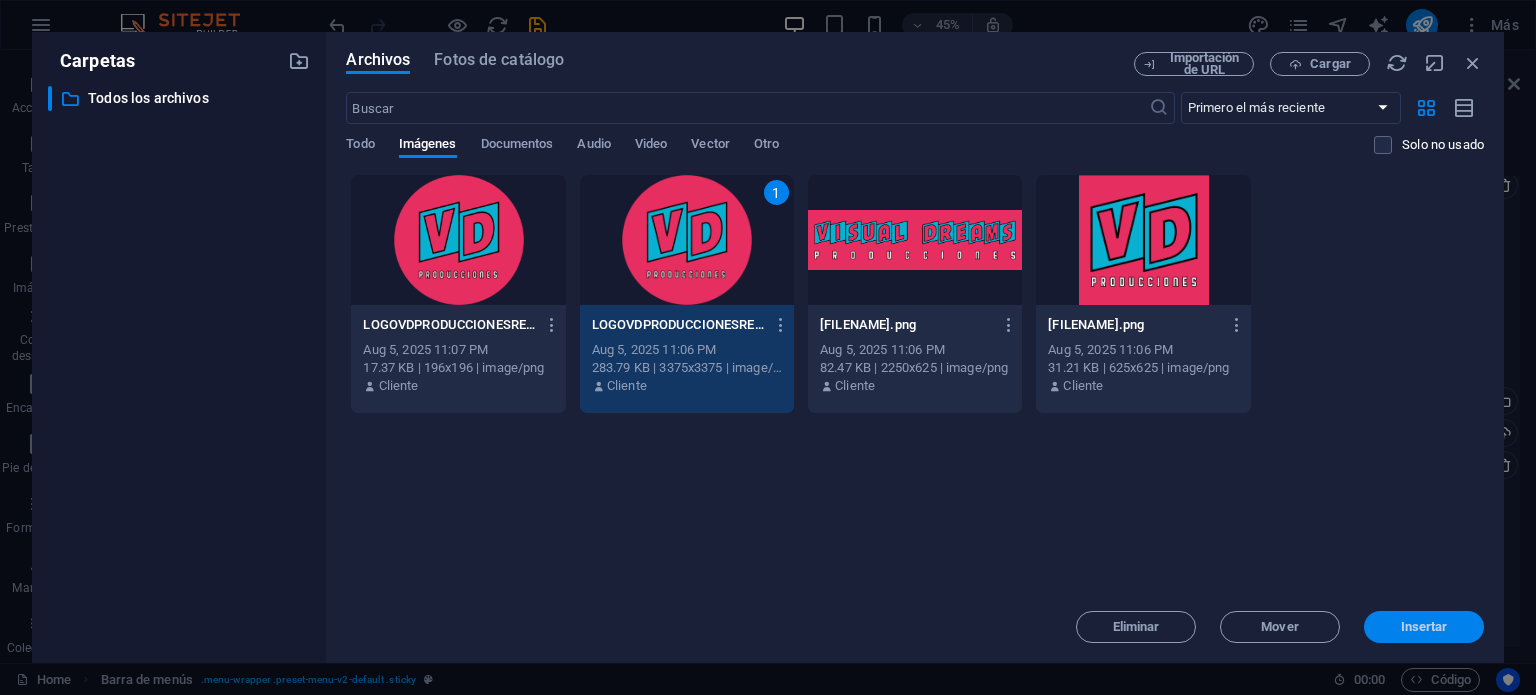 click on "Insertar" at bounding box center (1424, 627) 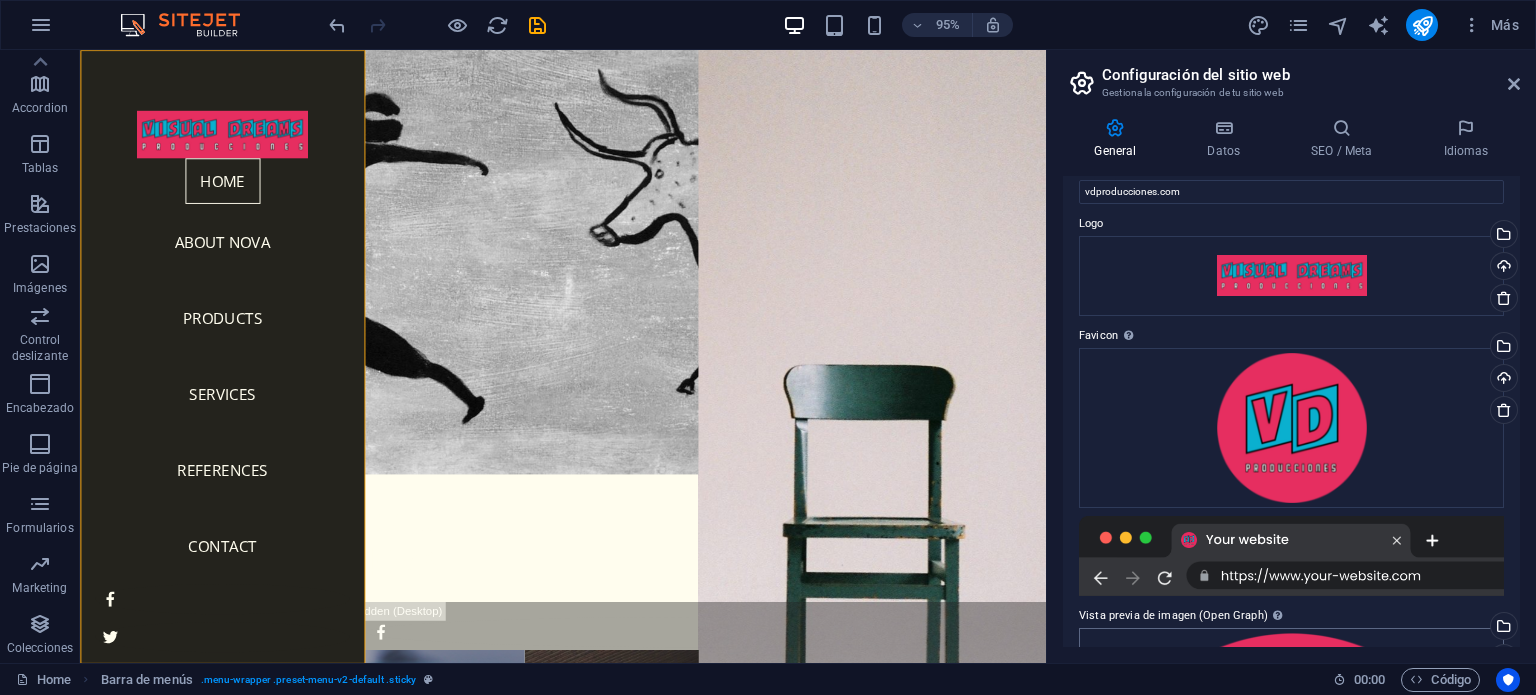 scroll, scrollTop: 0, scrollLeft: 0, axis: both 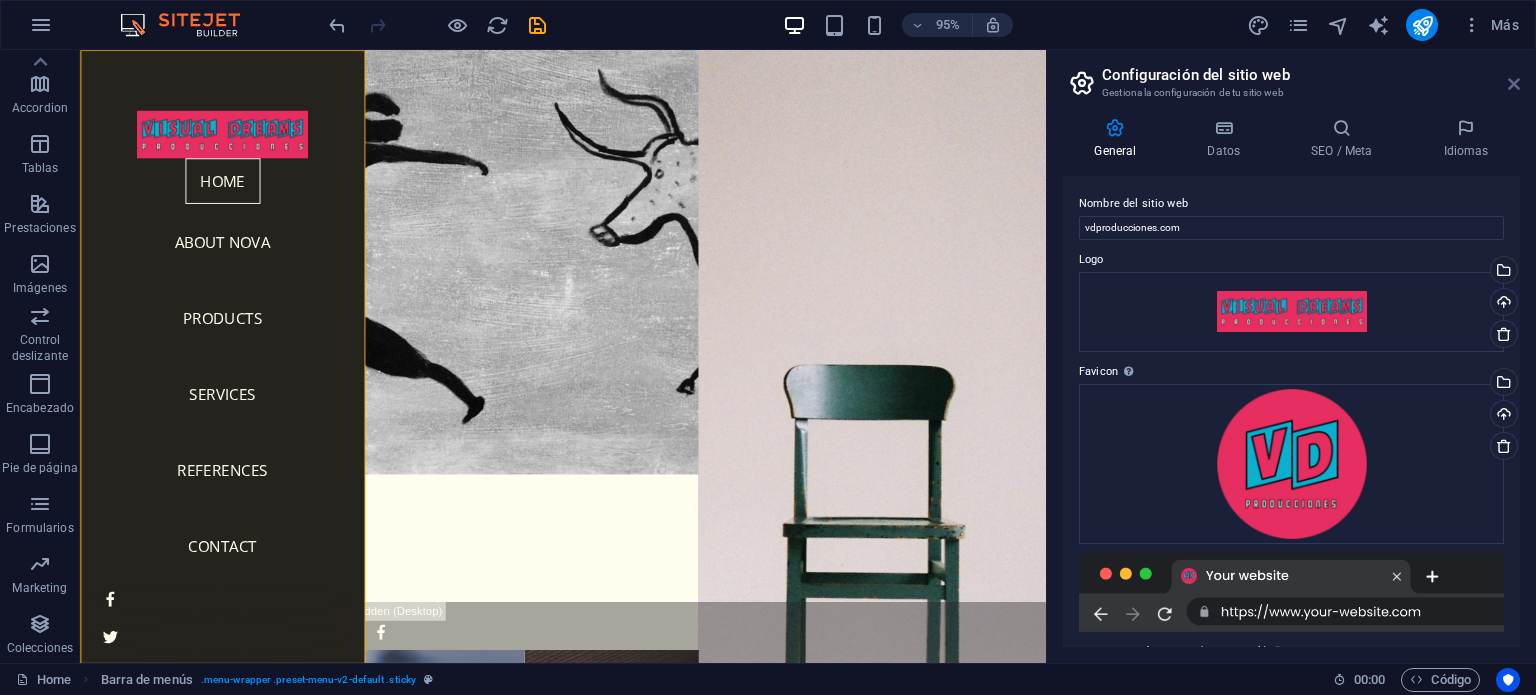 click at bounding box center (1514, 84) 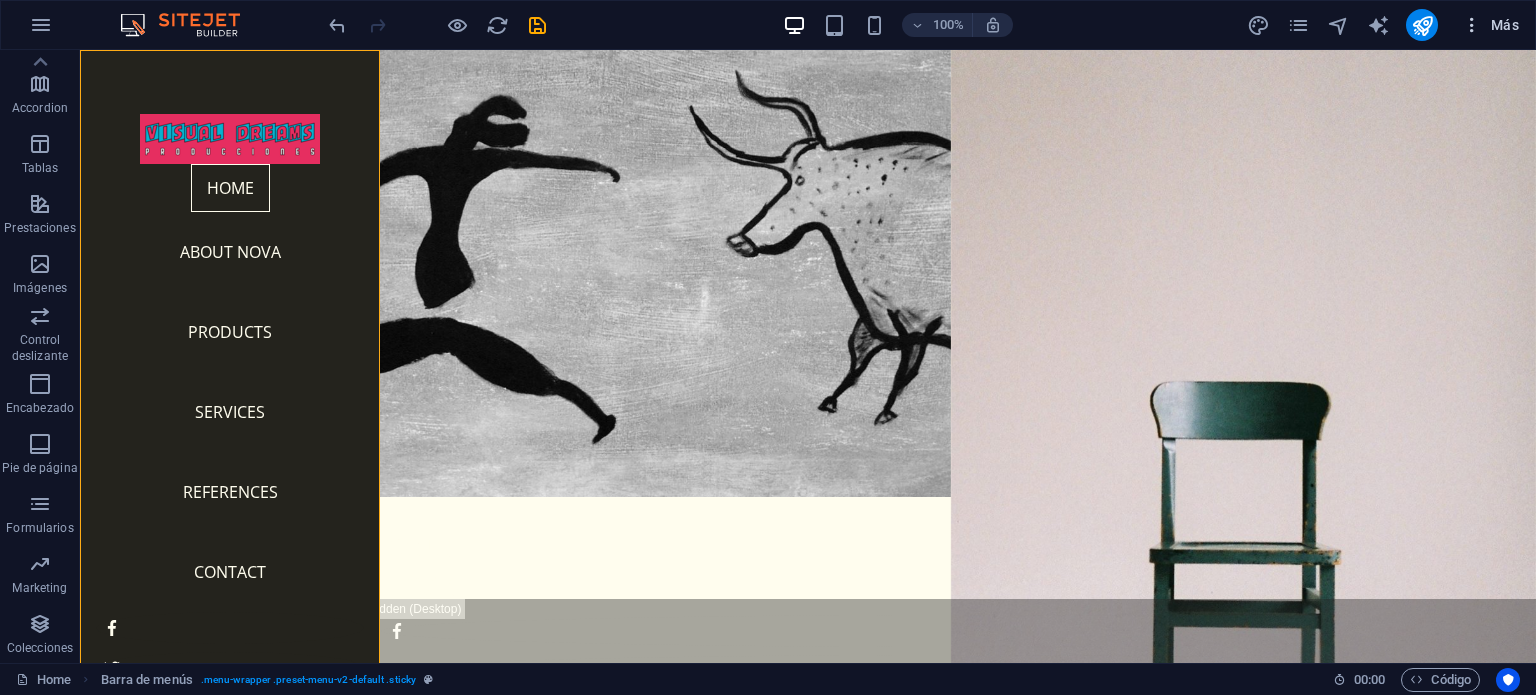 click on "Más" at bounding box center [1490, 25] 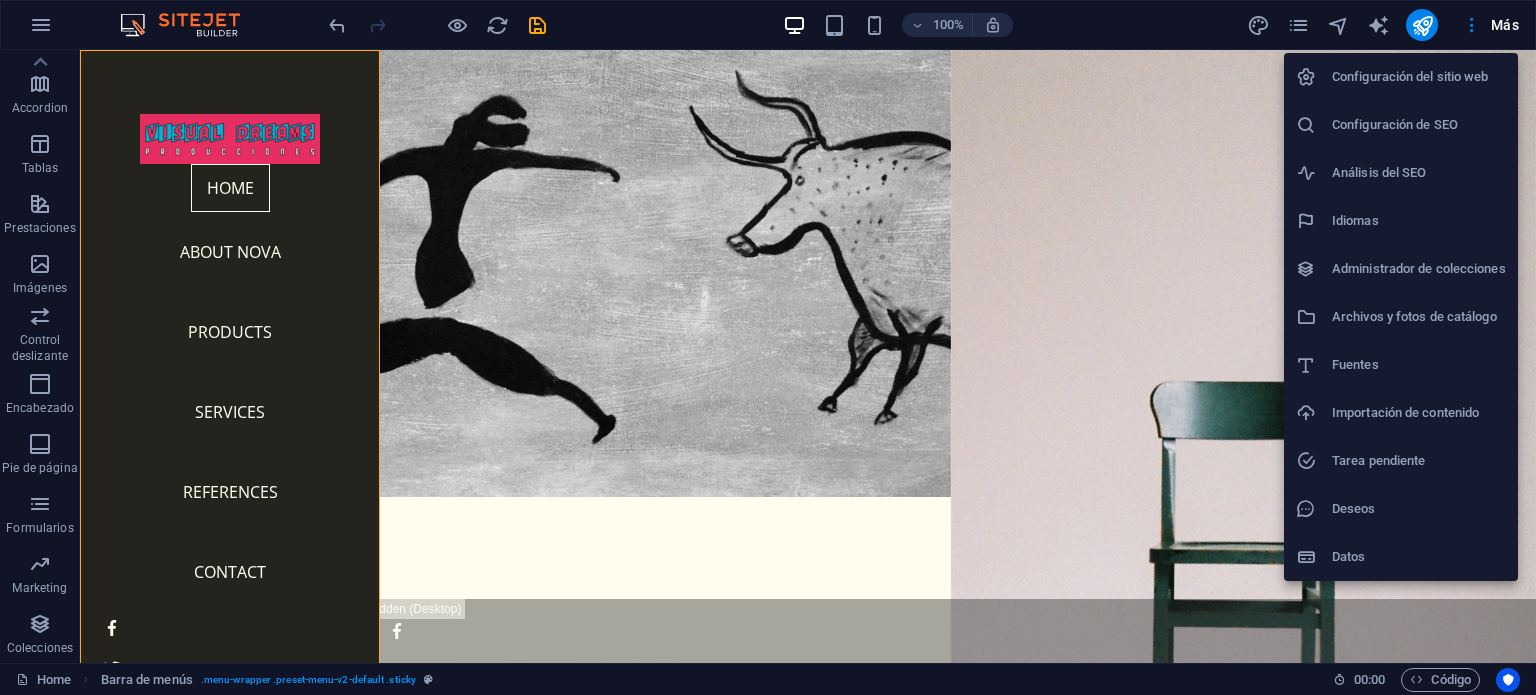 click on "Configuración del sitio web" at bounding box center [1419, 77] 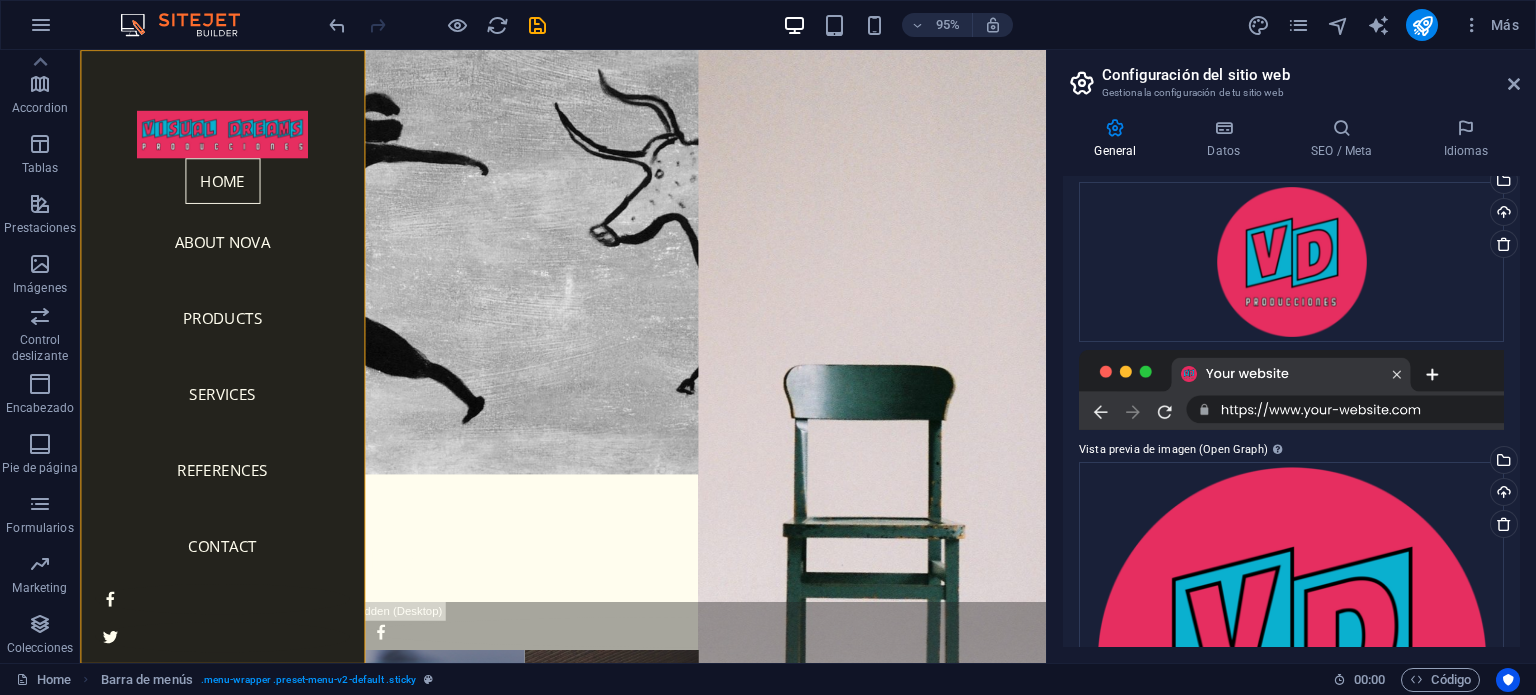 scroll, scrollTop: 0, scrollLeft: 0, axis: both 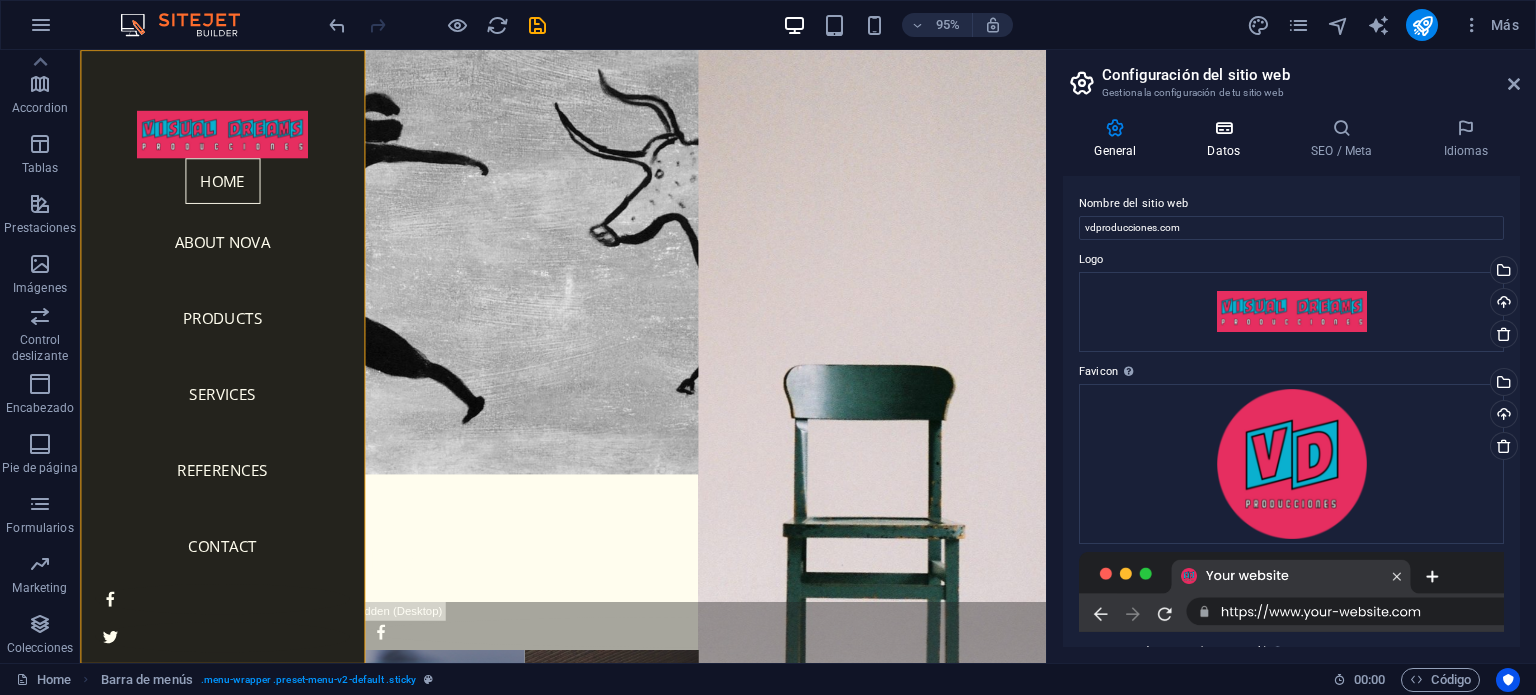 click at bounding box center (1224, 128) 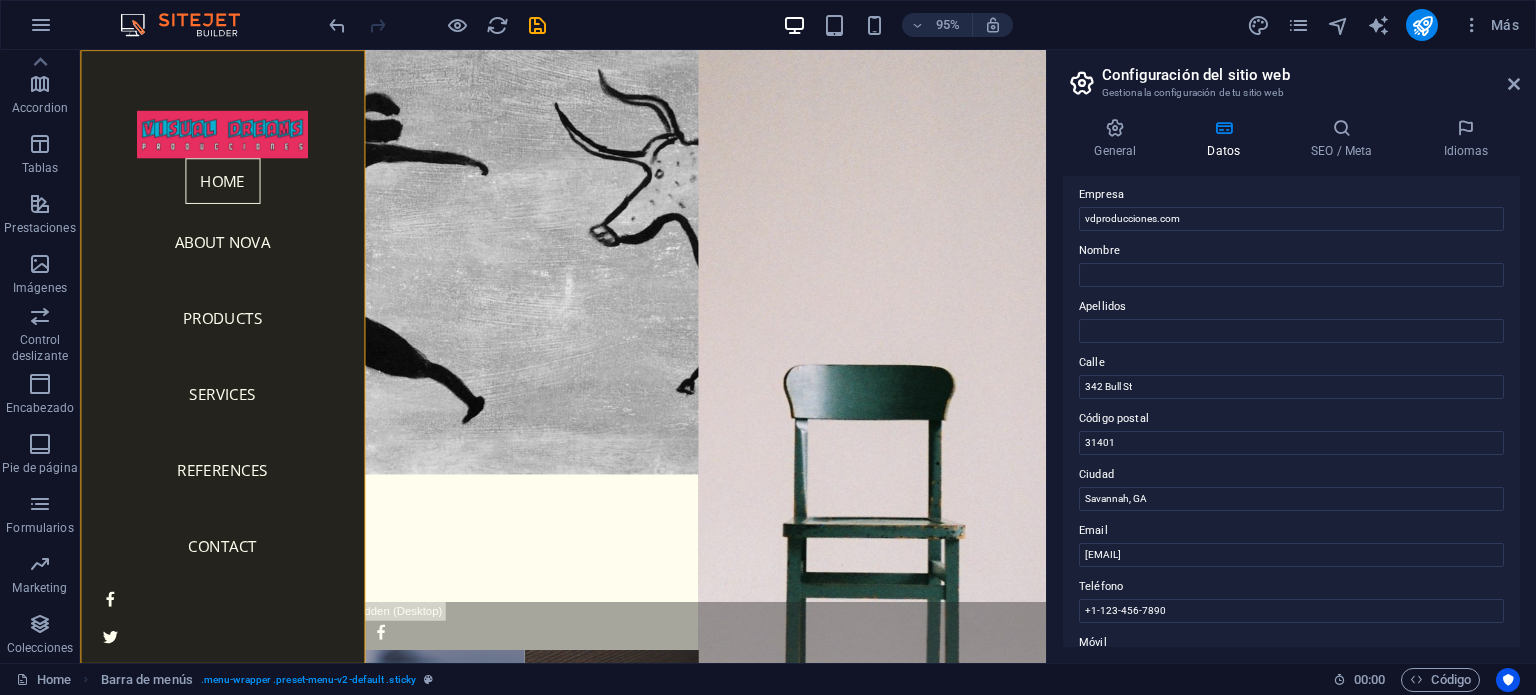 scroll, scrollTop: 0, scrollLeft: 0, axis: both 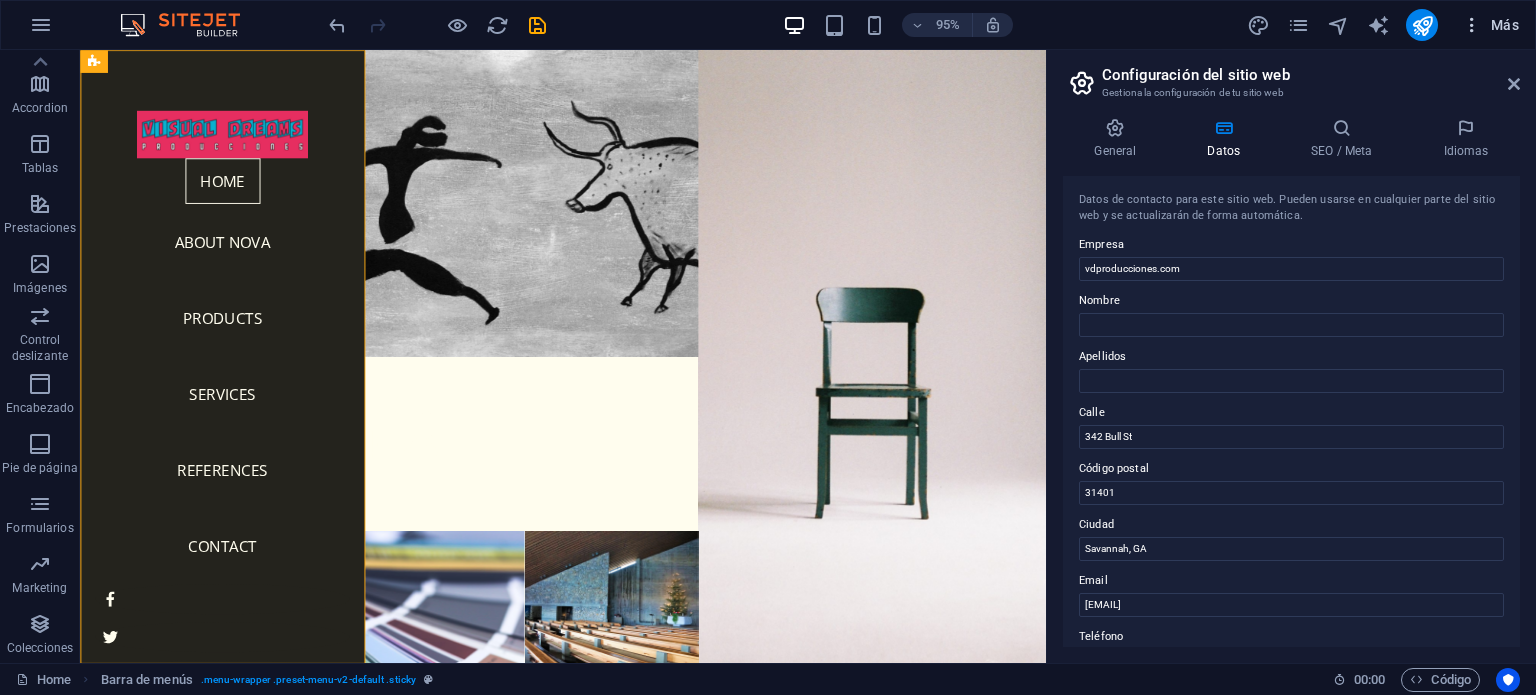 click at bounding box center (1472, 25) 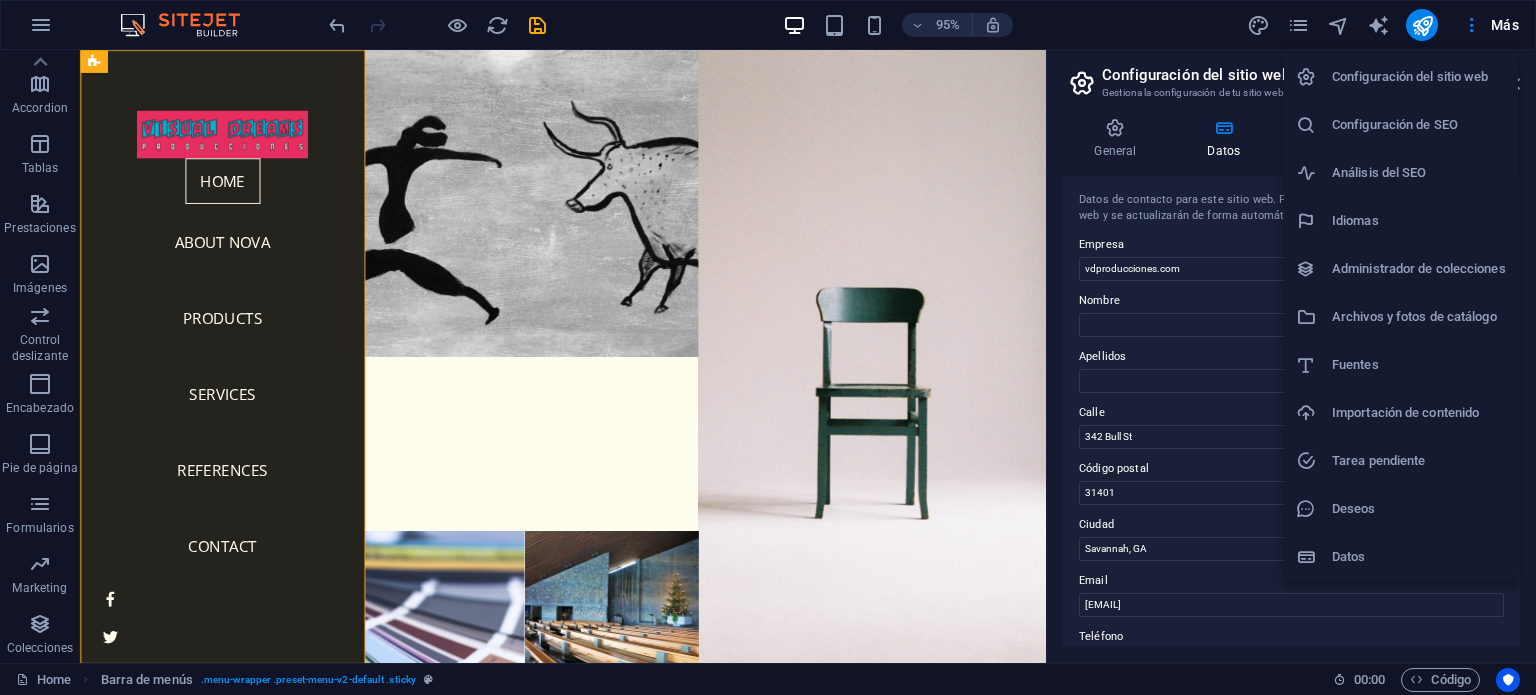 click on "Fuentes" at bounding box center [1419, 365] 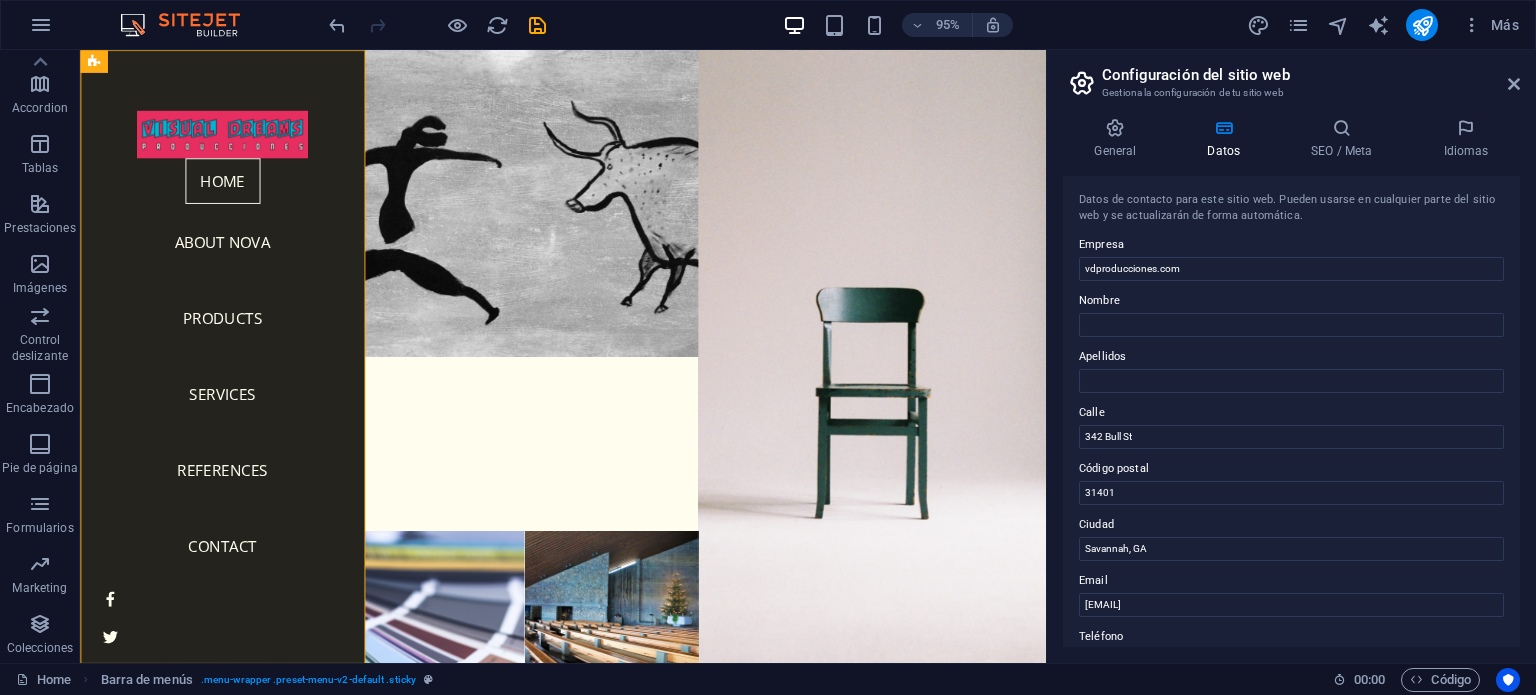 select on "popularity" 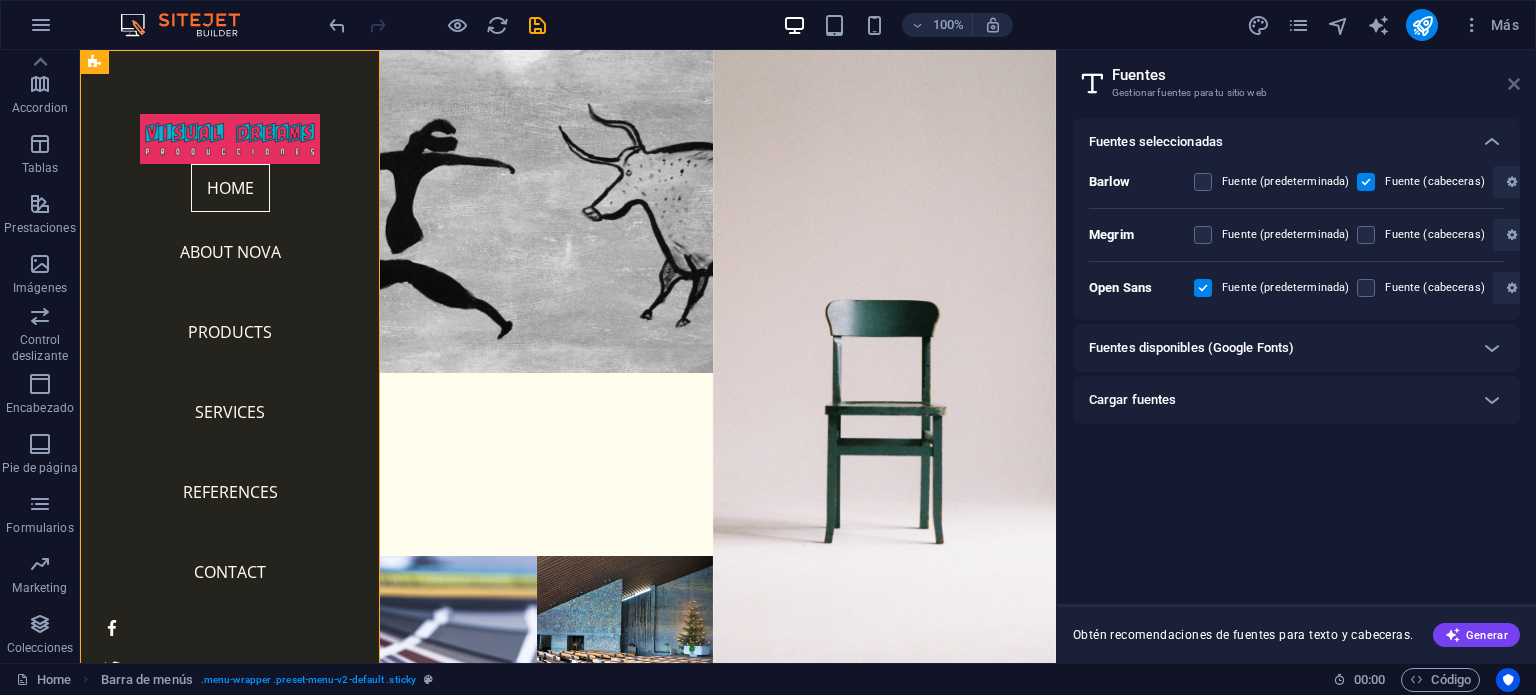click at bounding box center (1514, 84) 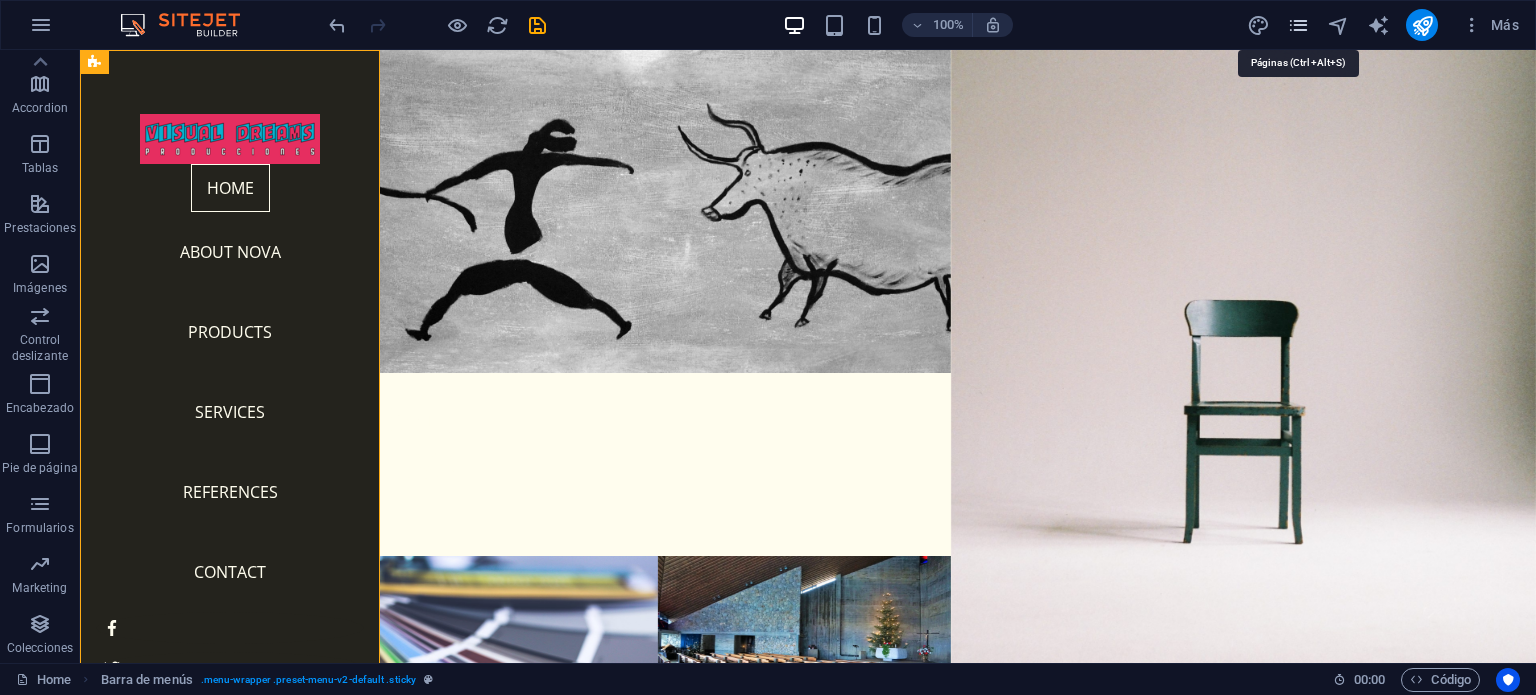 click at bounding box center [1298, 25] 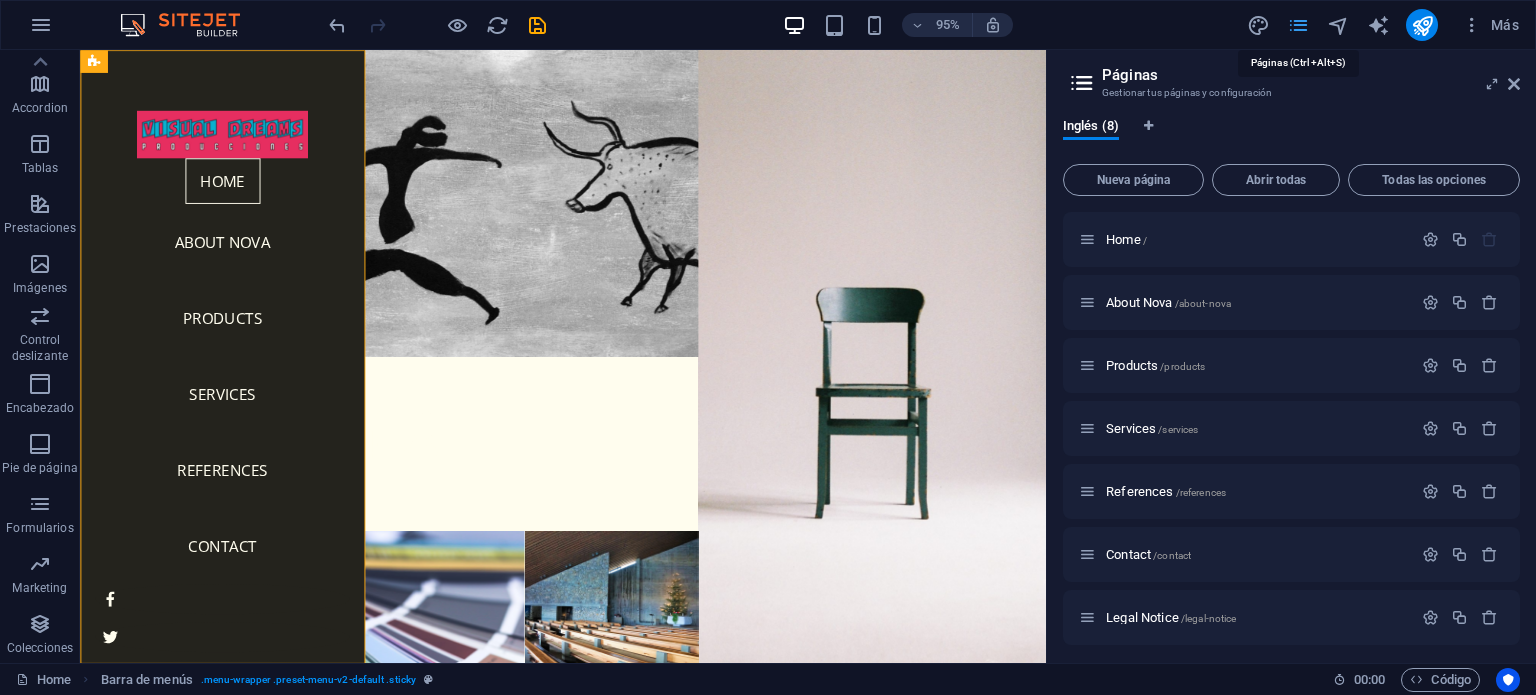 click at bounding box center [1298, 25] 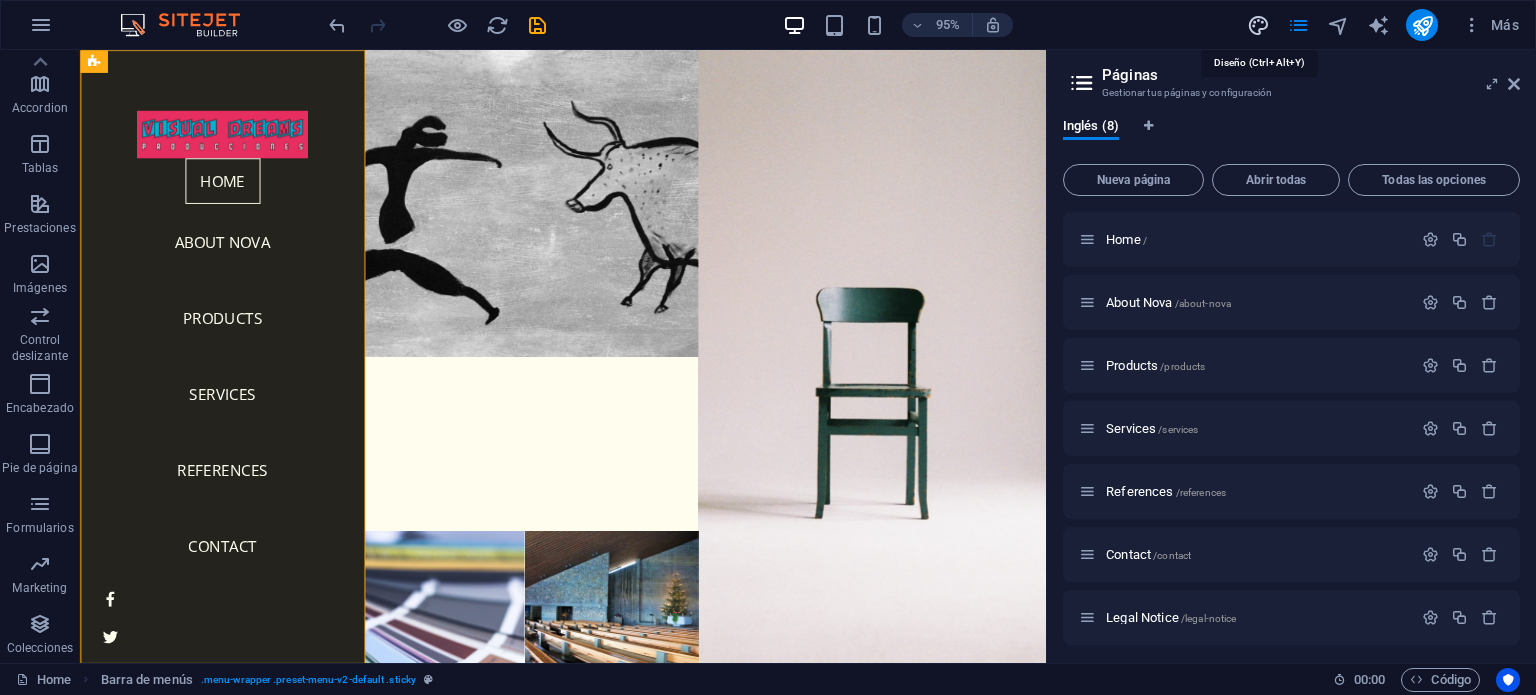 click at bounding box center (1258, 25) 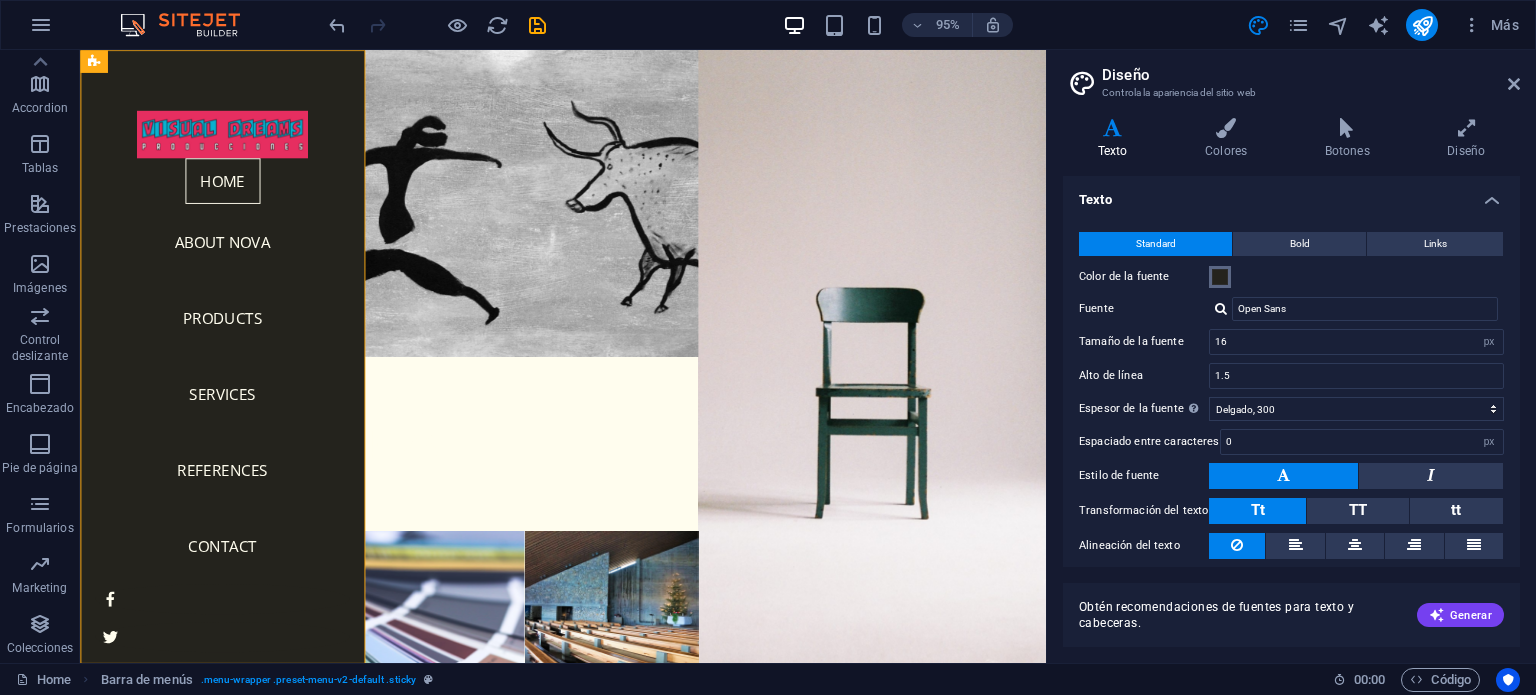 click at bounding box center (1220, 277) 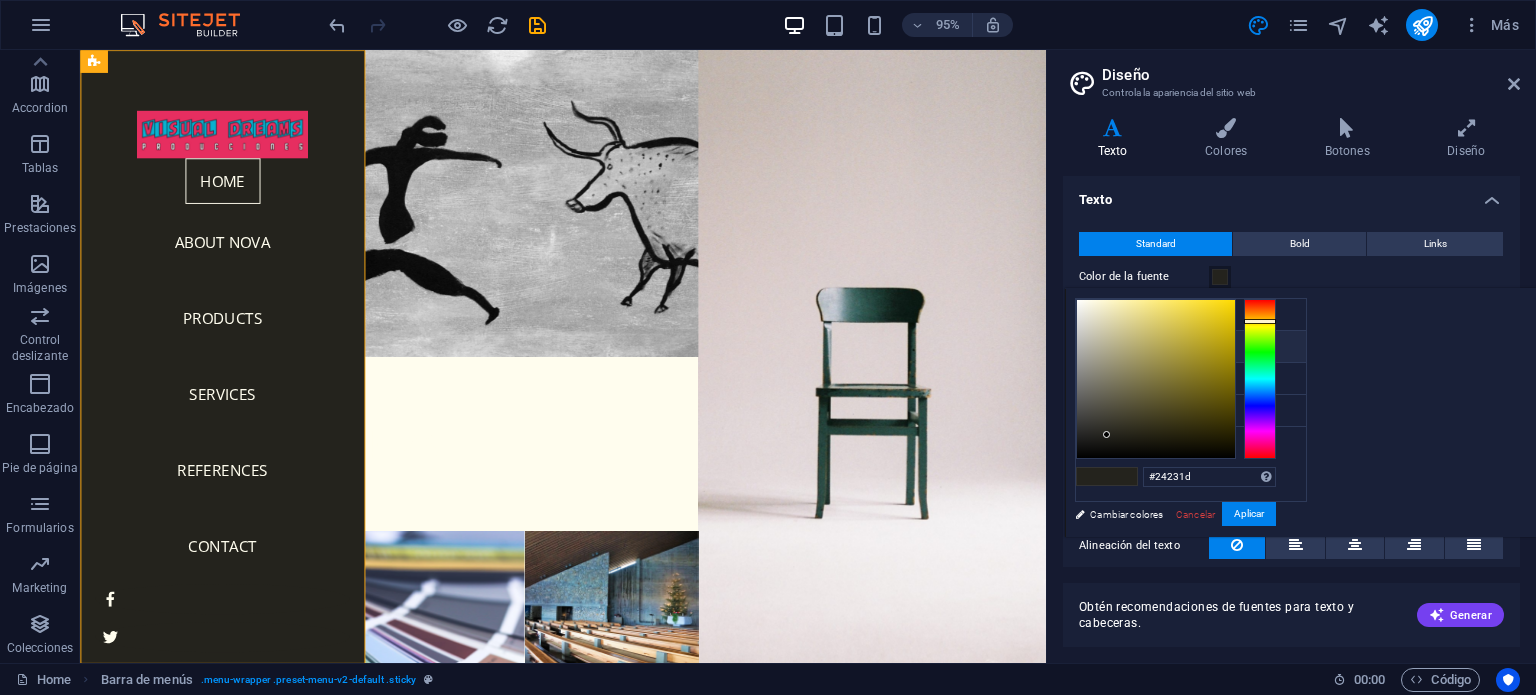 click at bounding box center [1220, 277] 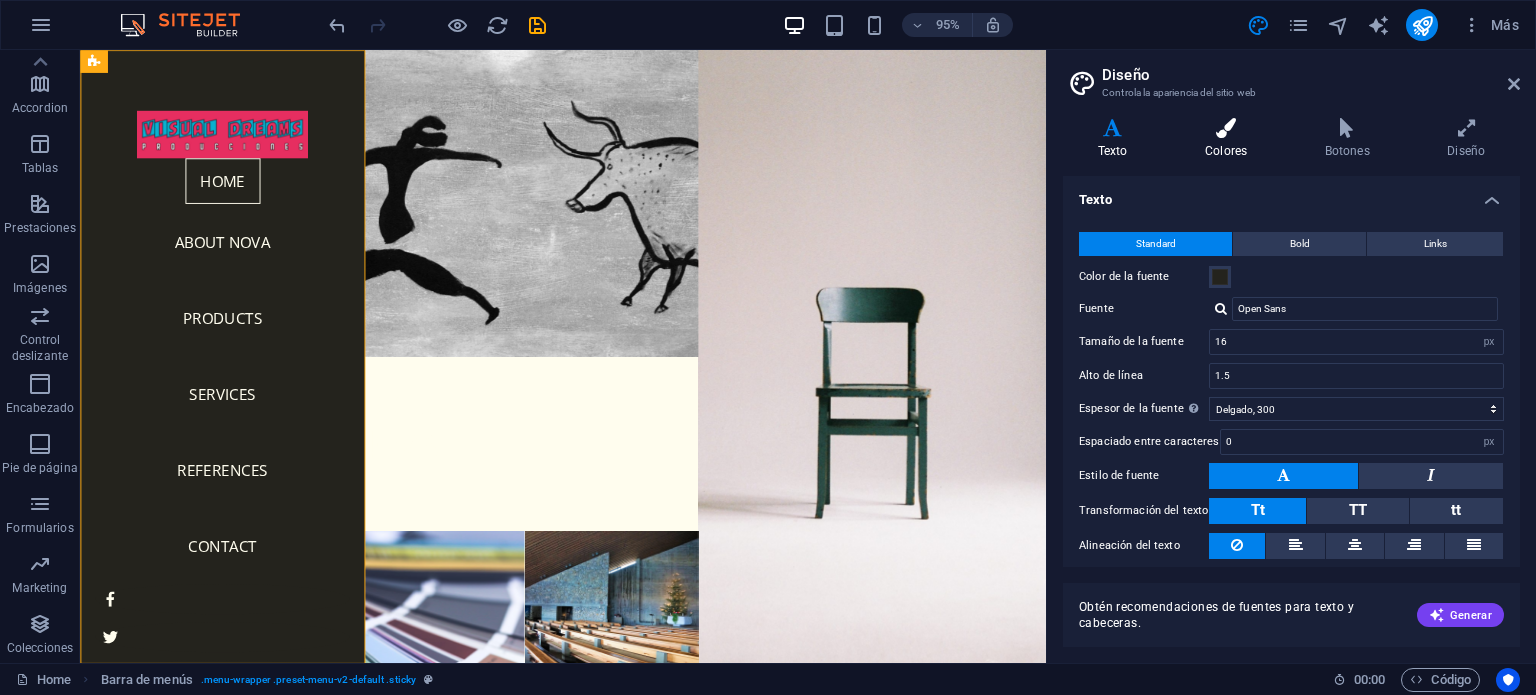 click at bounding box center (1226, 128) 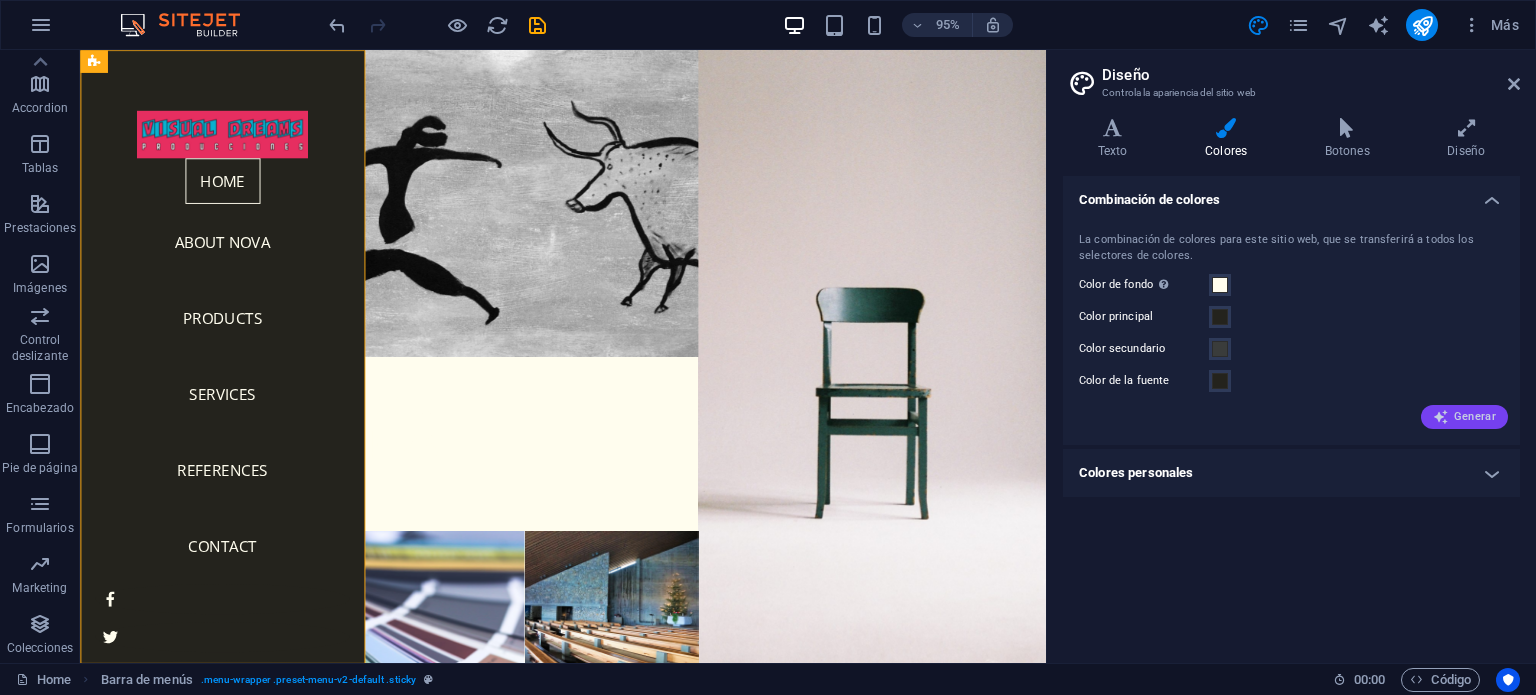 click on "Generar" at bounding box center (1464, 417) 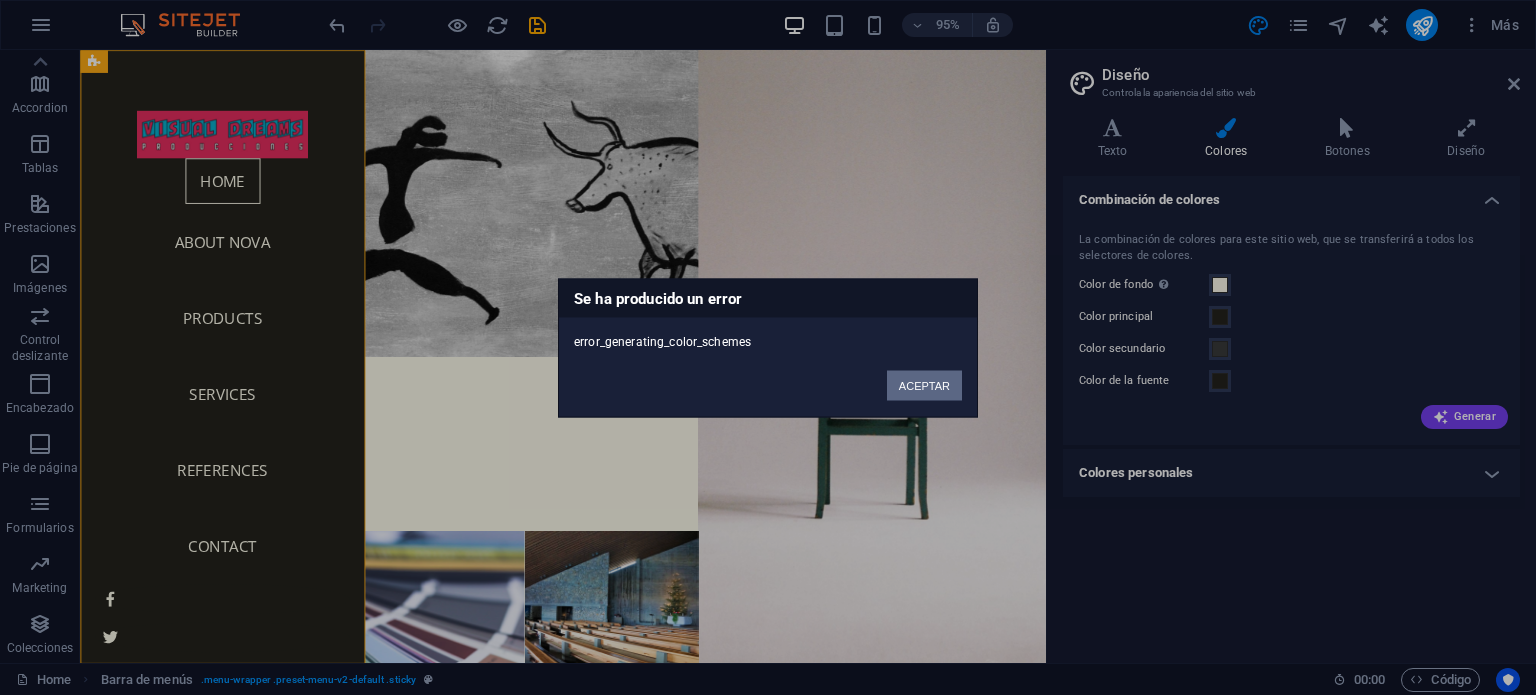 click on "ACEPTAR" at bounding box center [924, 385] 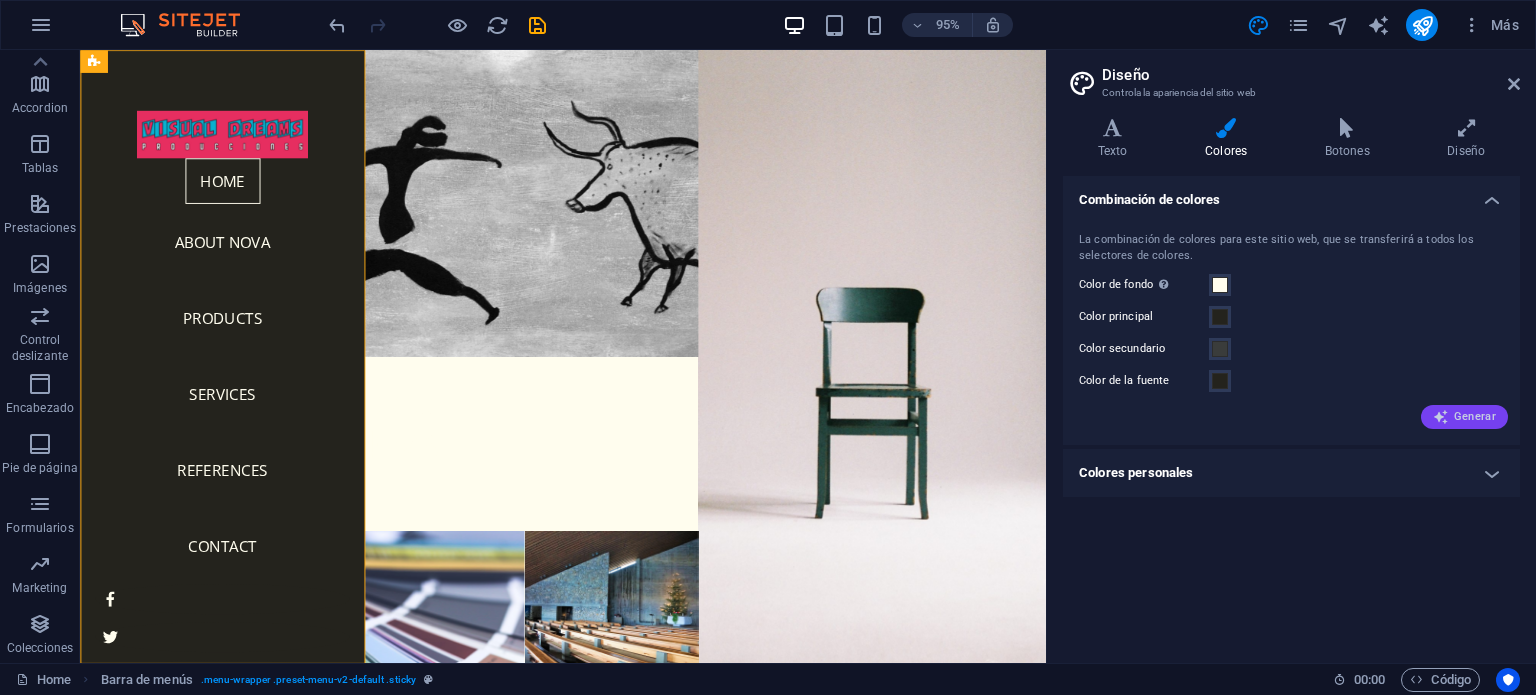 click on "Generar" at bounding box center [1464, 417] 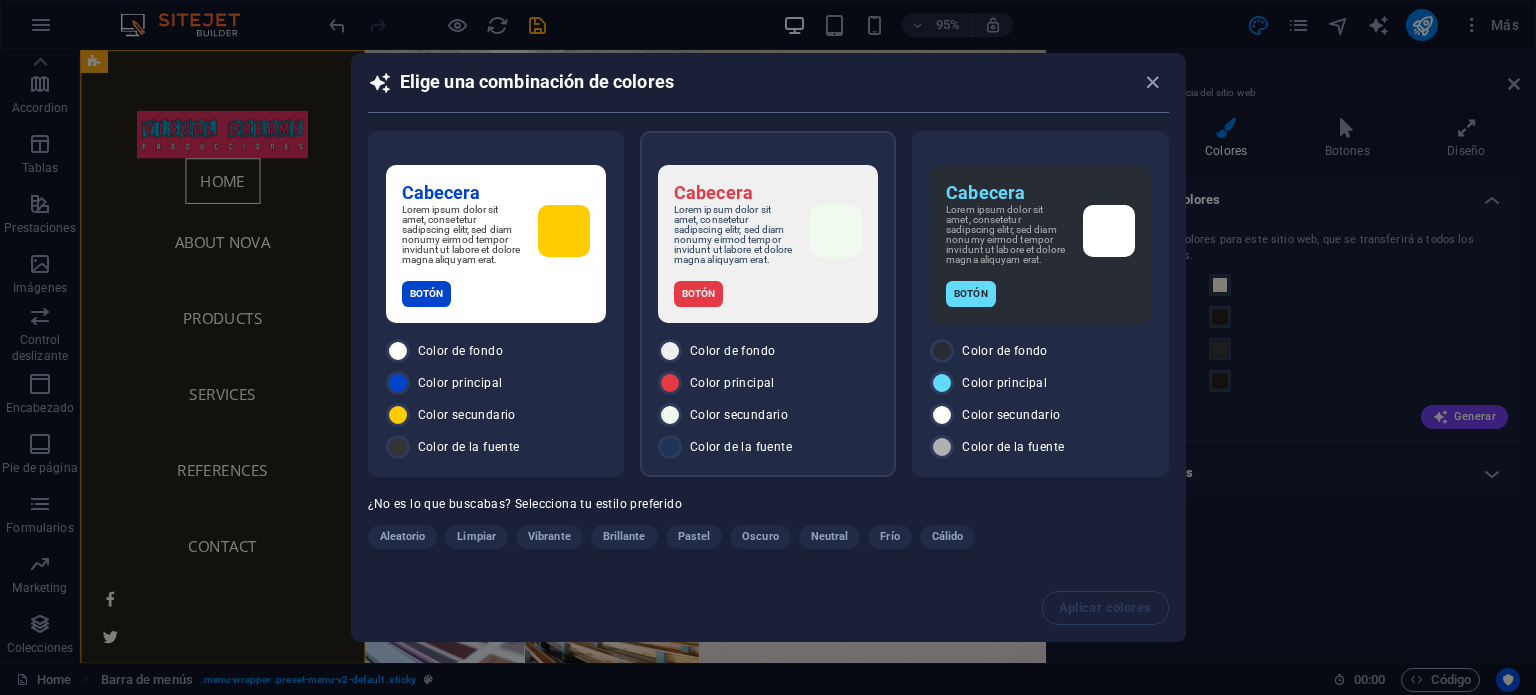 click at bounding box center (836, 231) 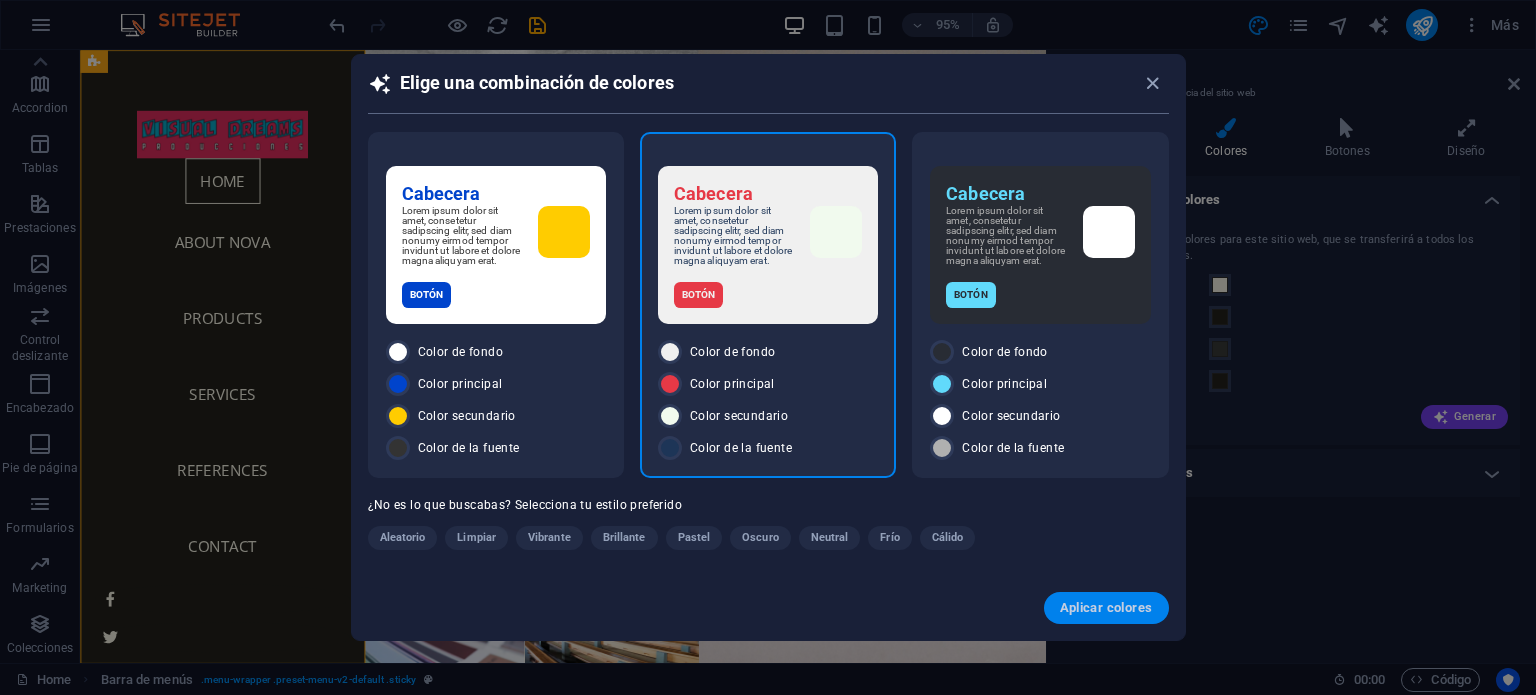 click on "Aplicar colores" at bounding box center [1106, 608] 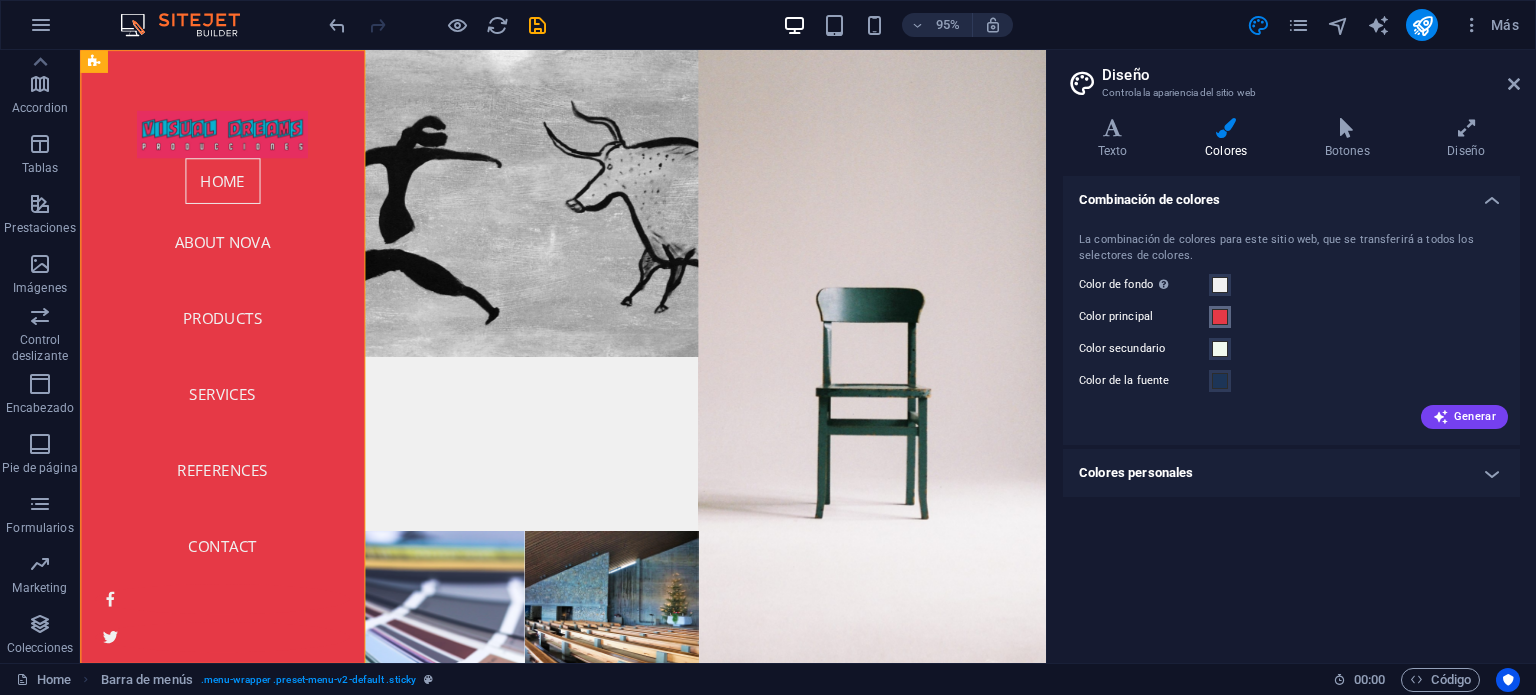 click on "Color principal" at bounding box center [1220, 317] 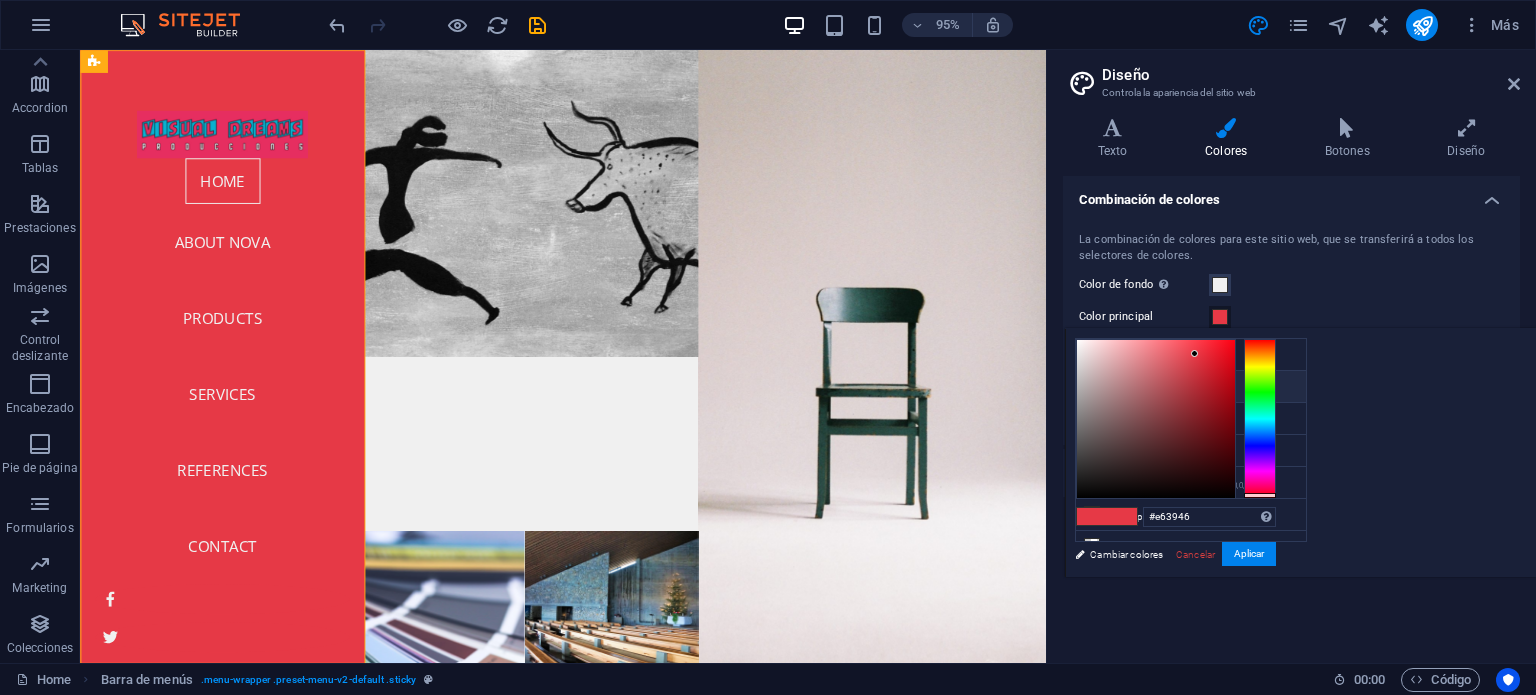 click on "Color principal
#e63946" at bounding box center (1191, 387) 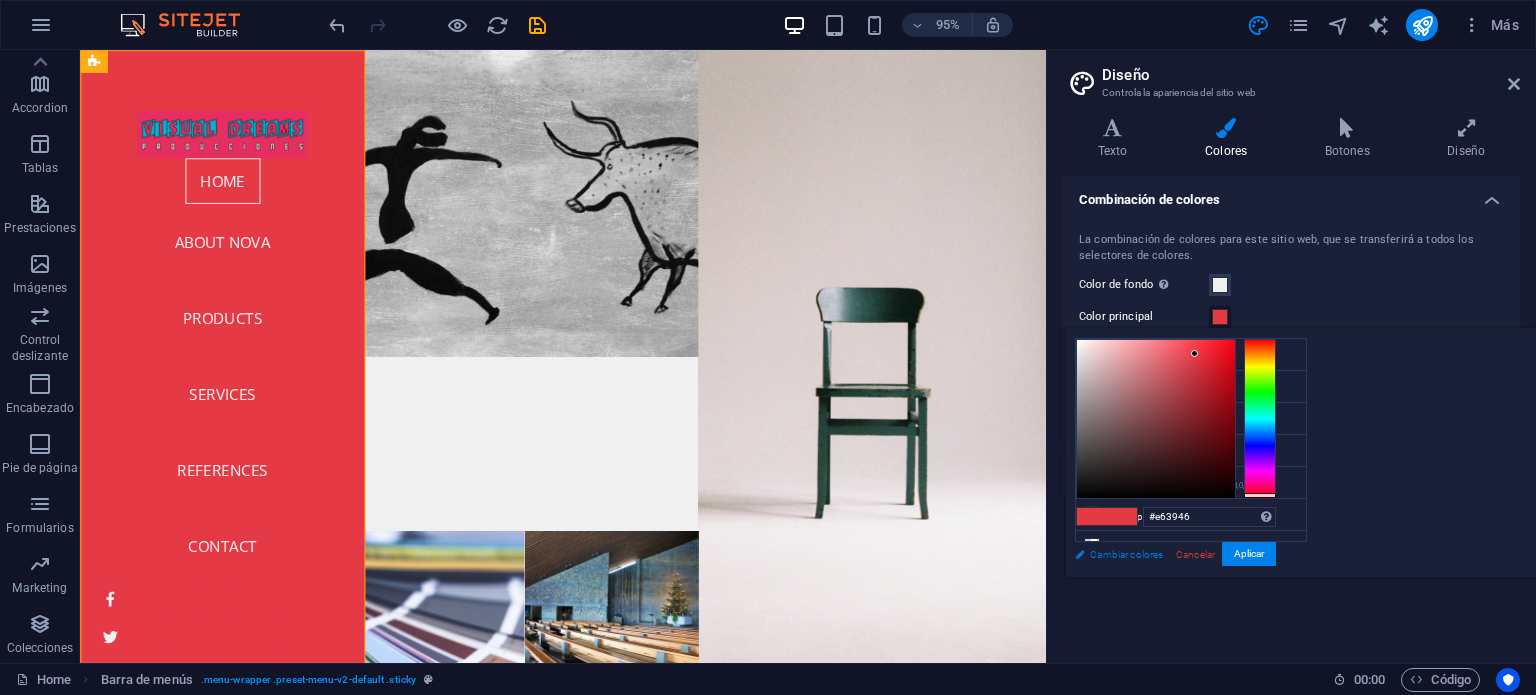 click on "Cambiar colores" at bounding box center (1181, 554) 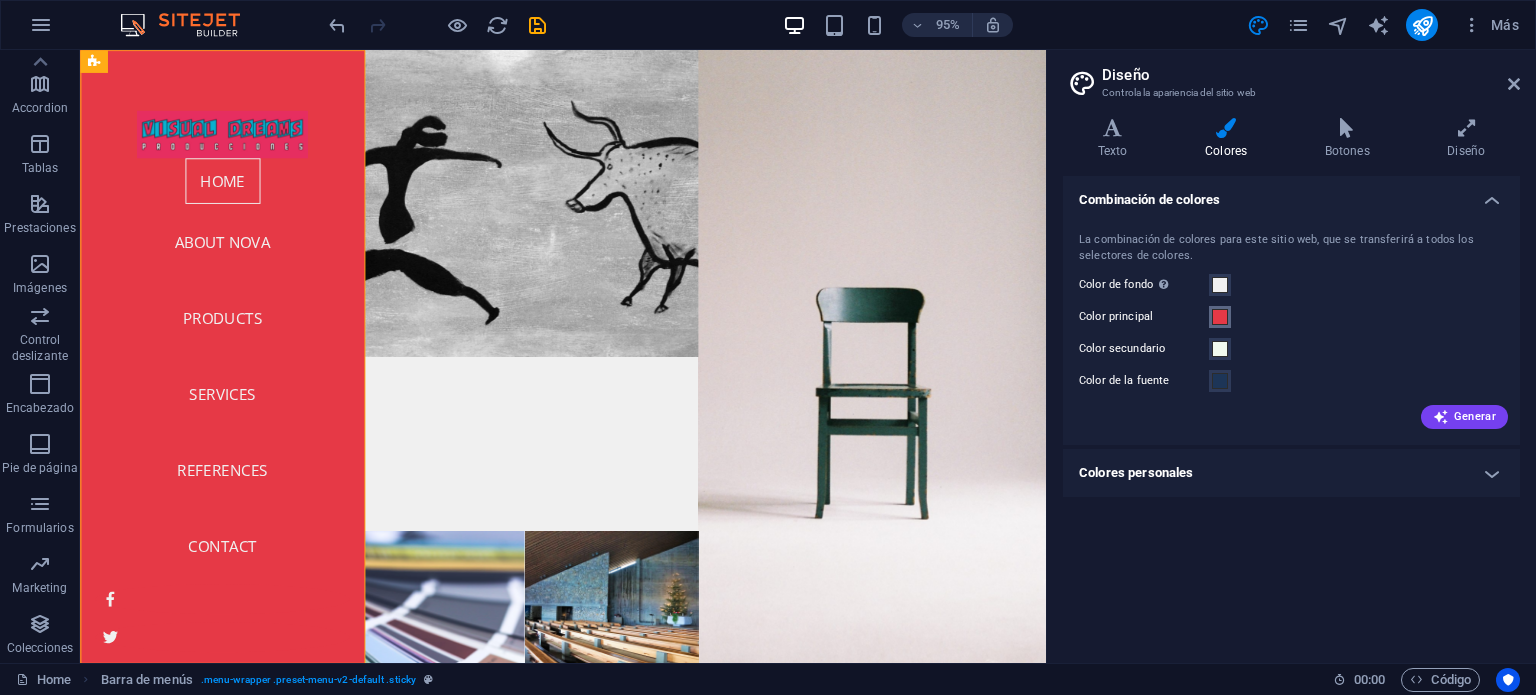 click at bounding box center (1220, 317) 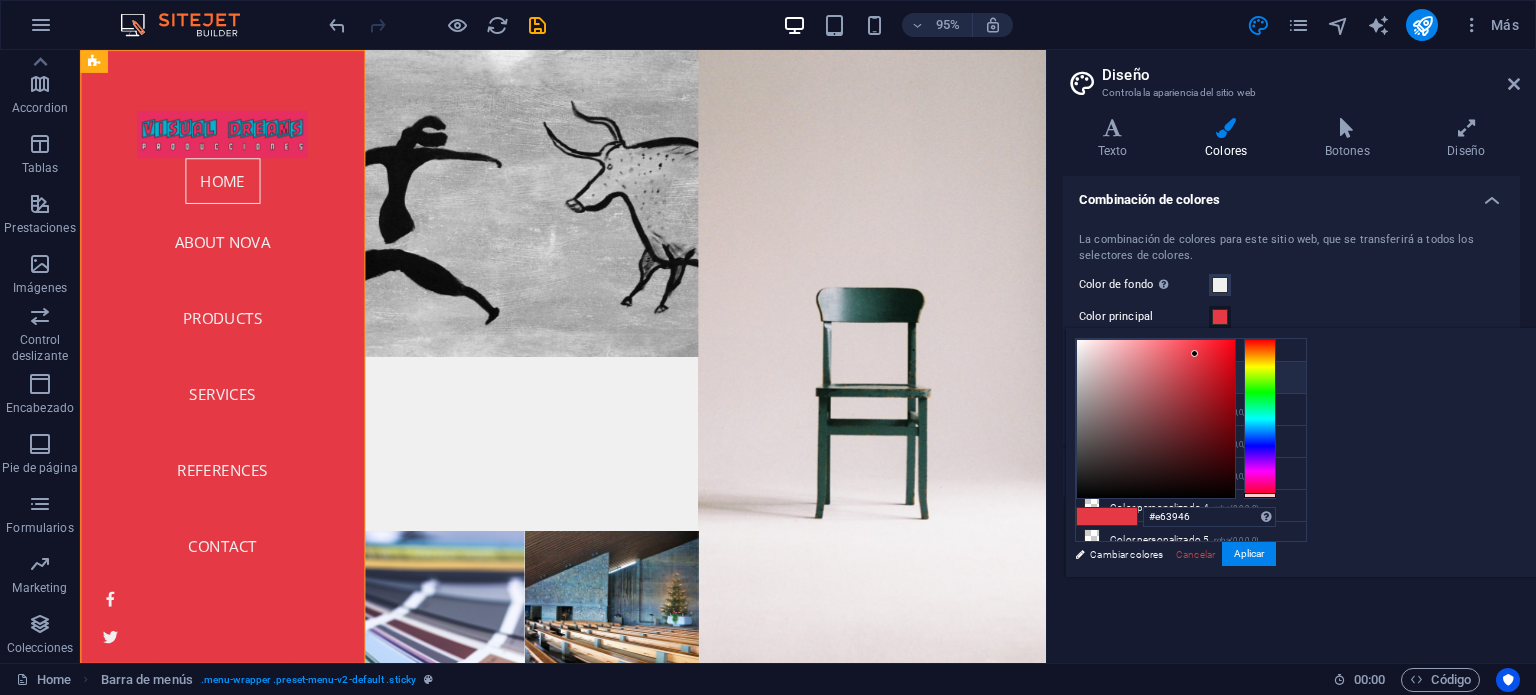 scroll, scrollTop: 76, scrollLeft: 0, axis: vertical 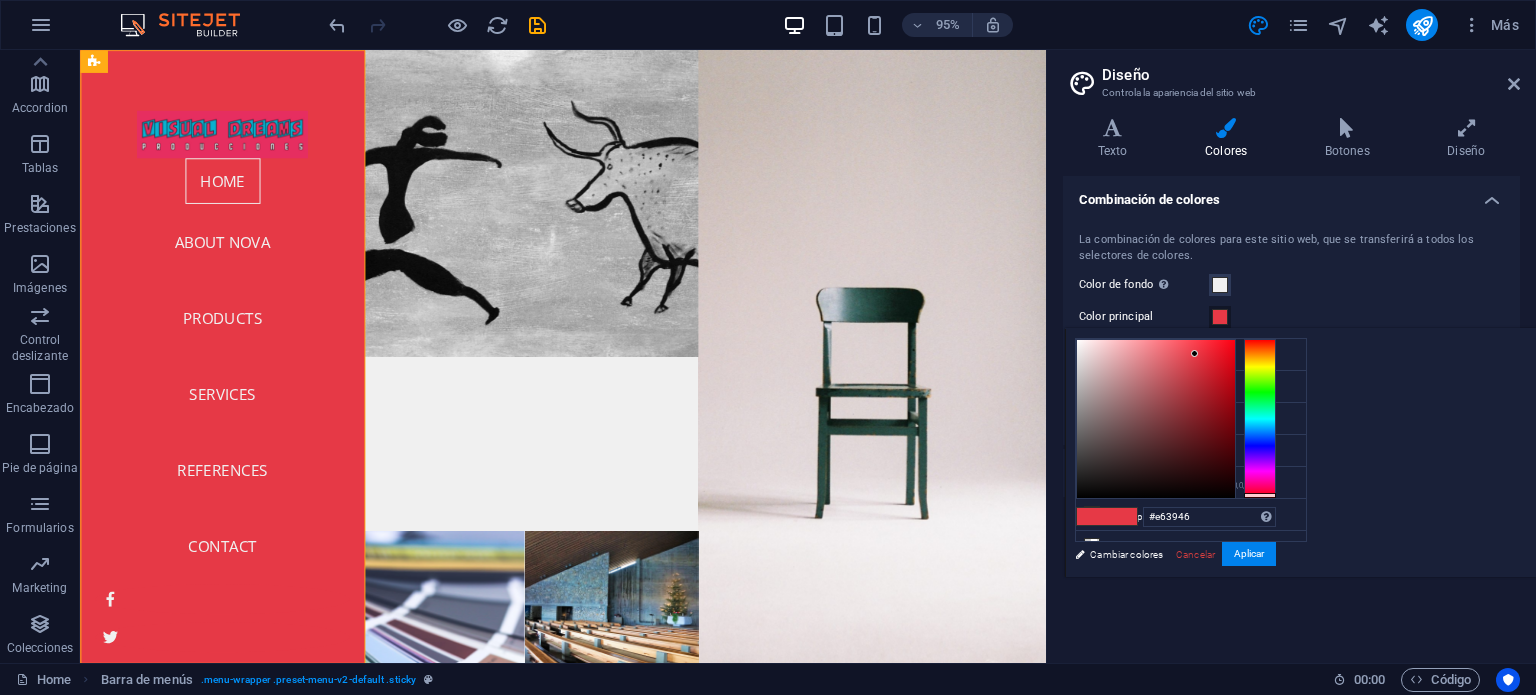 click at bounding box center [1220, 317] 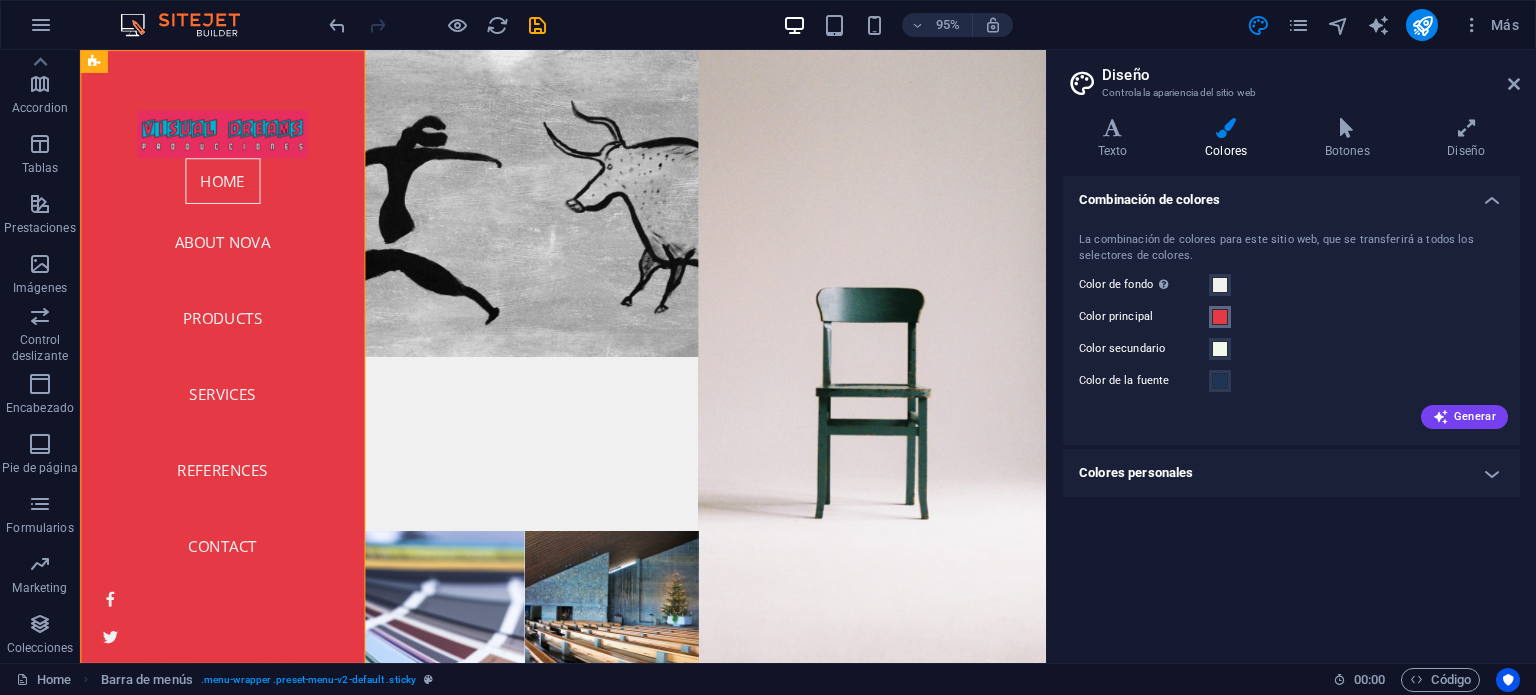 click at bounding box center [1220, 317] 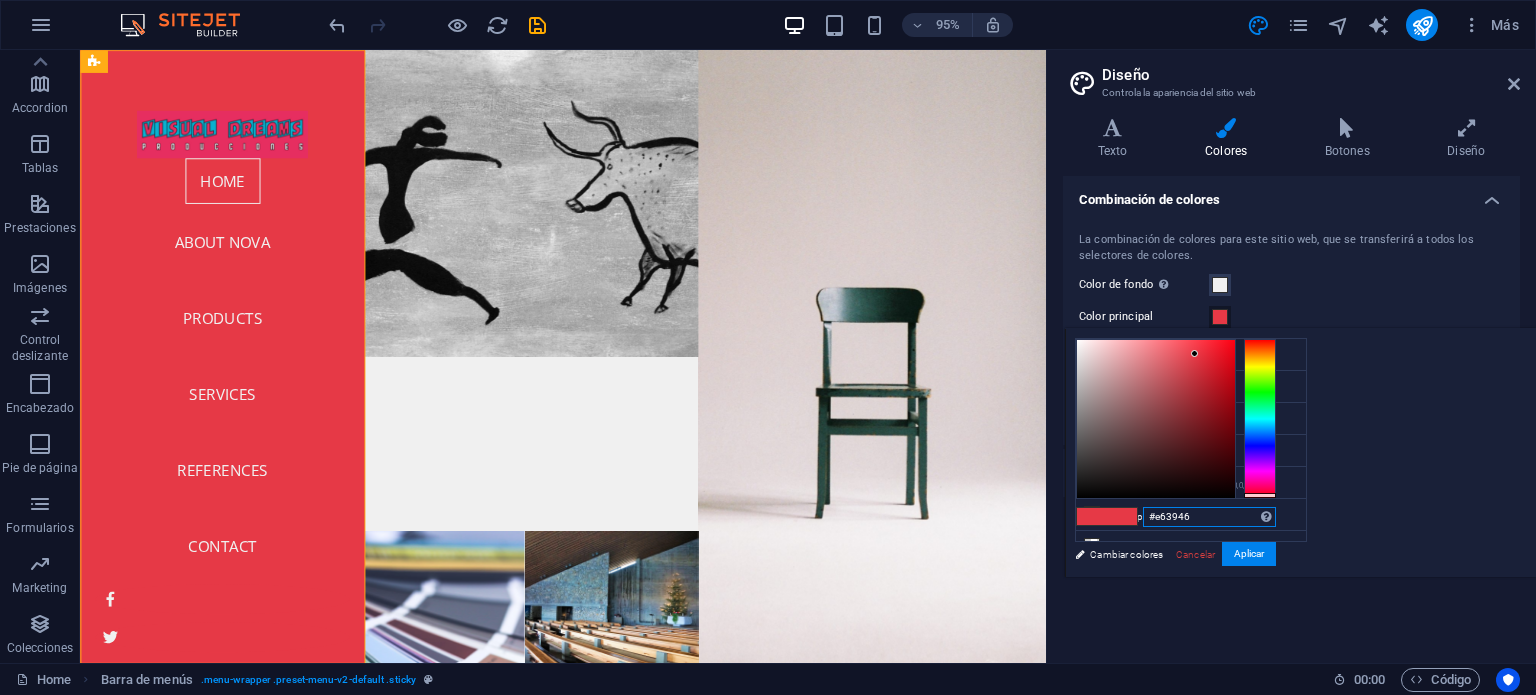 click on "#e63946" at bounding box center [1209, 517] 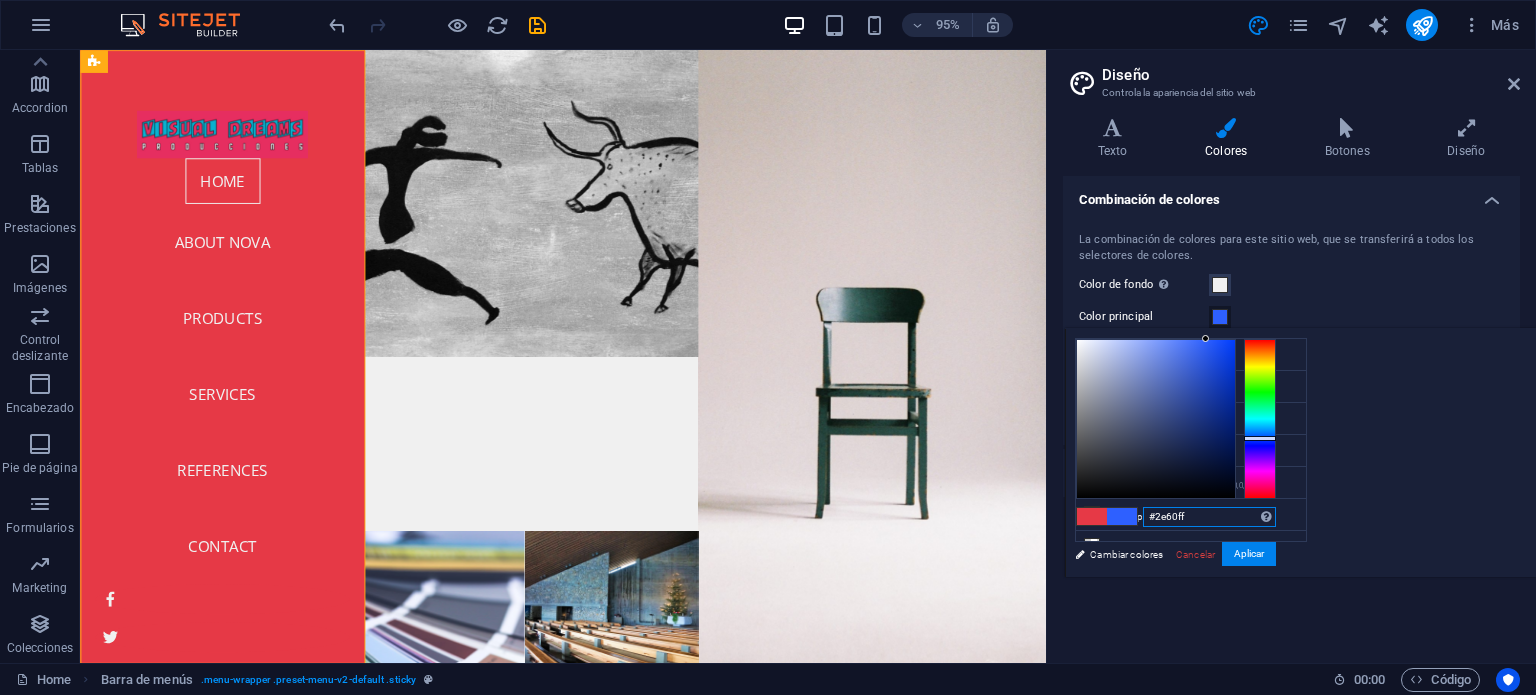 click on "#2e60ff" at bounding box center (1209, 517) 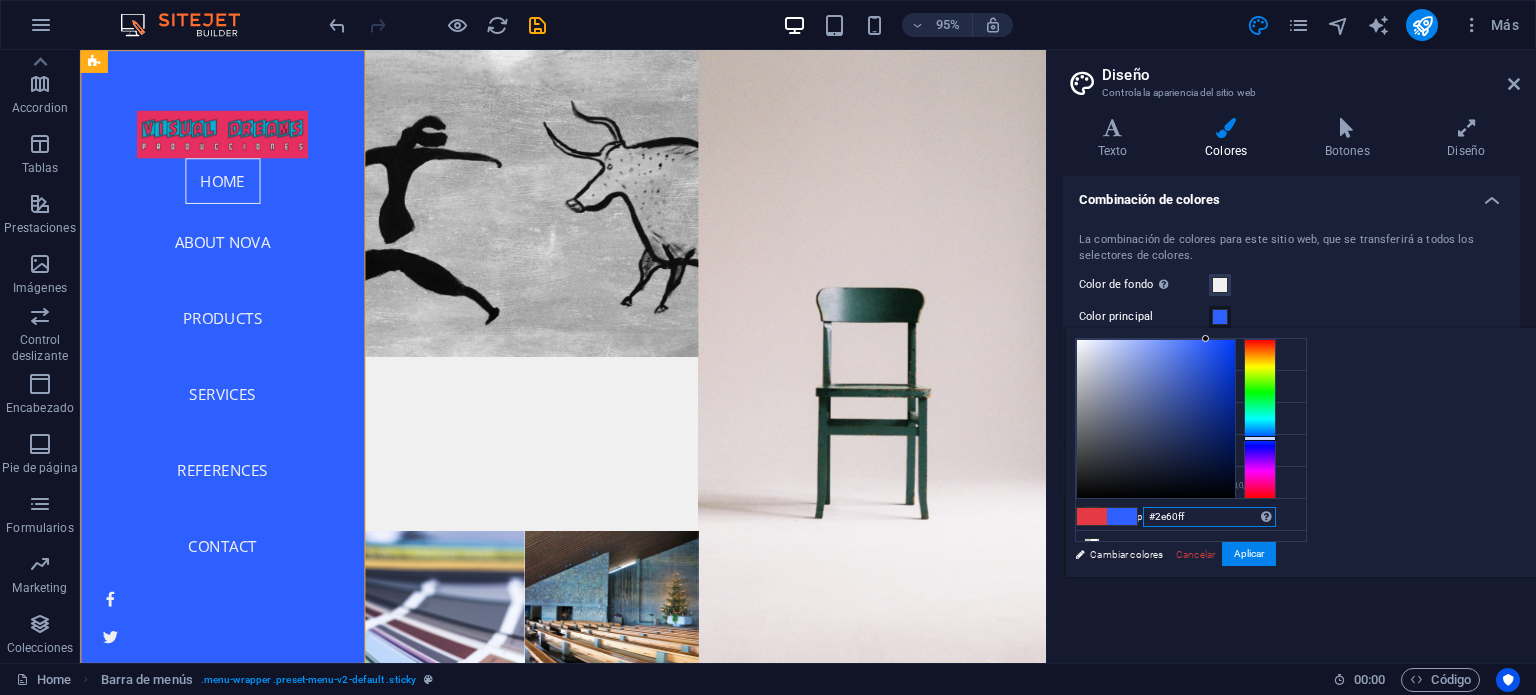 drag, startPoint x: 1194, startPoint y: 517, endPoint x: 1146, endPoint y: 511, distance: 48.373547 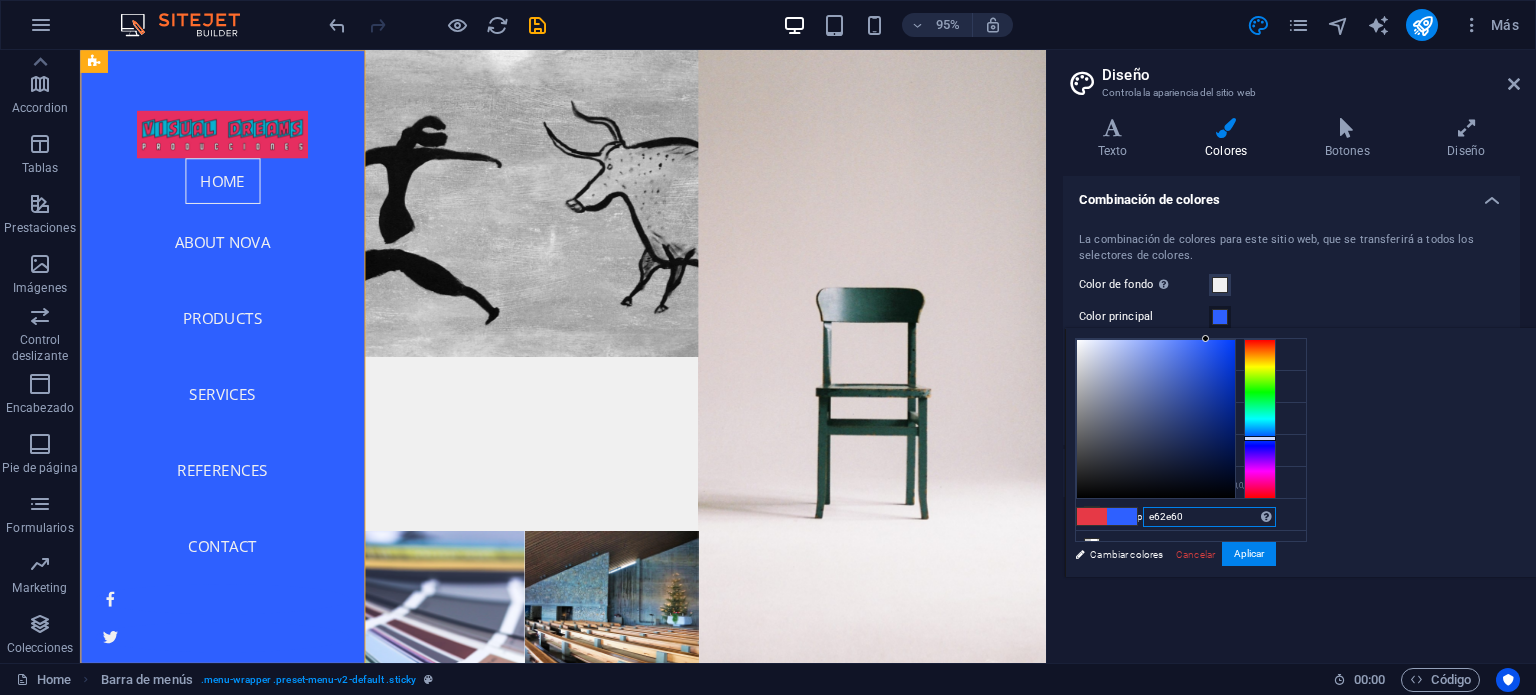 type on "#e62e60" 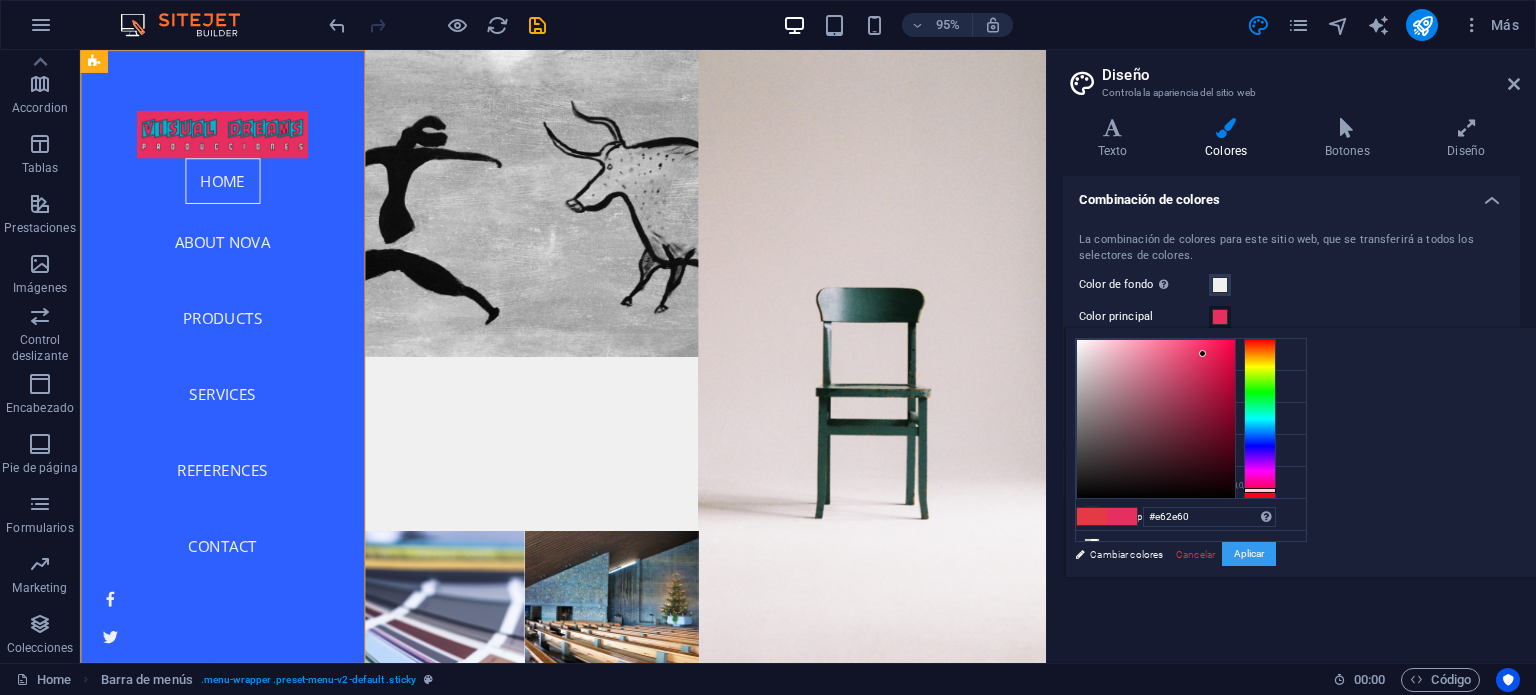click on "Aplicar" at bounding box center [1249, 554] 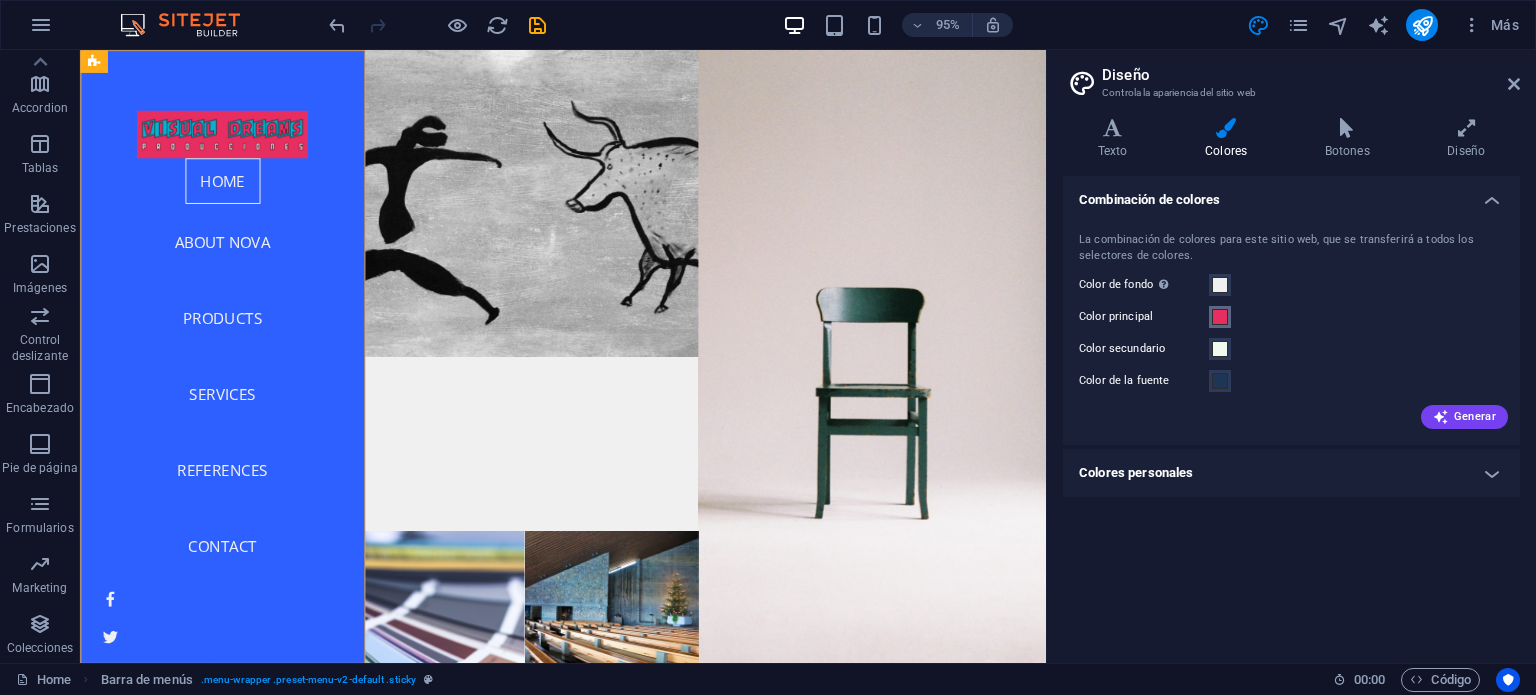 click at bounding box center [1220, 317] 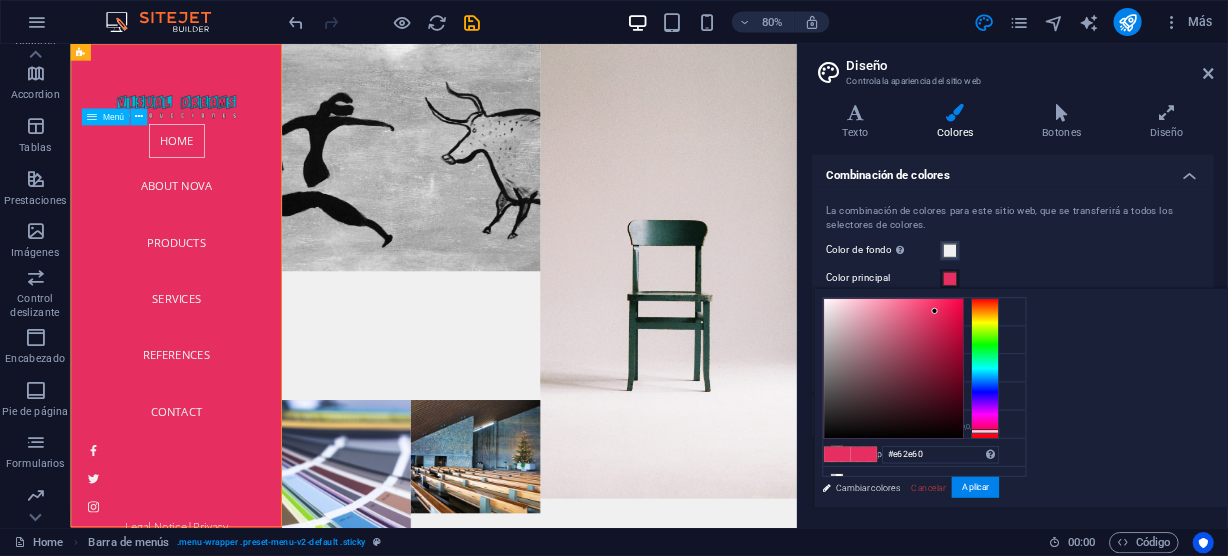 scroll, scrollTop: 286, scrollLeft: 0, axis: vertical 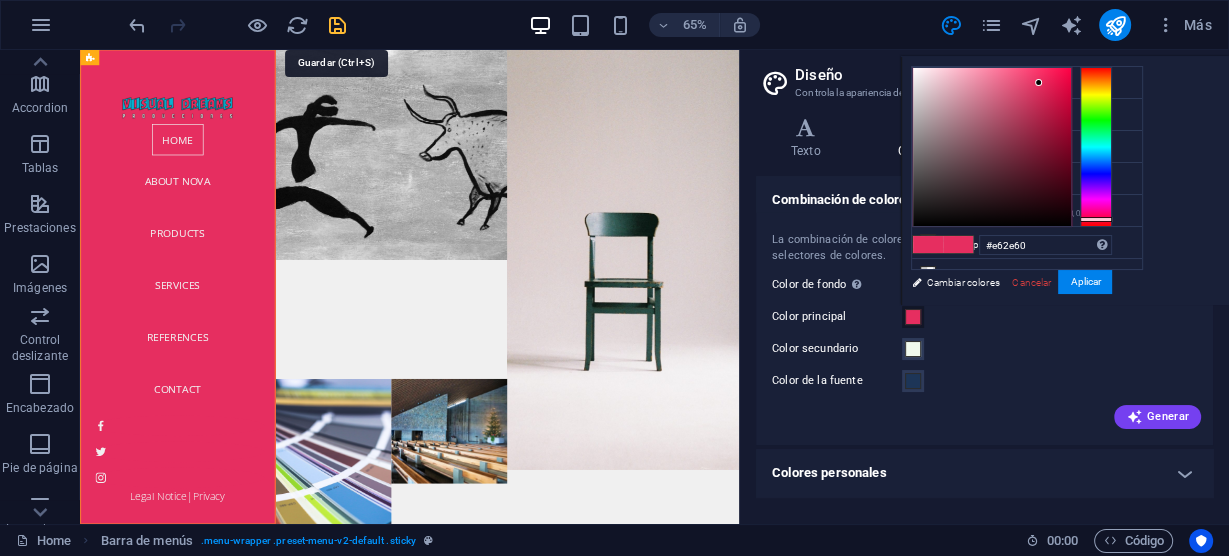 click at bounding box center (337, 25) 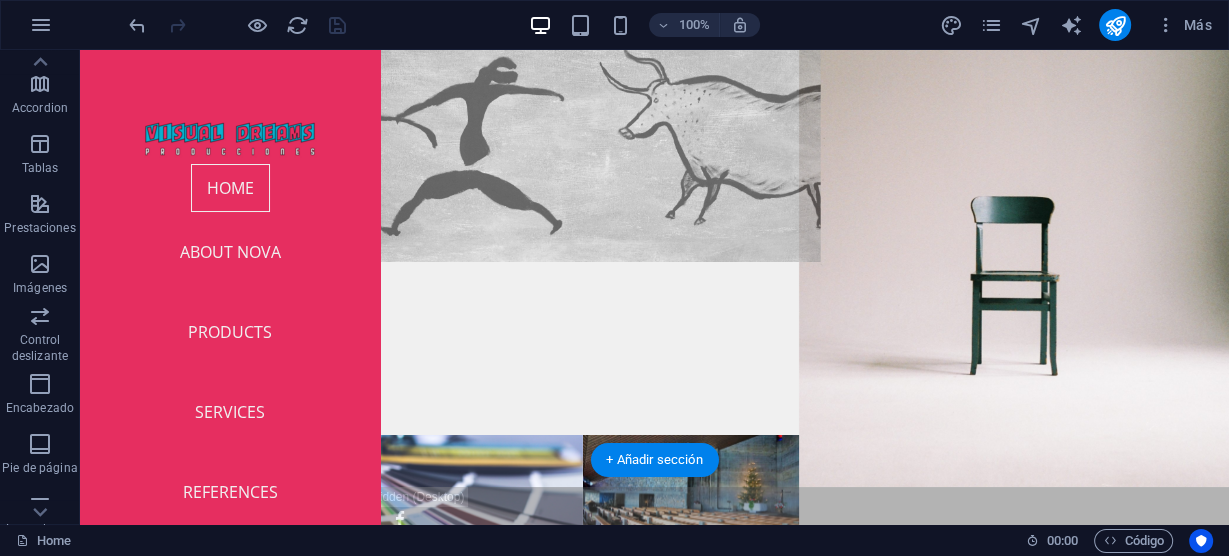 scroll, scrollTop: 0, scrollLeft: 0, axis: both 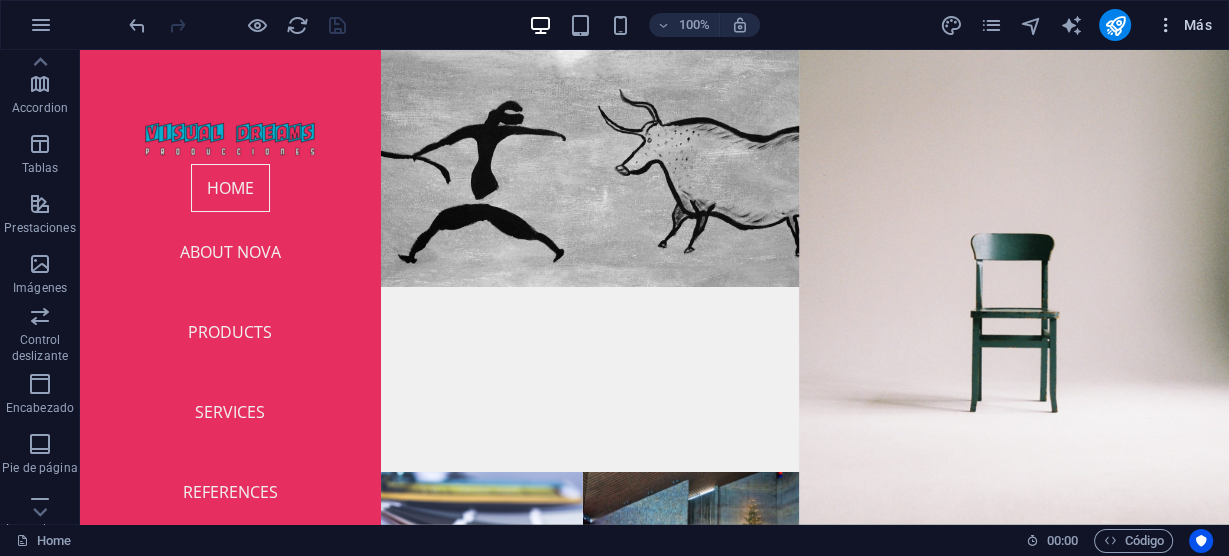 click on "Más" at bounding box center [1183, 25] 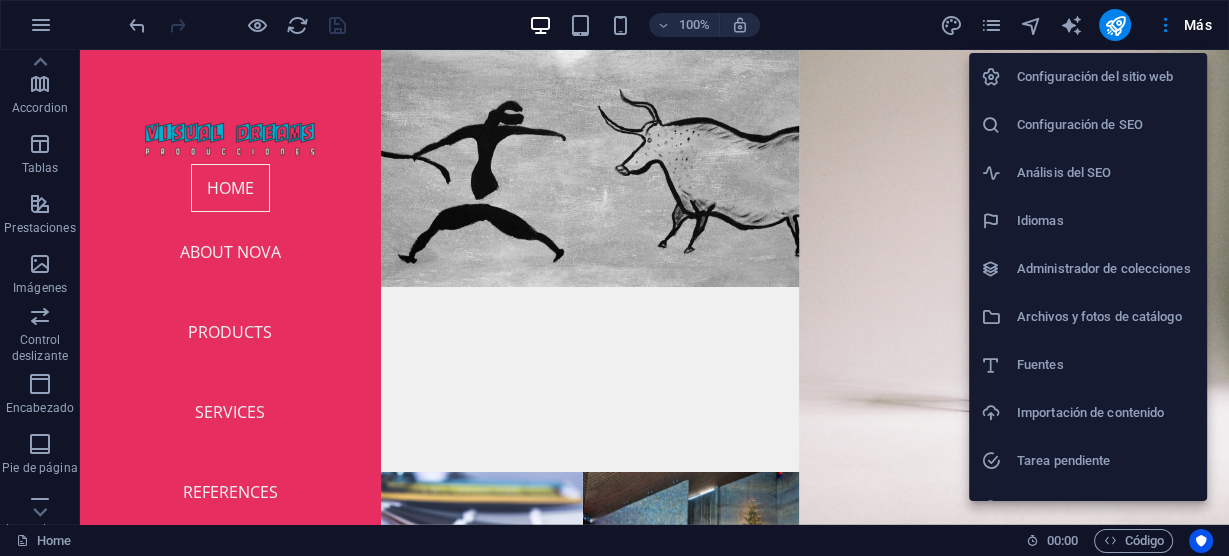 click at bounding box center (614, 278) 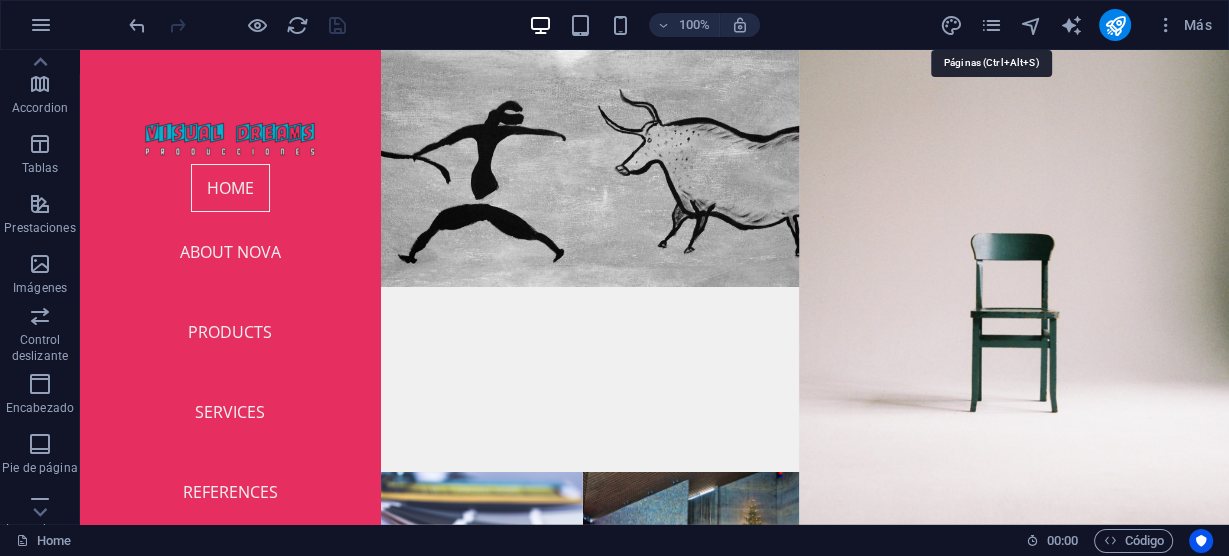 click at bounding box center [991, 25] 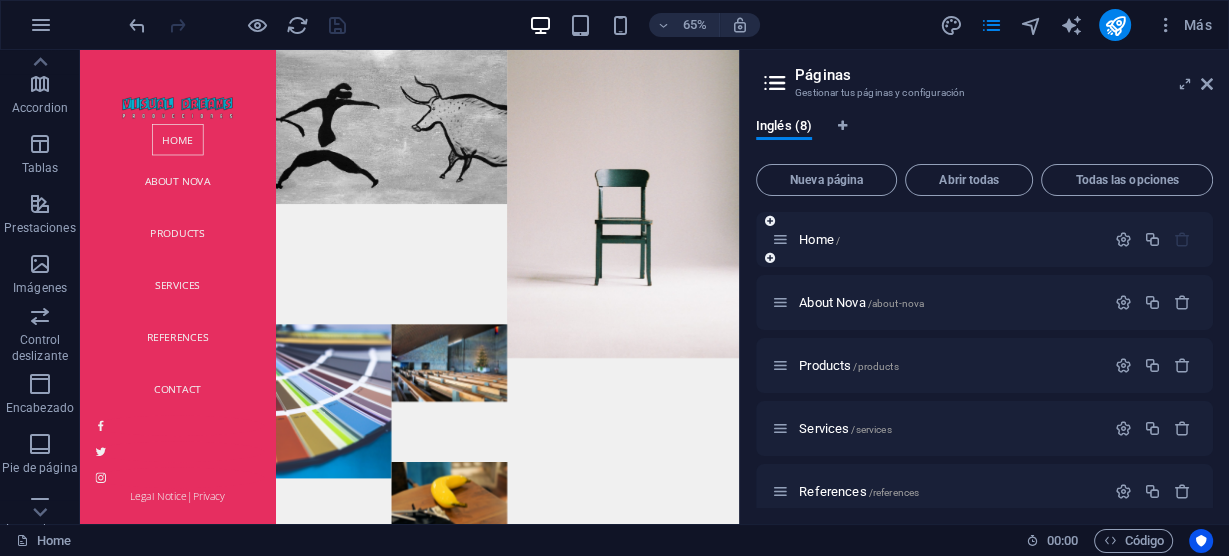 click on "Home /" at bounding box center (938, 239) 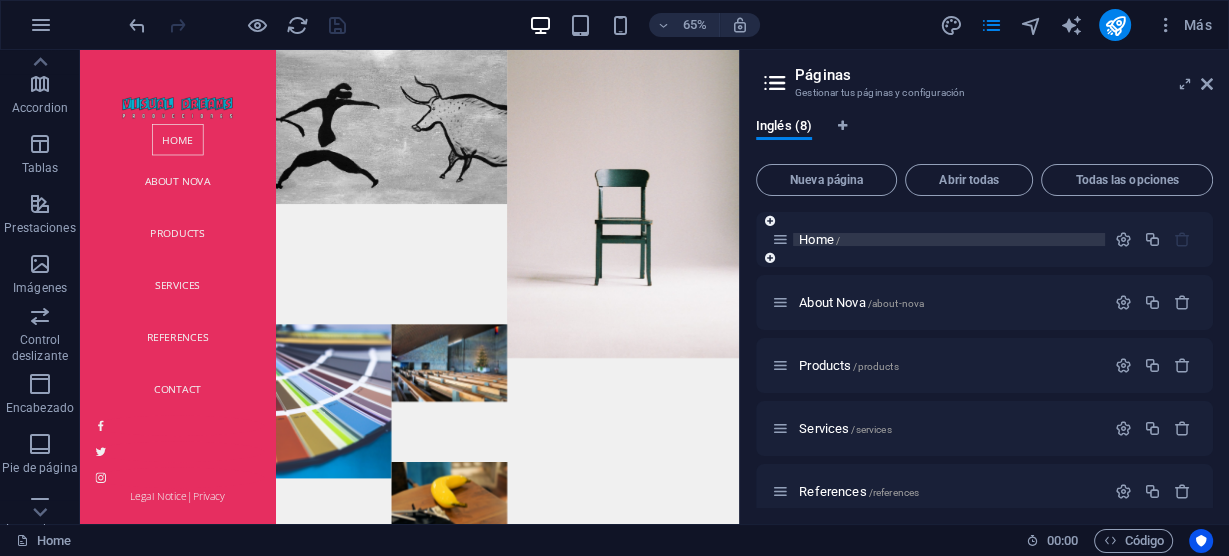 click on "Home /" at bounding box center (819, 239) 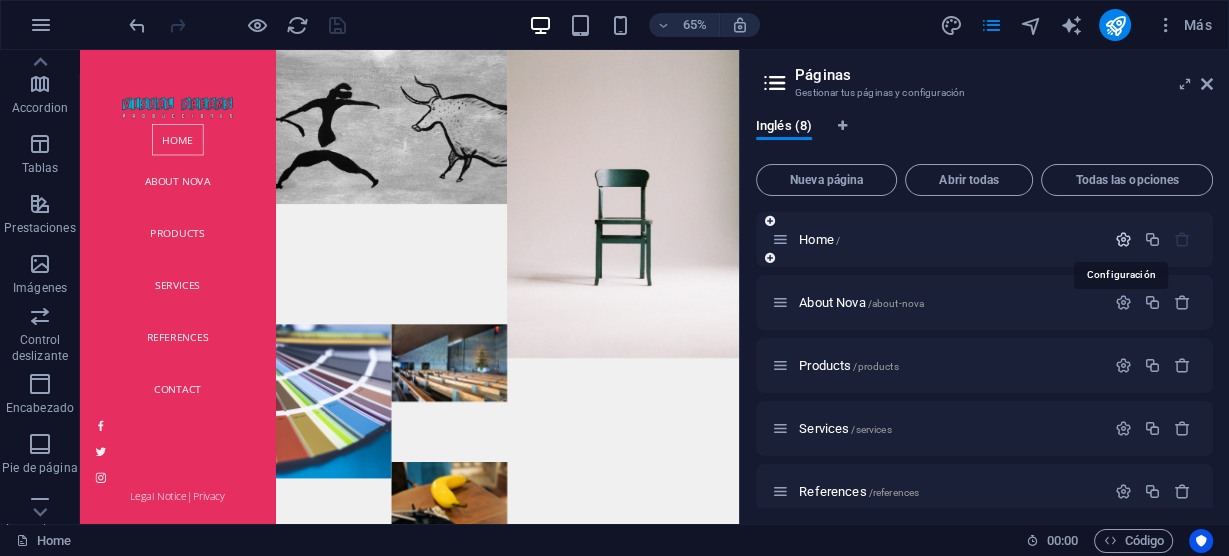 click at bounding box center (1123, 239) 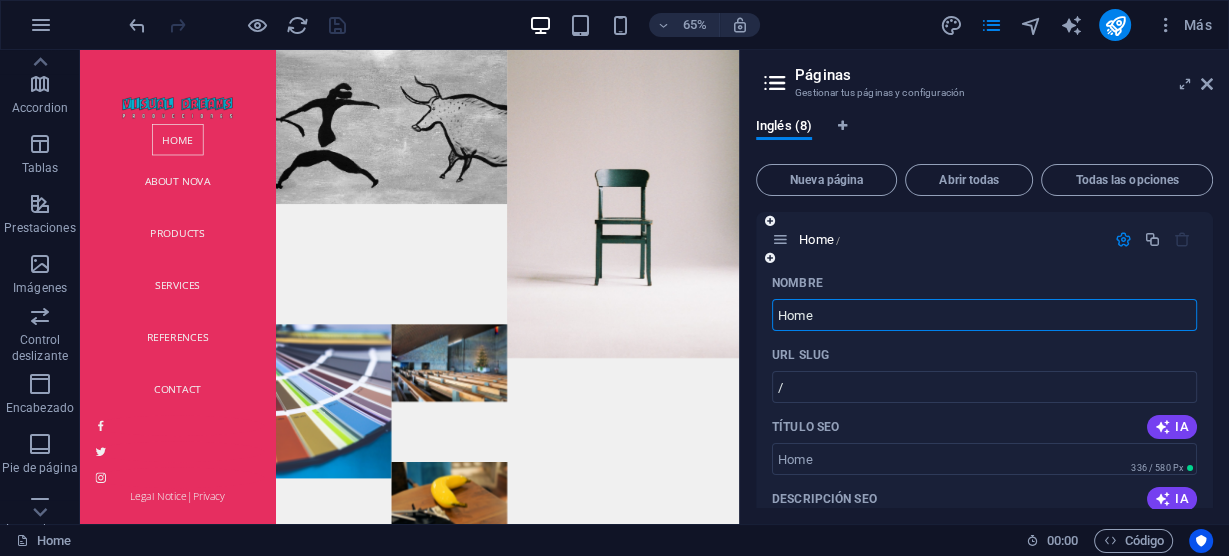 click on "Home" at bounding box center (984, 315) 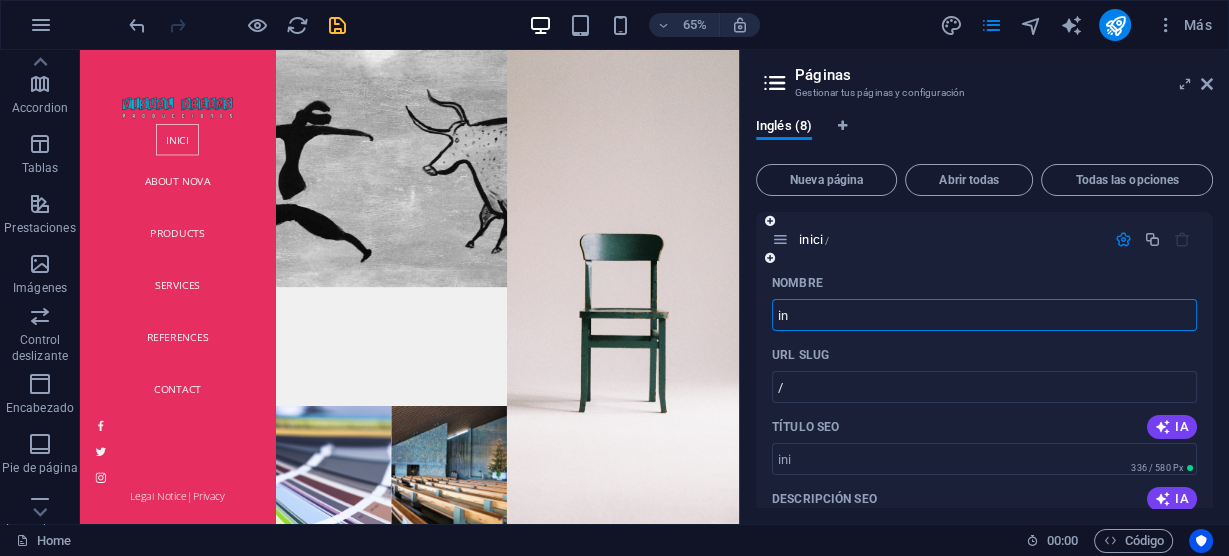 type on "i" 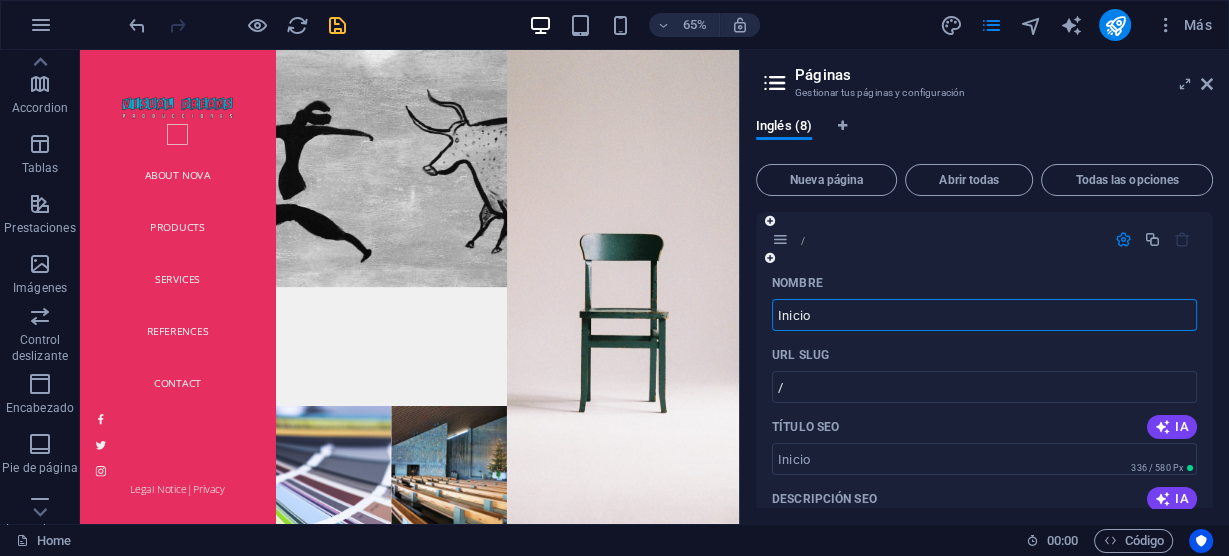 type on "Inicio" 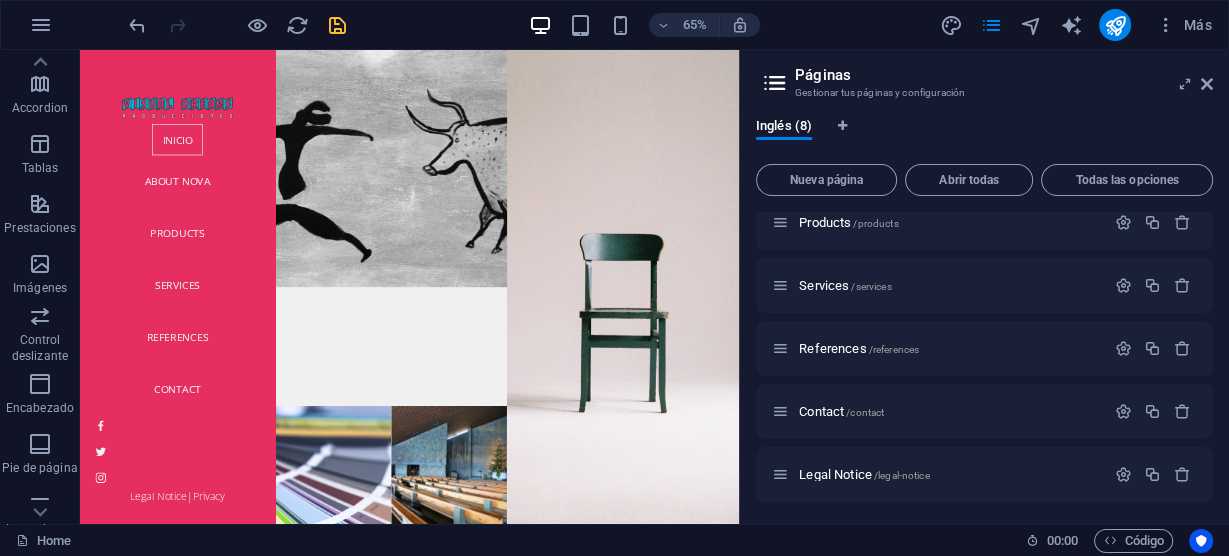 scroll, scrollTop: 632, scrollLeft: 0, axis: vertical 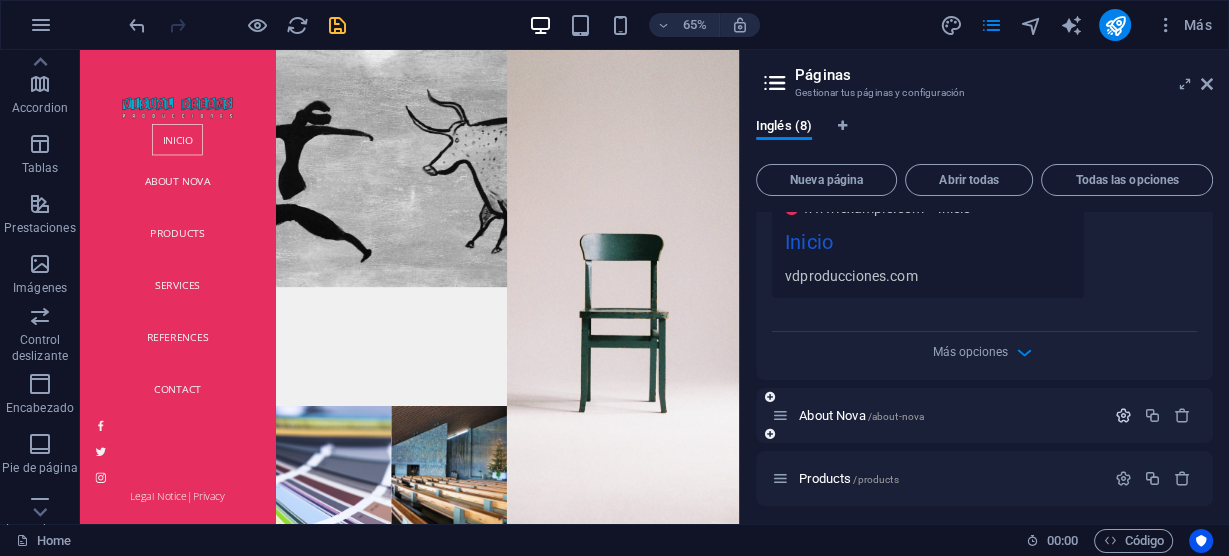 type on "Inicio" 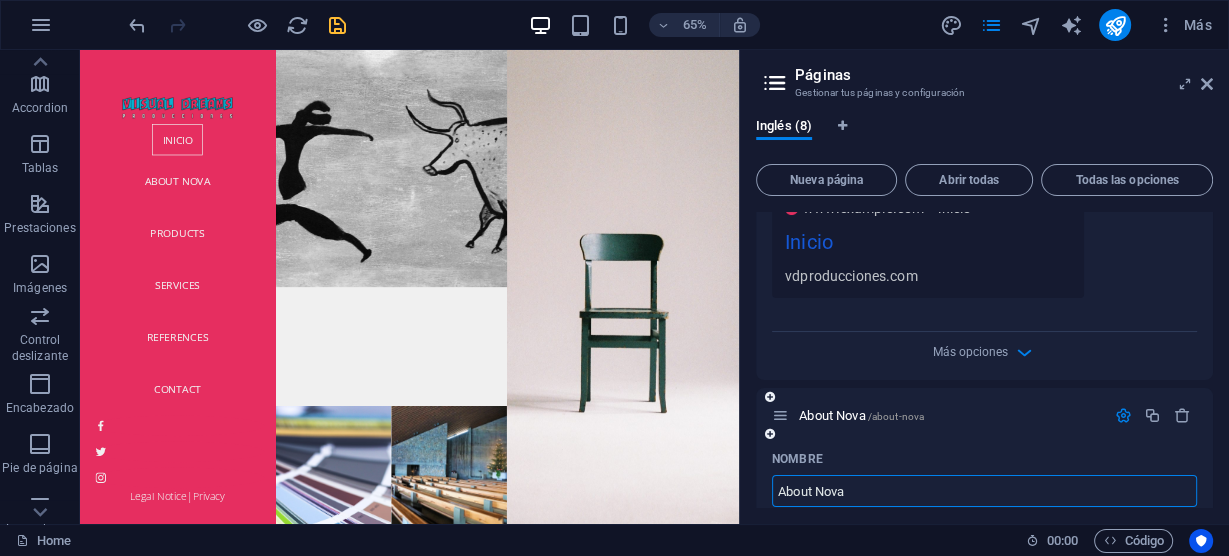 drag, startPoint x: 799, startPoint y: 484, endPoint x: 764, endPoint y: 481, distance: 35.128338 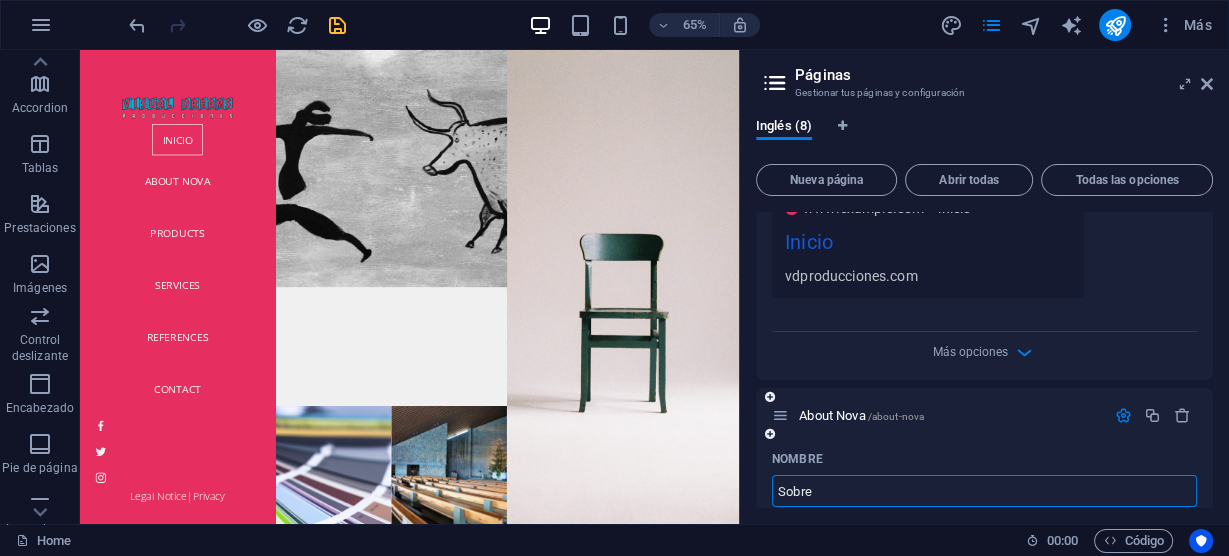 type on "Sobre" 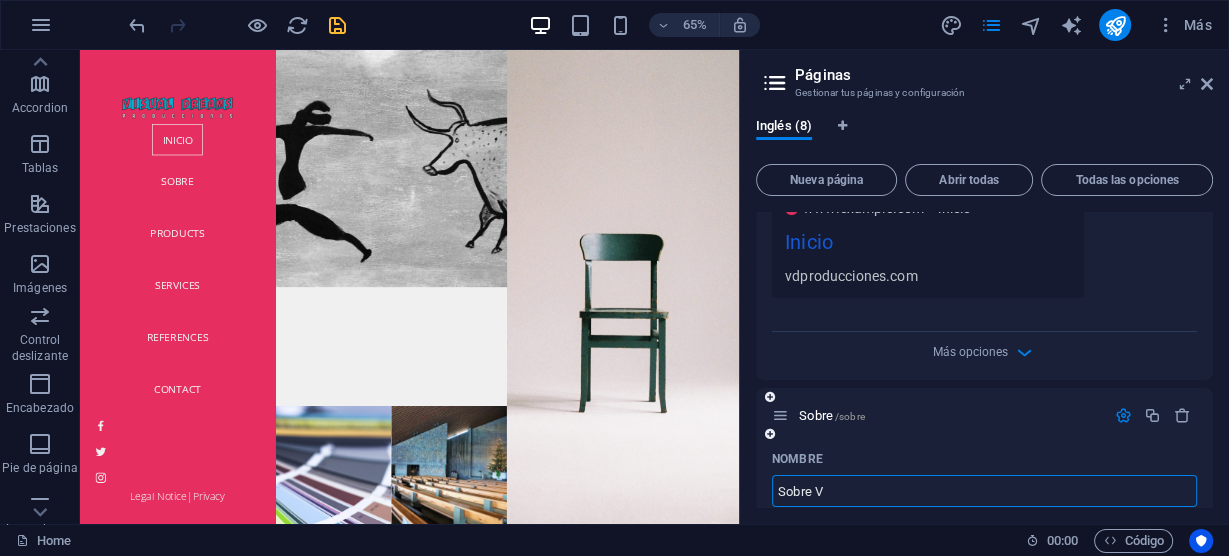 type on "Sobre VD" 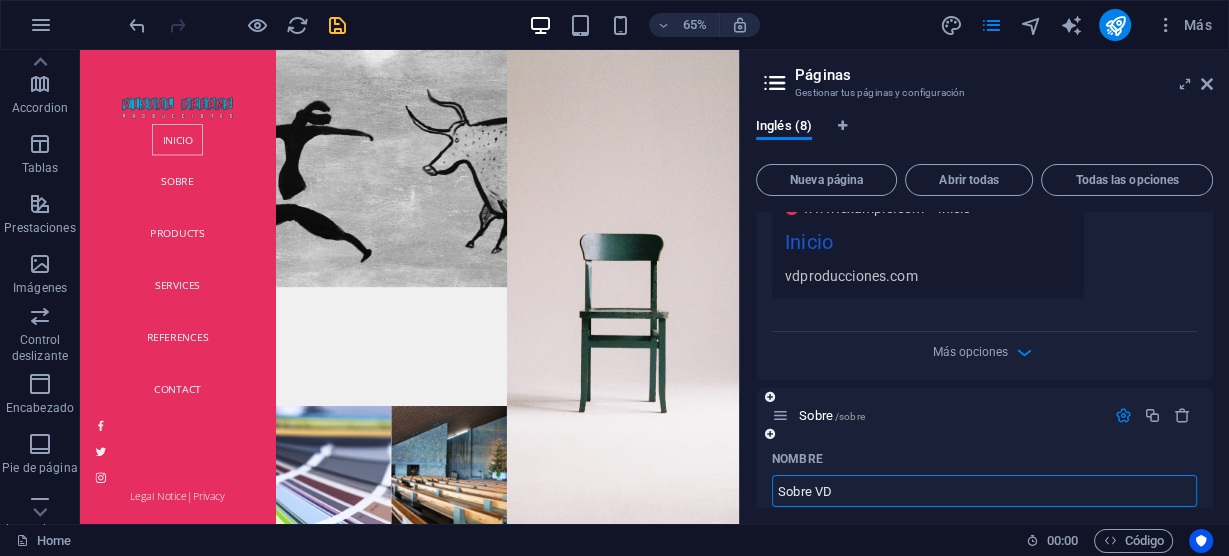 type on "/sobre-v" 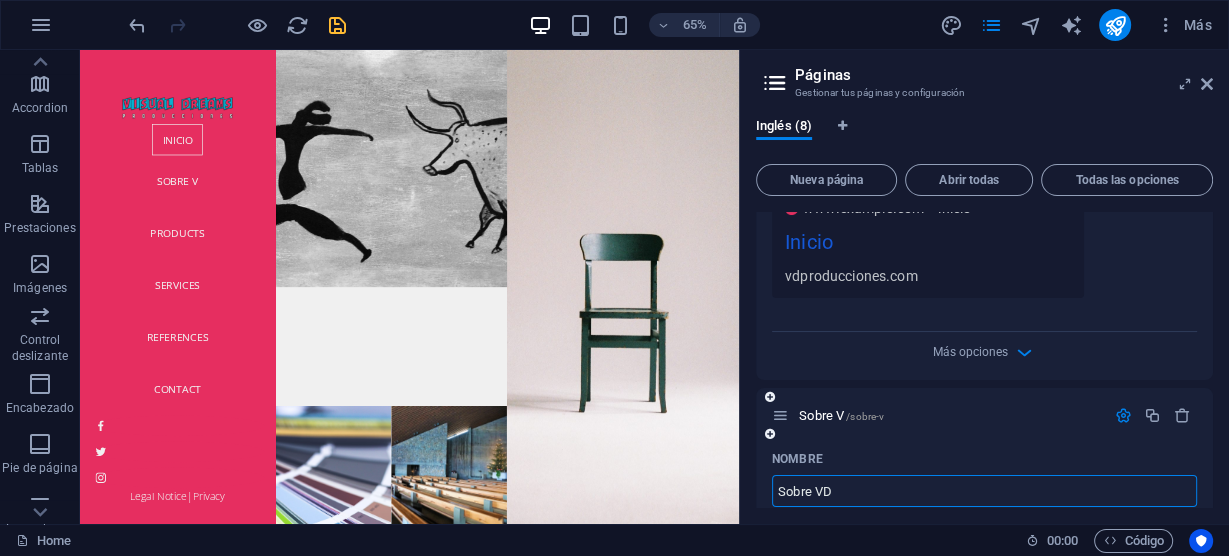 type on "Sobre VD" 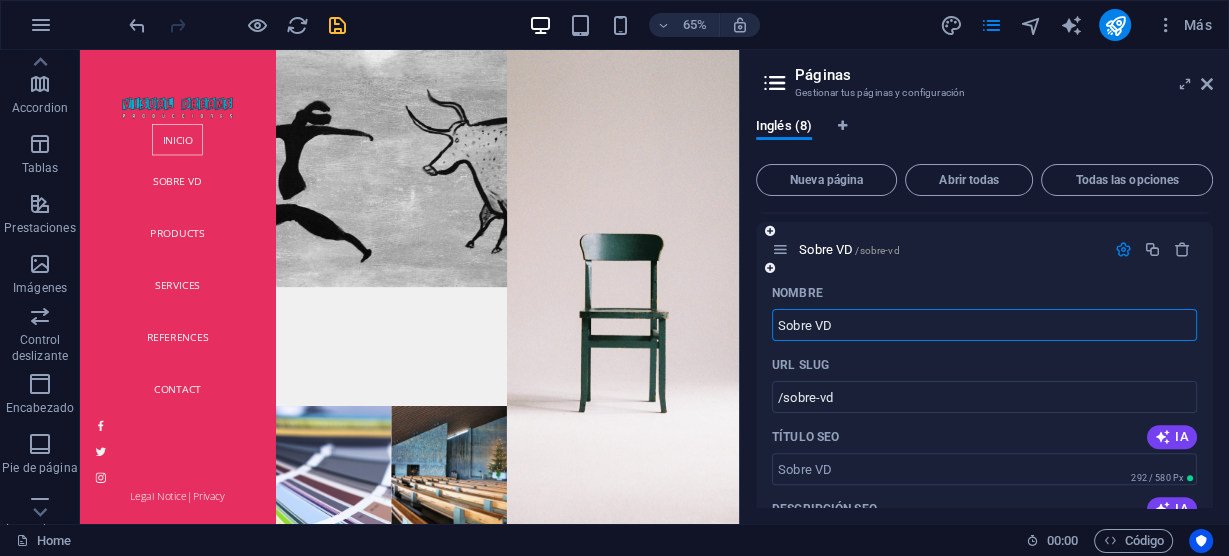 scroll, scrollTop: 792, scrollLeft: 0, axis: vertical 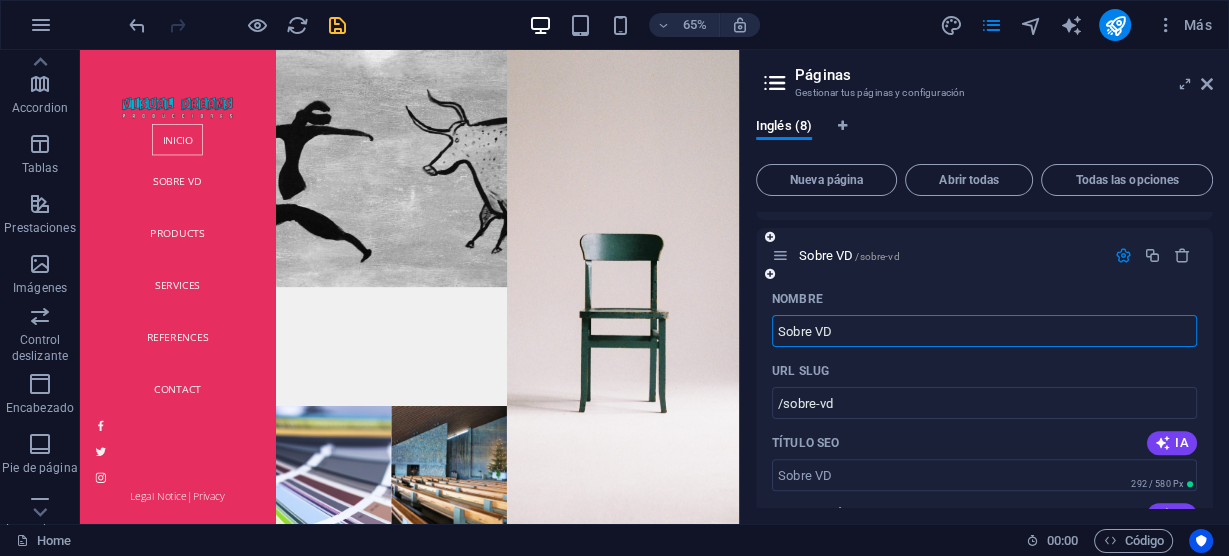 drag, startPoint x: 850, startPoint y: 339, endPoint x: 788, endPoint y: 330, distance: 62.649822 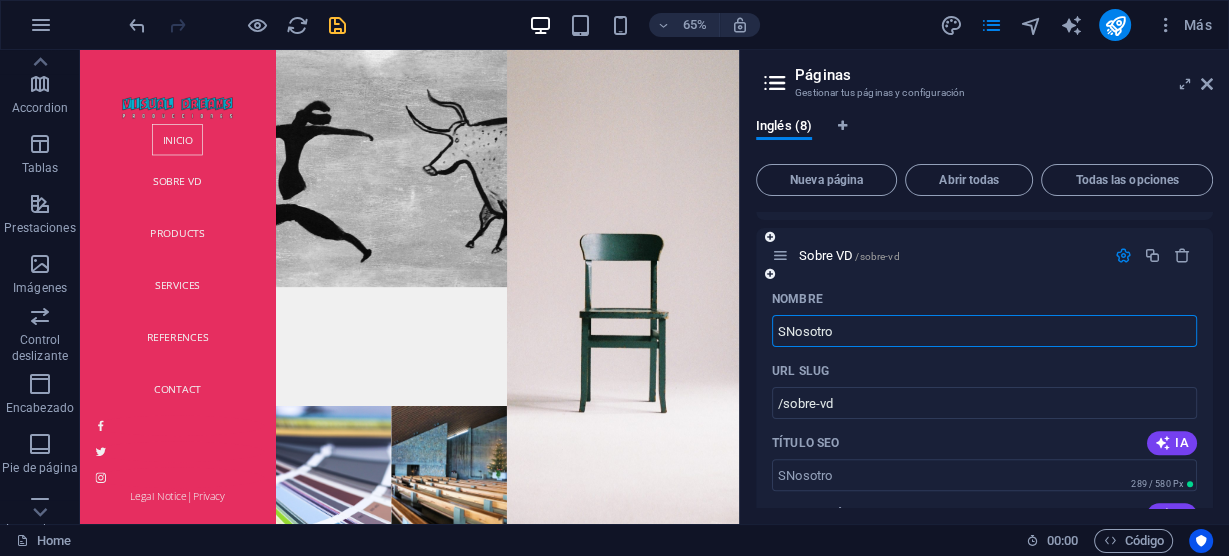 type on "SNosotr" 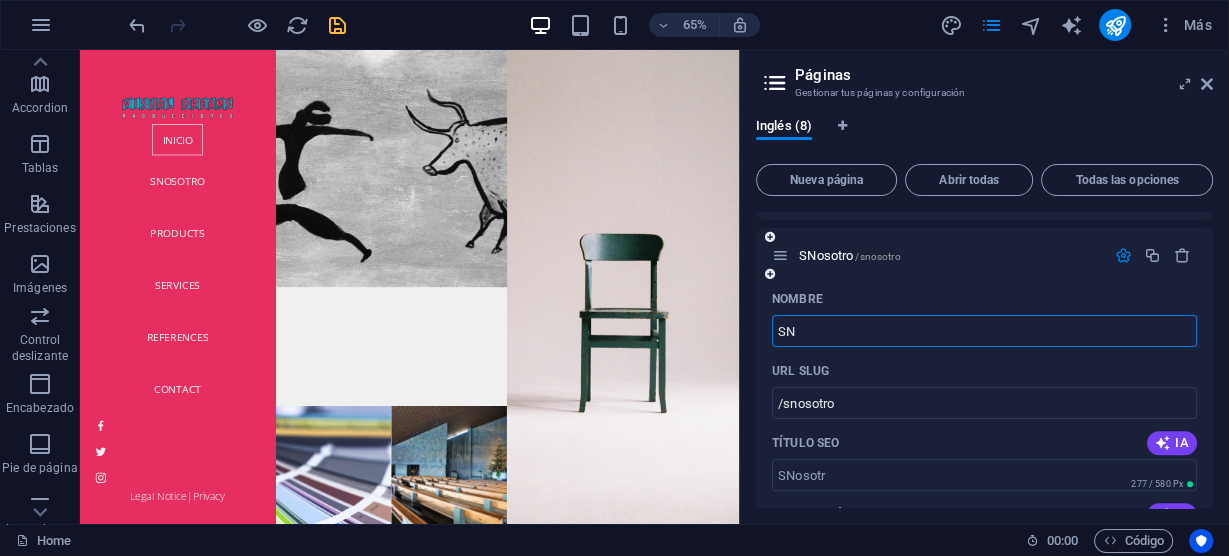 type on "S" 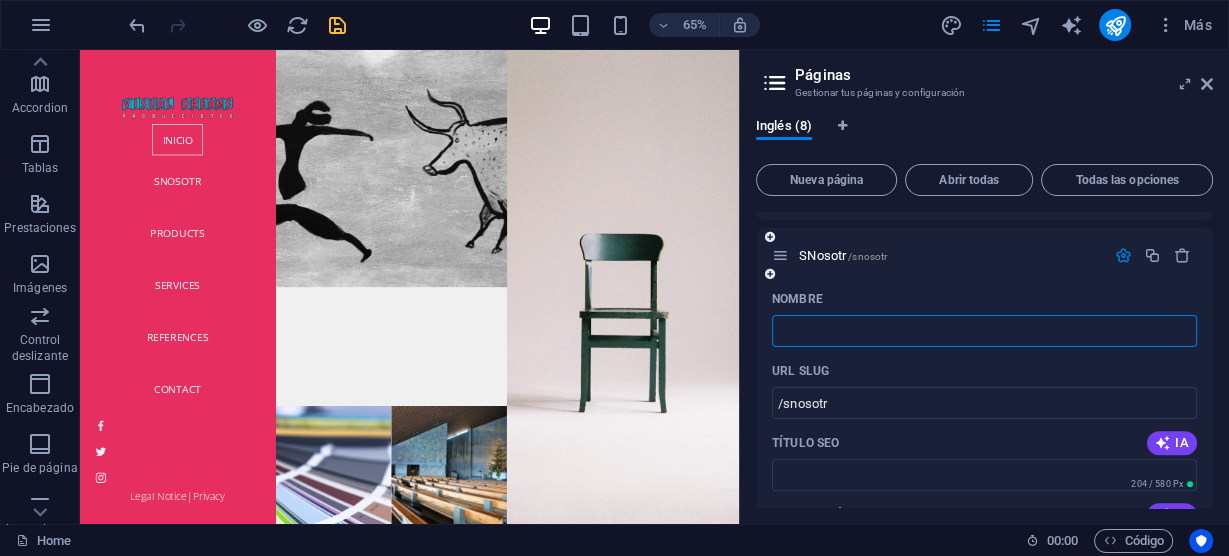 type 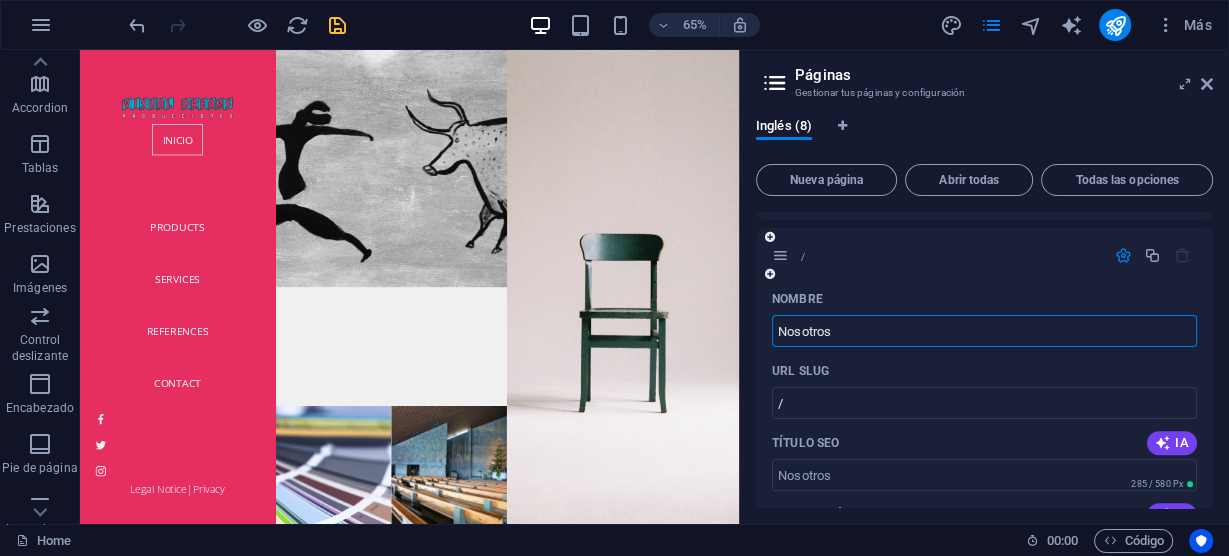 type on "Nosotros" 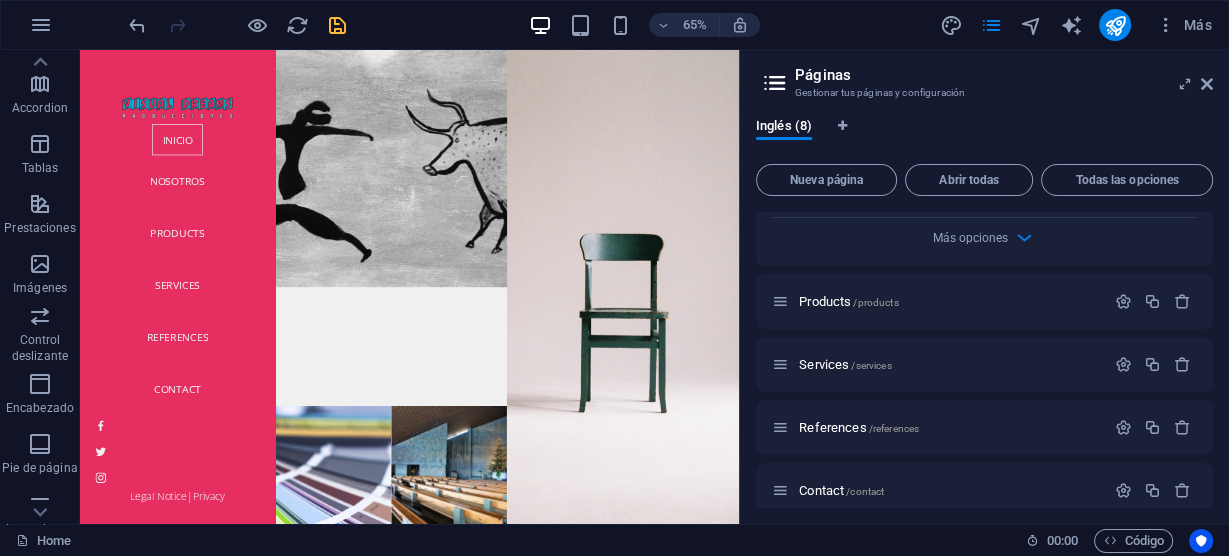 scroll, scrollTop: 1592, scrollLeft: 0, axis: vertical 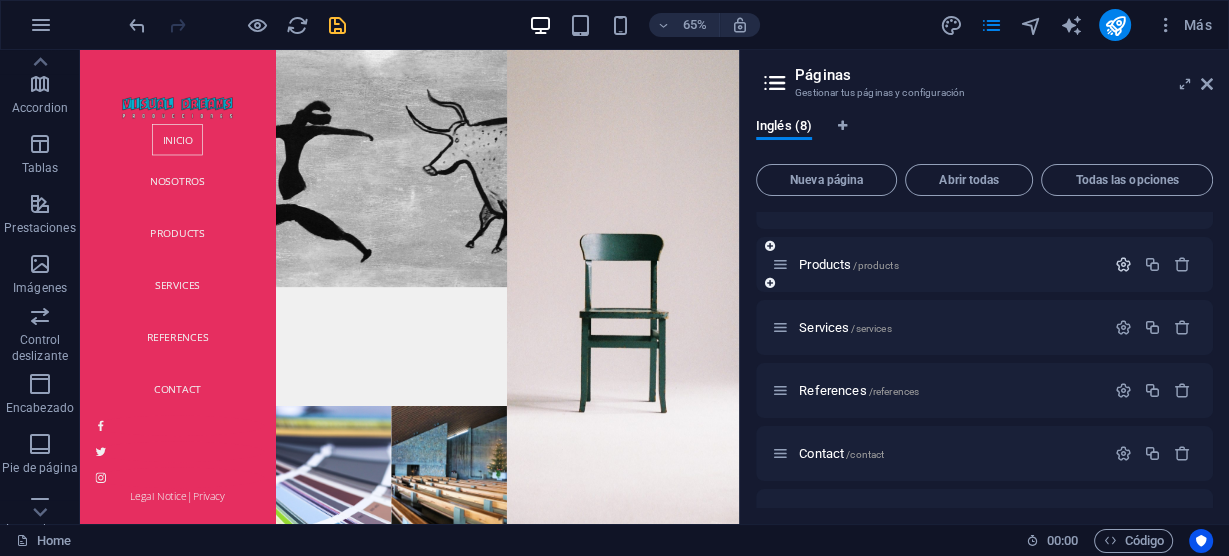 type on "Nosotros" 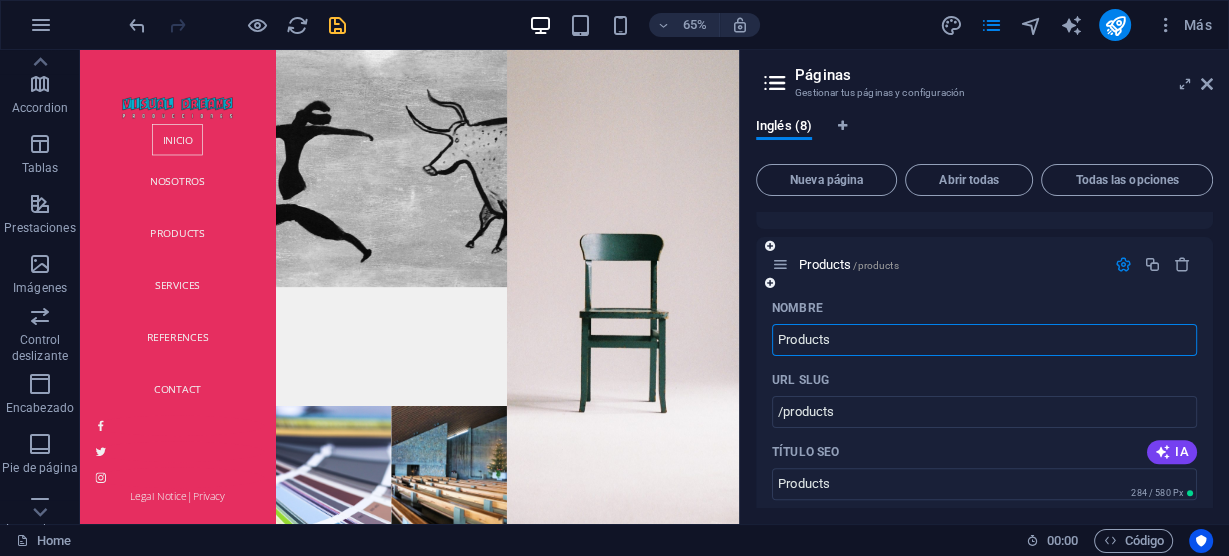 click on "Products" at bounding box center [984, 340] 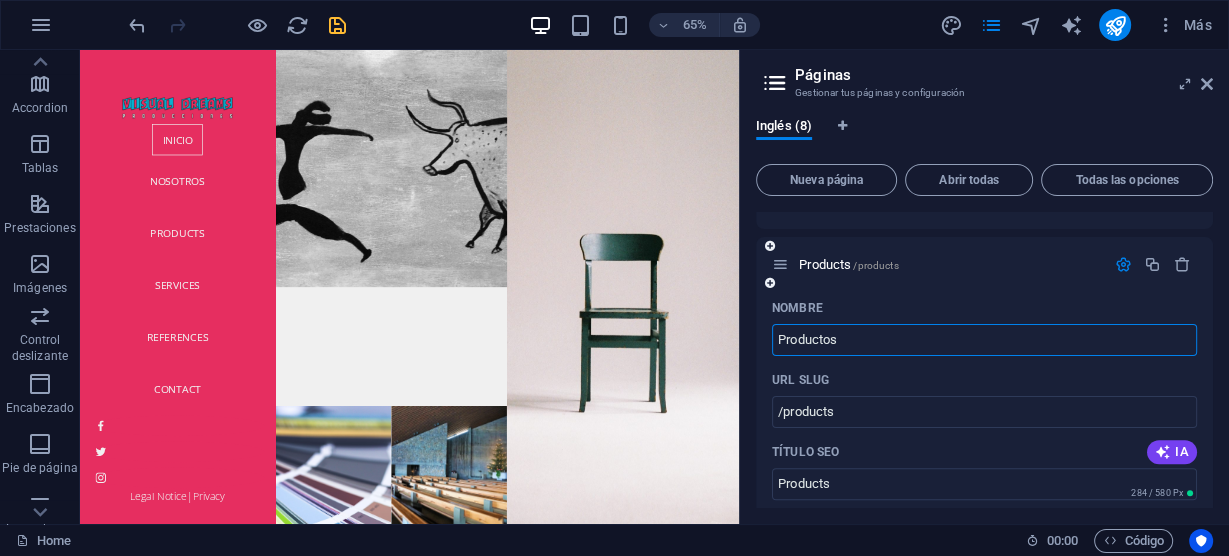 type on "Productos" 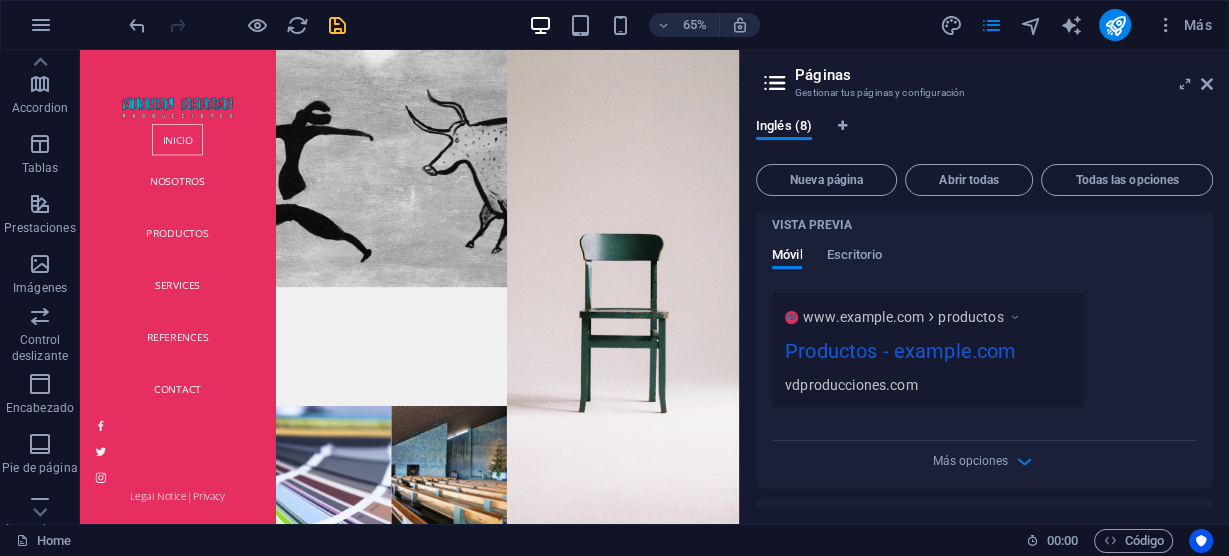 scroll, scrollTop: 2312, scrollLeft: 0, axis: vertical 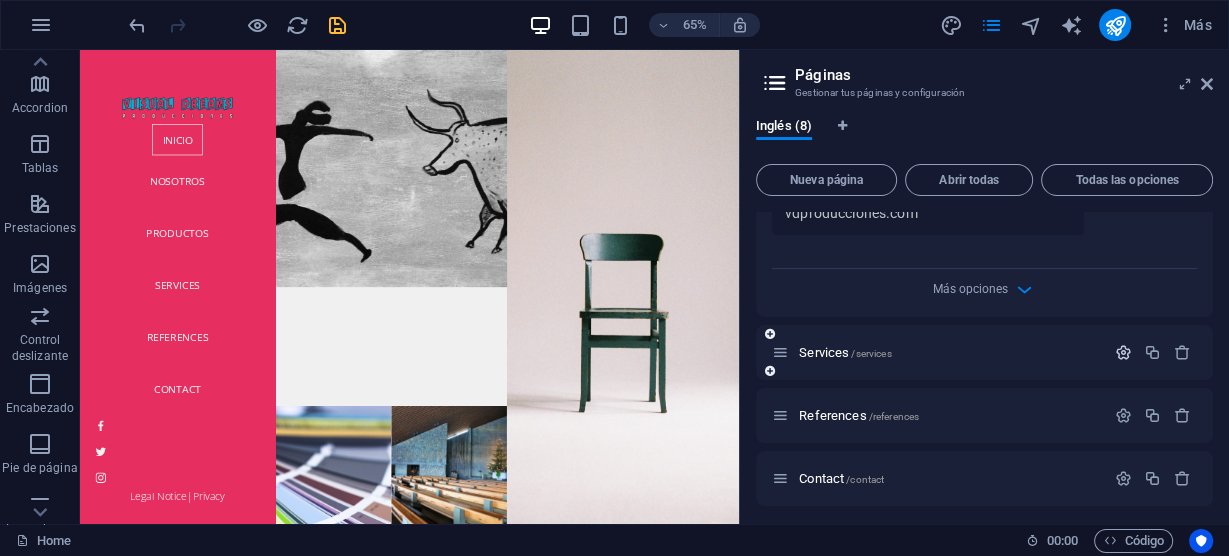 type on "Productos" 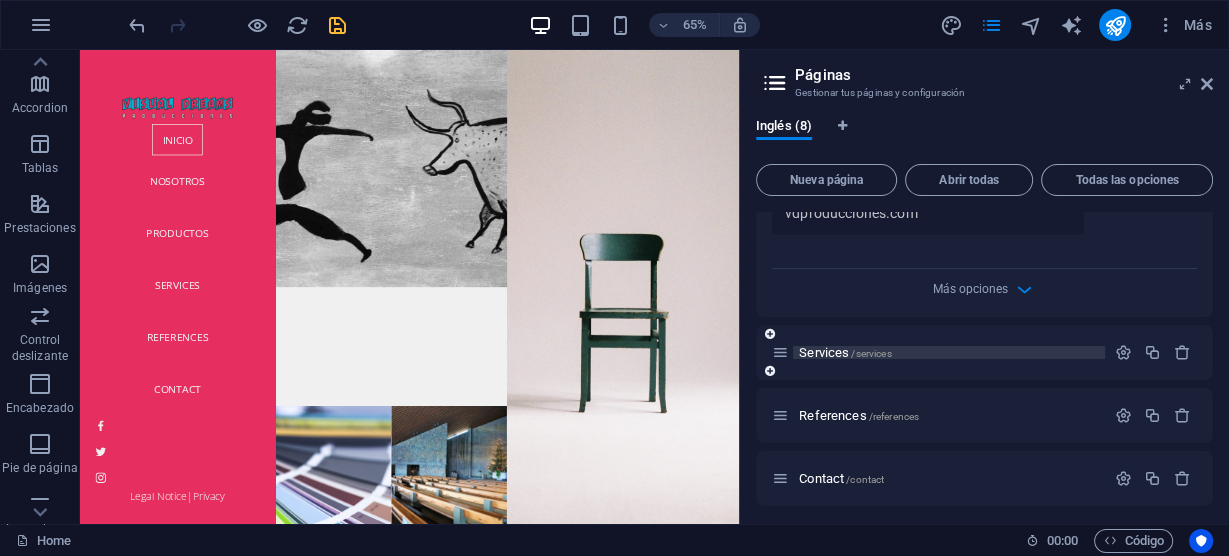 drag, startPoint x: 1111, startPoint y: 405, endPoint x: 1100, endPoint y: 405, distance: 11 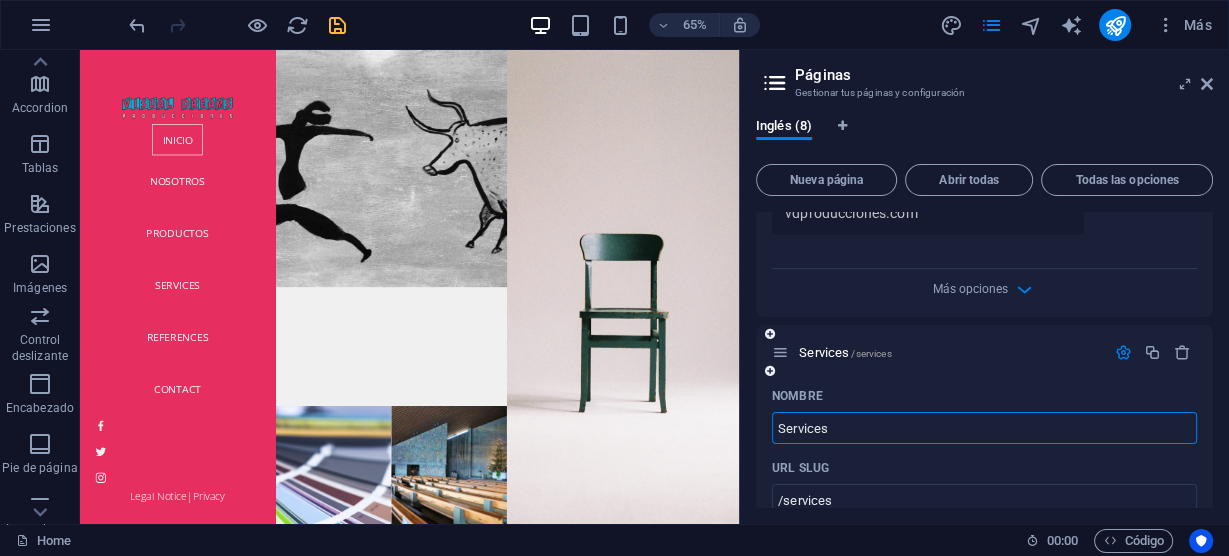 drag, startPoint x: 812, startPoint y: 484, endPoint x: 861, endPoint y: 484, distance: 49 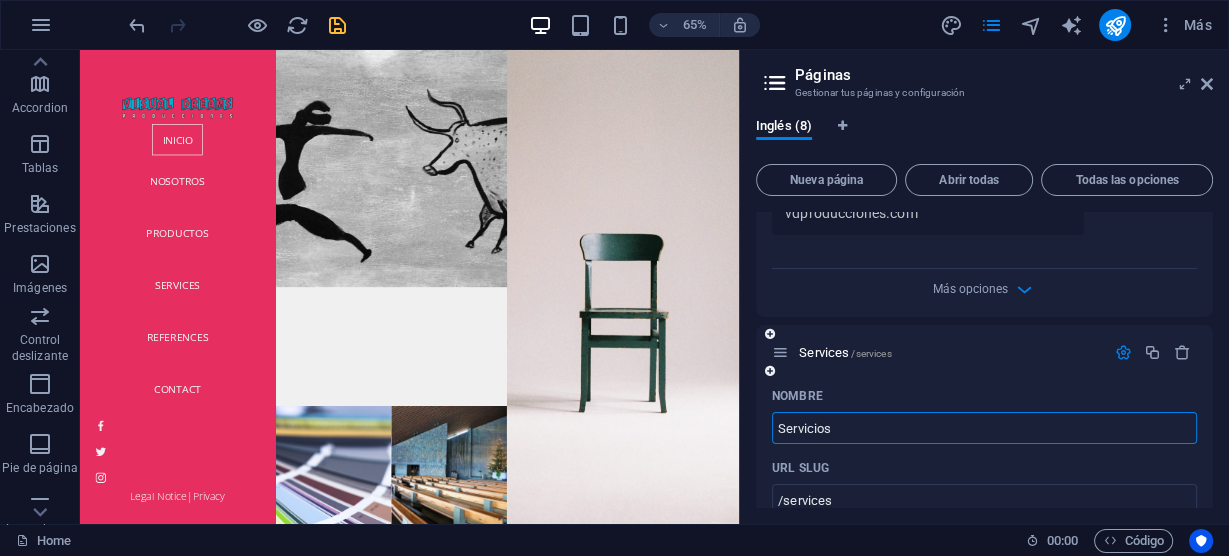 type on "Servicios" 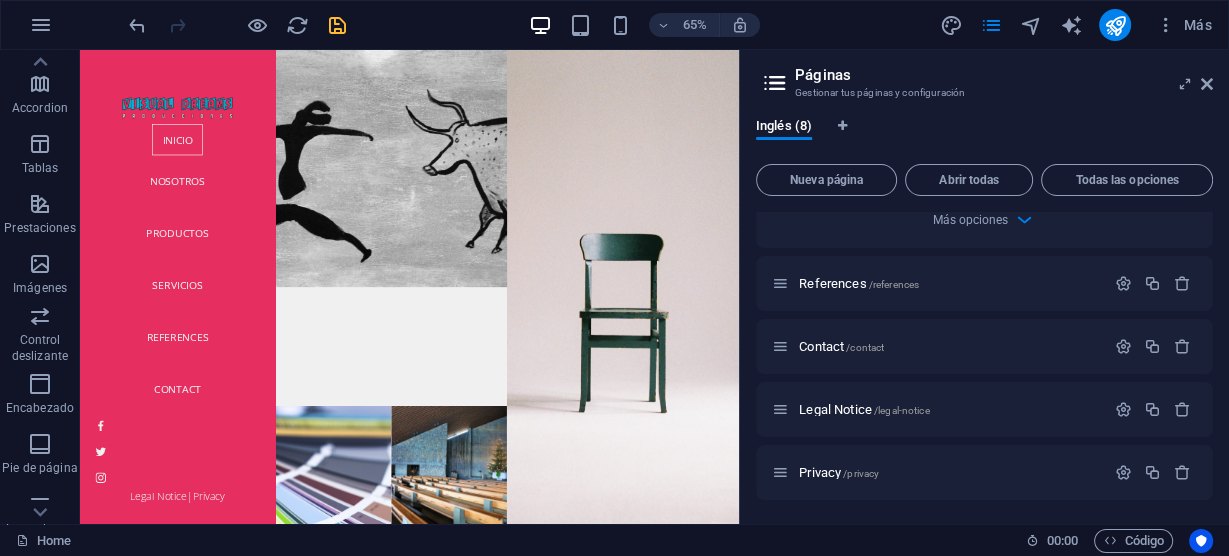 scroll, scrollTop: 3270, scrollLeft: 0, axis: vertical 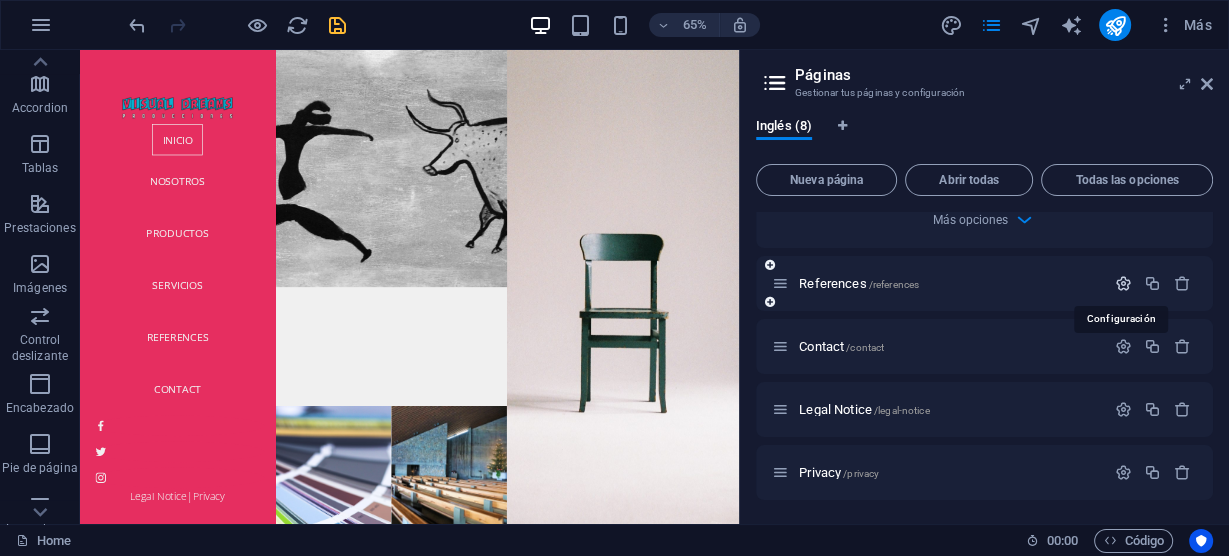 type on "Servicios" 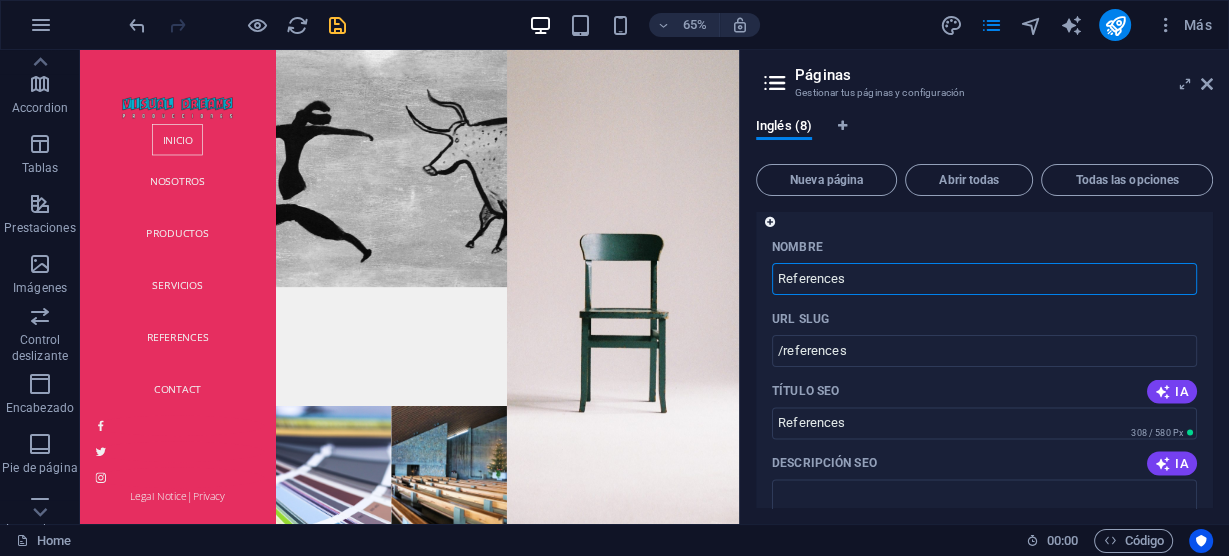 drag, startPoint x: 848, startPoint y: 365, endPoint x: 871, endPoint y: 364, distance: 23.021729 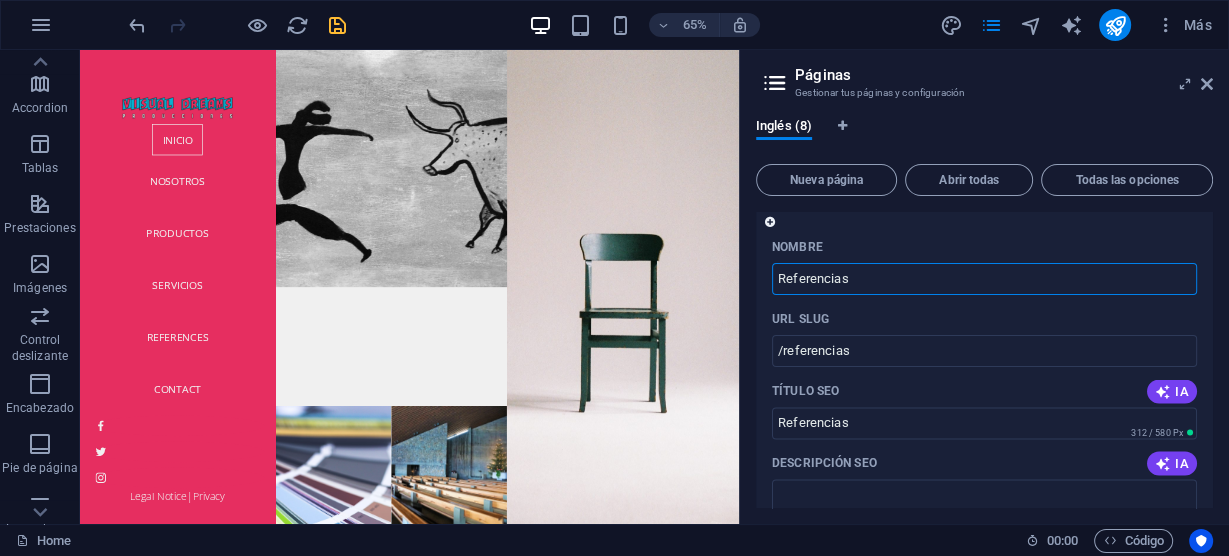 type on "Referencias" 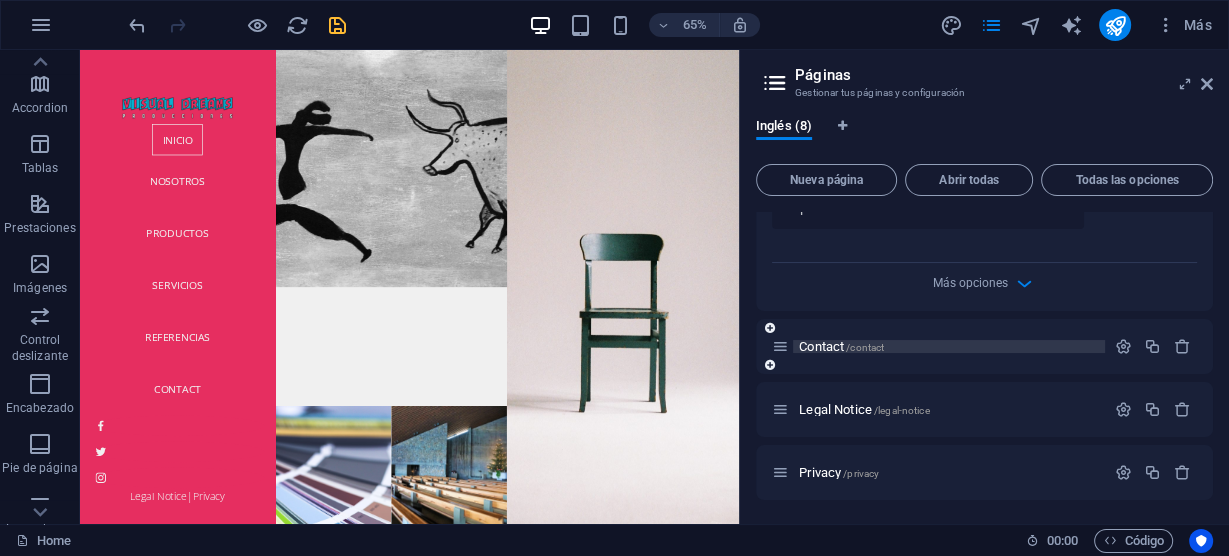 scroll, scrollTop: 4043, scrollLeft: 0, axis: vertical 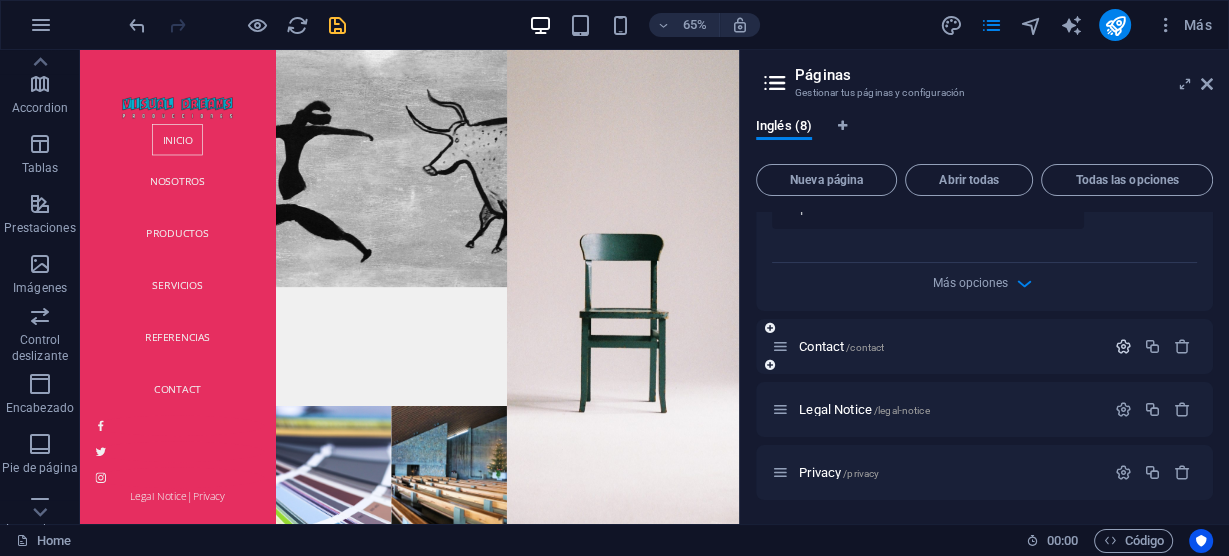 type on "Referencias" 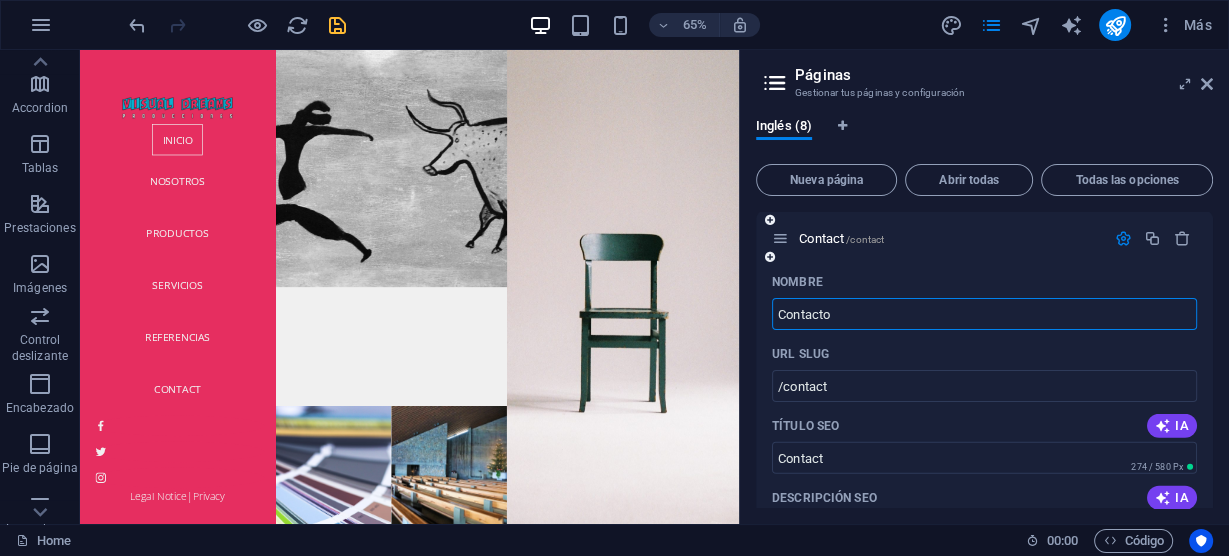 type on "Contacto" 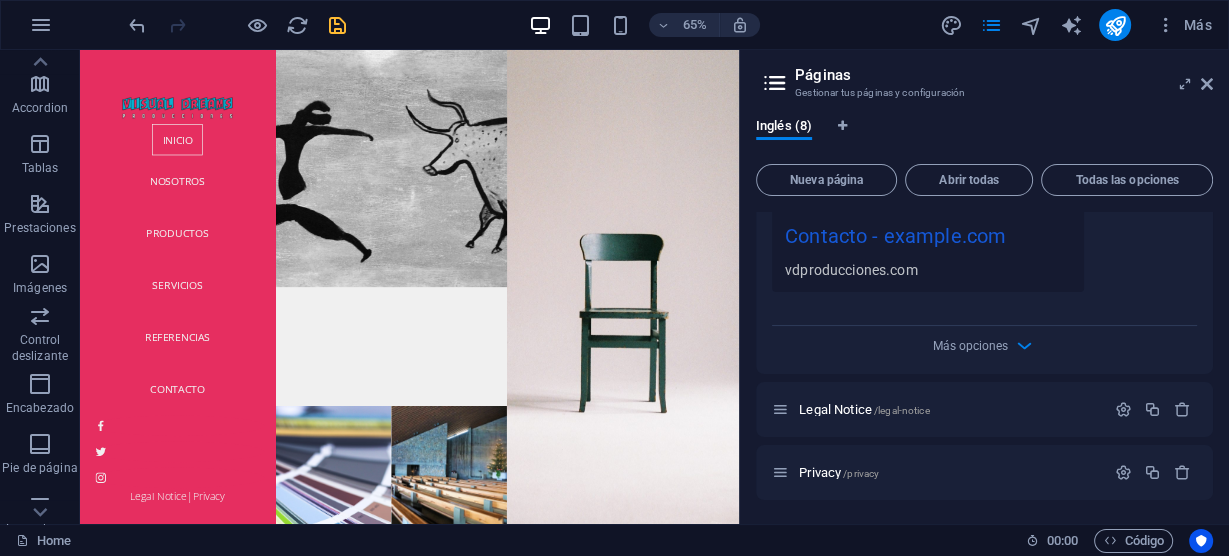 scroll, scrollTop: 4816, scrollLeft: 0, axis: vertical 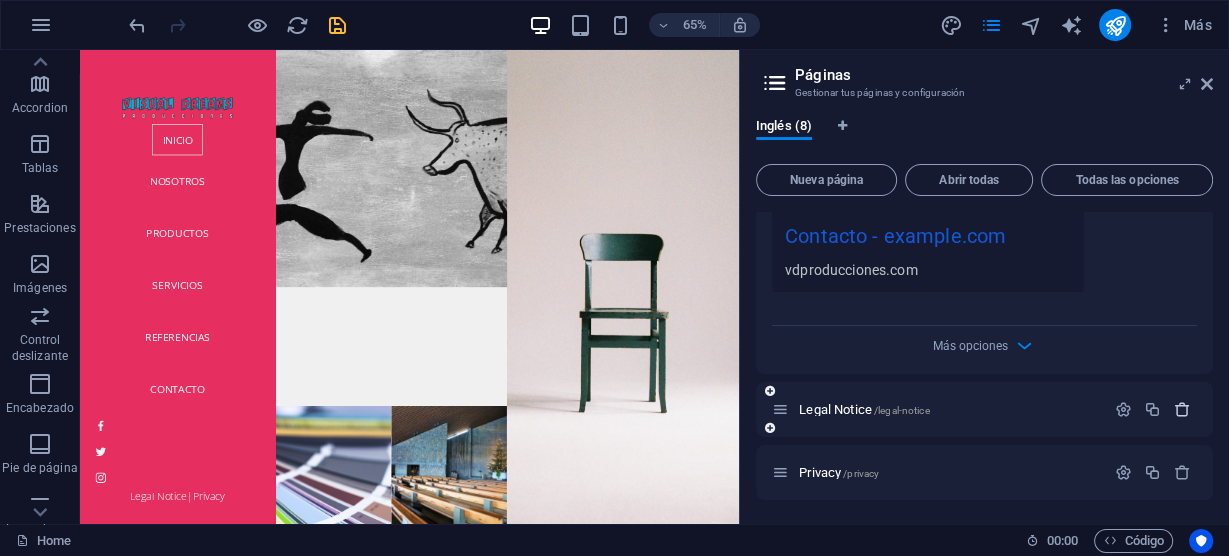 type on "Contacto" 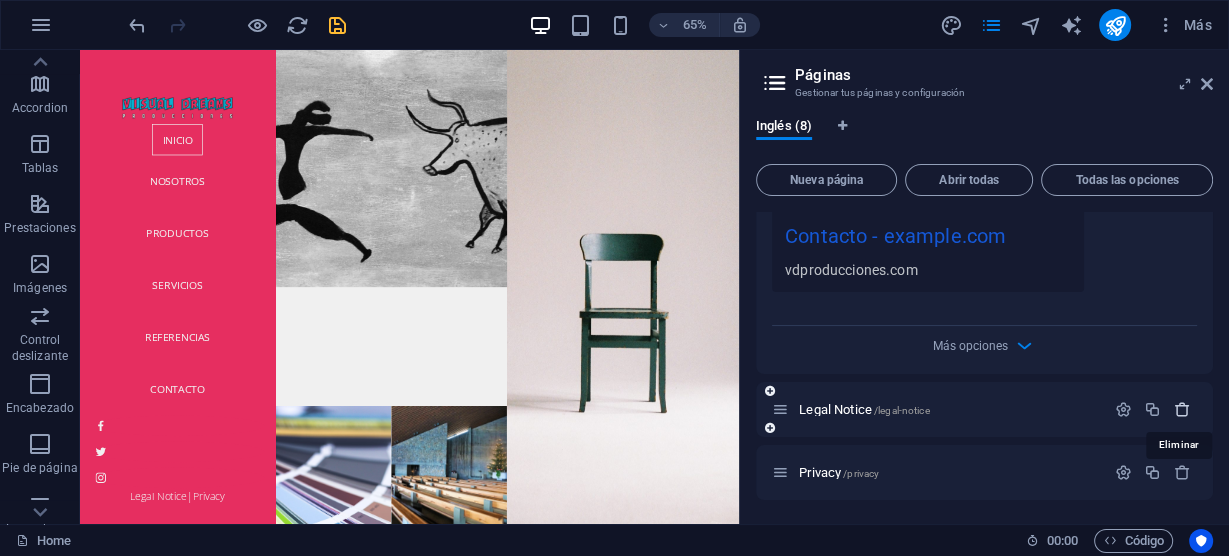 click at bounding box center [1182, 409] 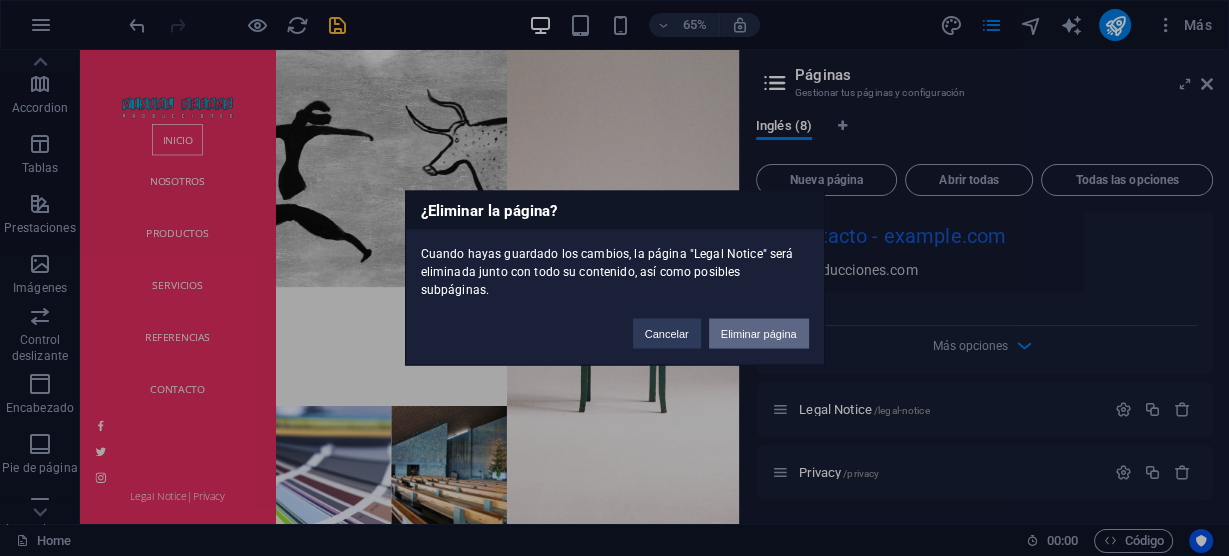 click on "Eliminar página" at bounding box center (759, 334) 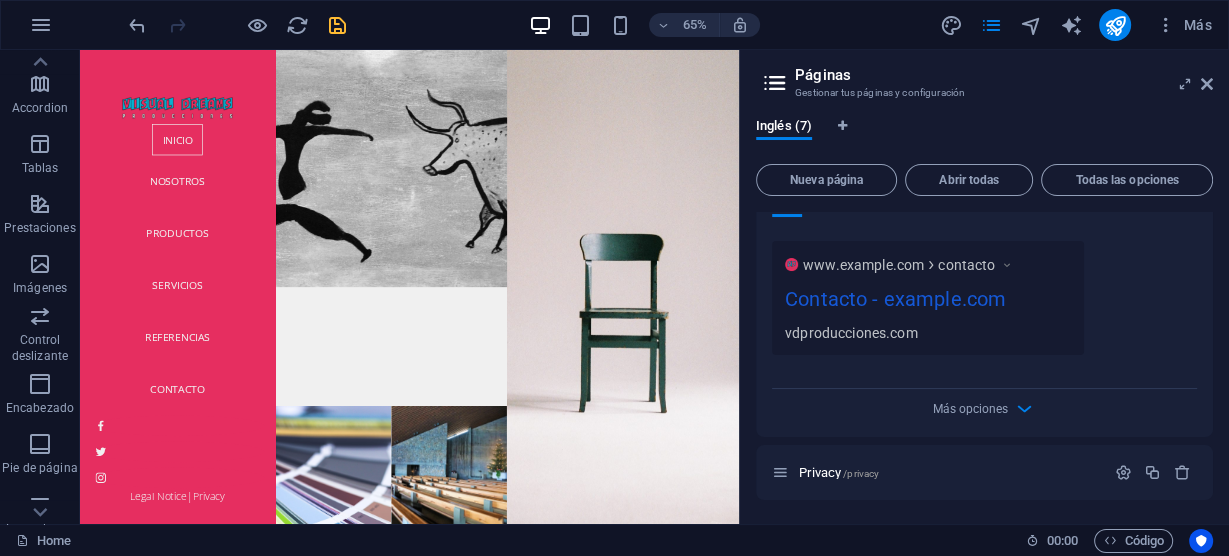 scroll, scrollTop: 4752, scrollLeft: 0, axis: vertical 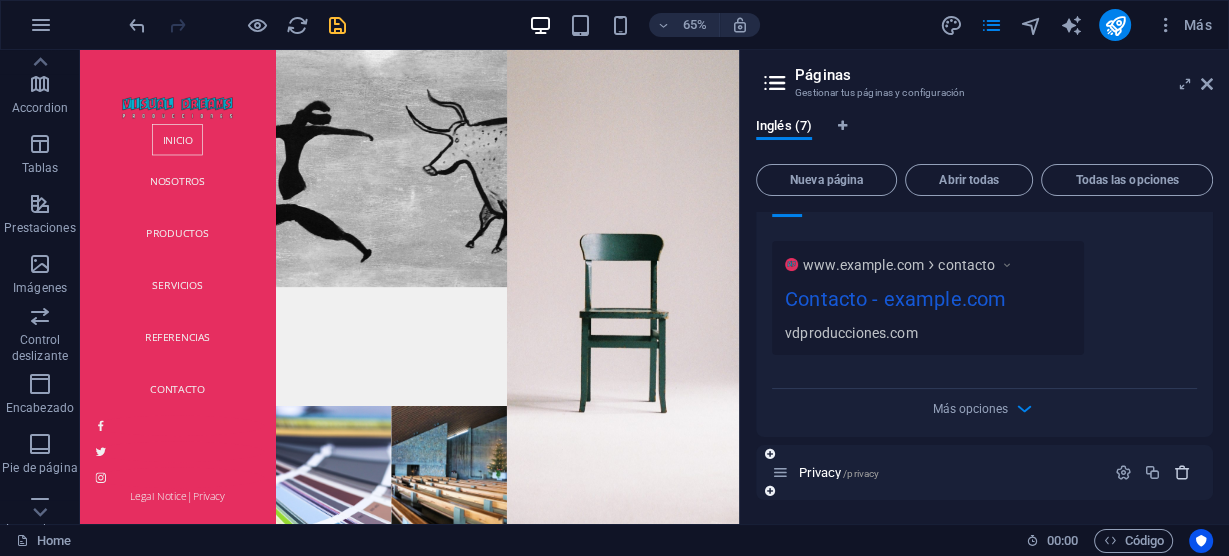 click at bounding box center [1182, 472] 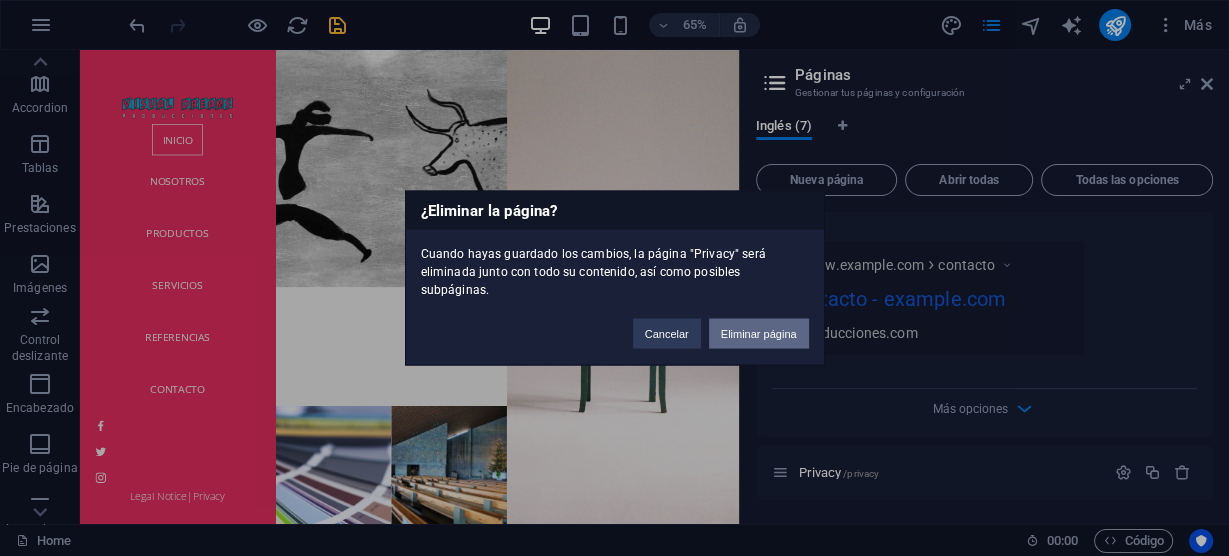 click on "Eliminar página" at bounding box center (759, 334) 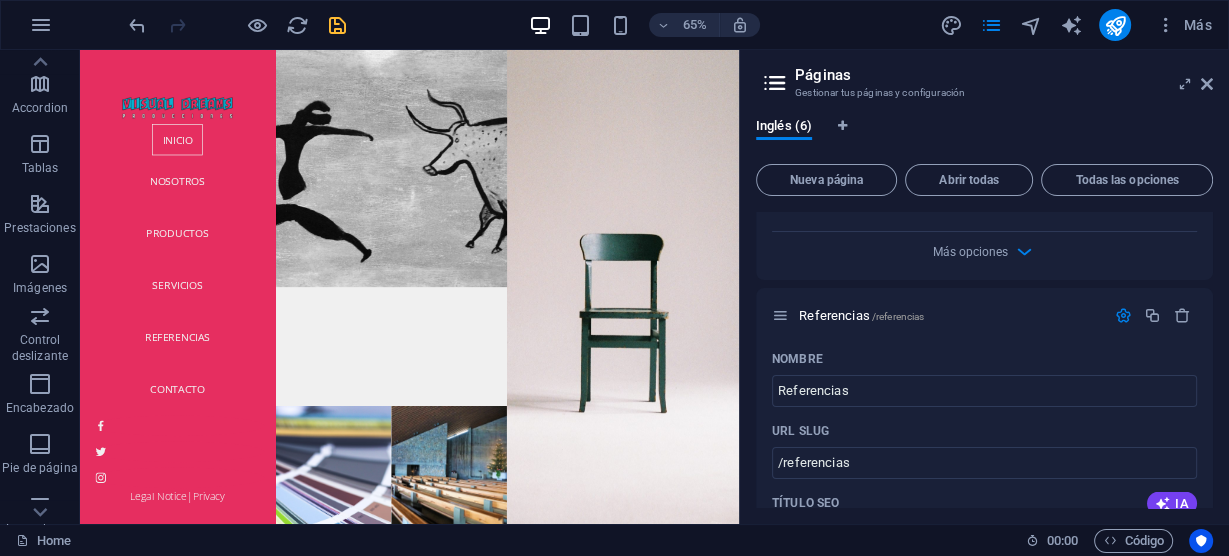 scroll, scrollTop: 3089, scrollLeft: 0, axis: vertical 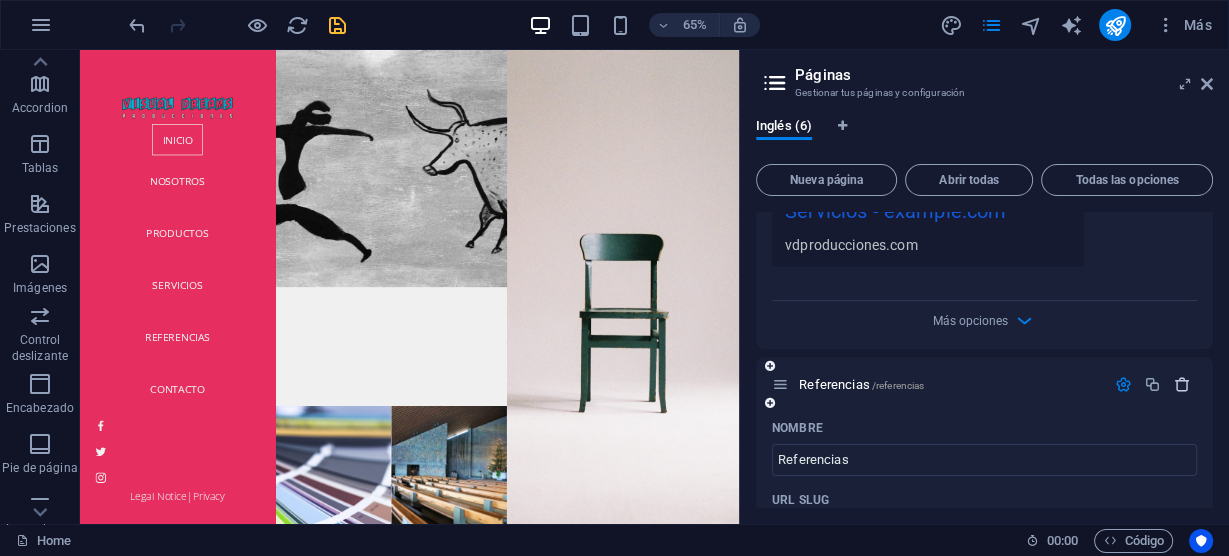 click at bounding box center [1182, 384] 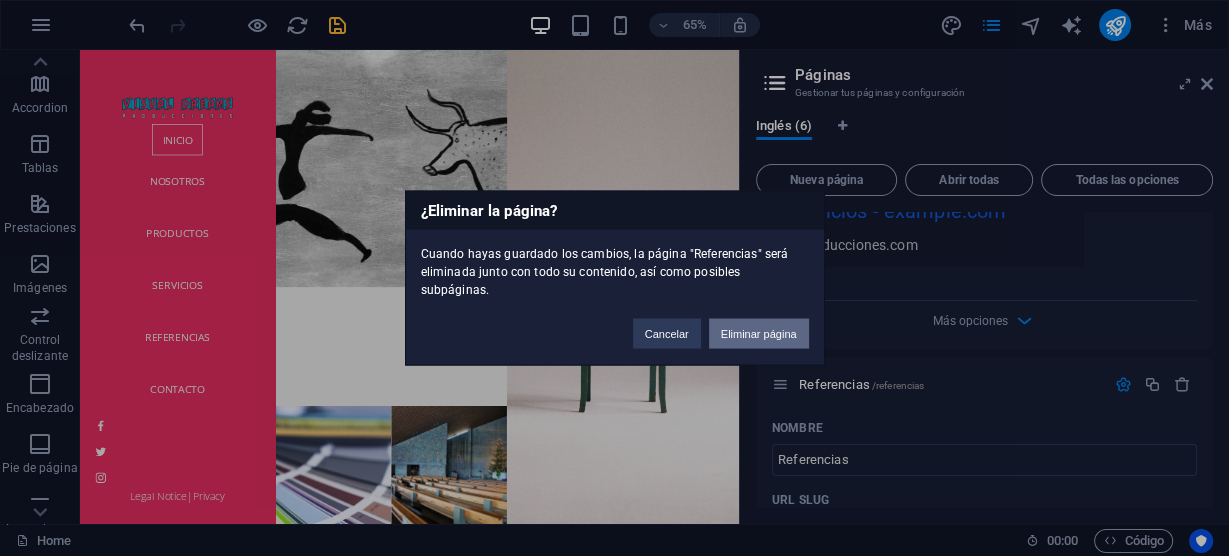 click on "Eliminar página" at bounding box center (759, 334) 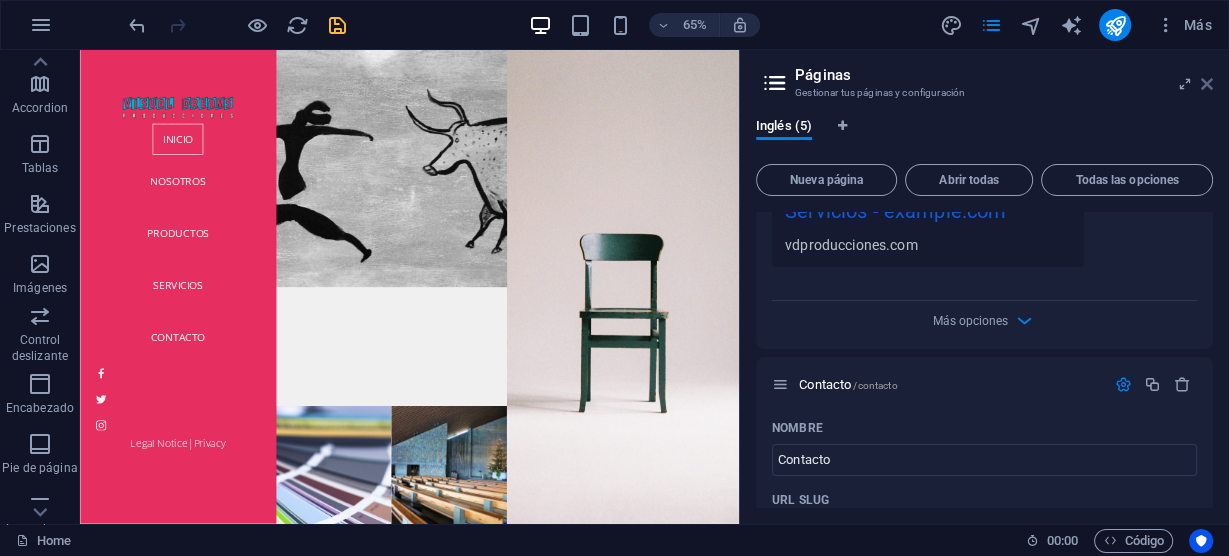 click at bounding box center [1207, 84] 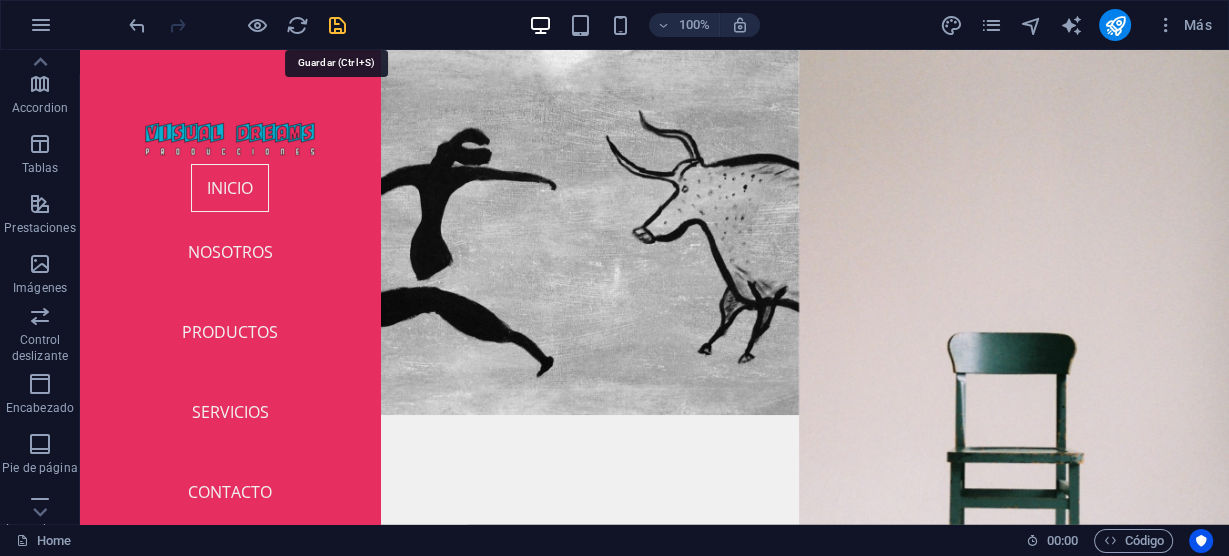 click at bounding box center (337, 25) 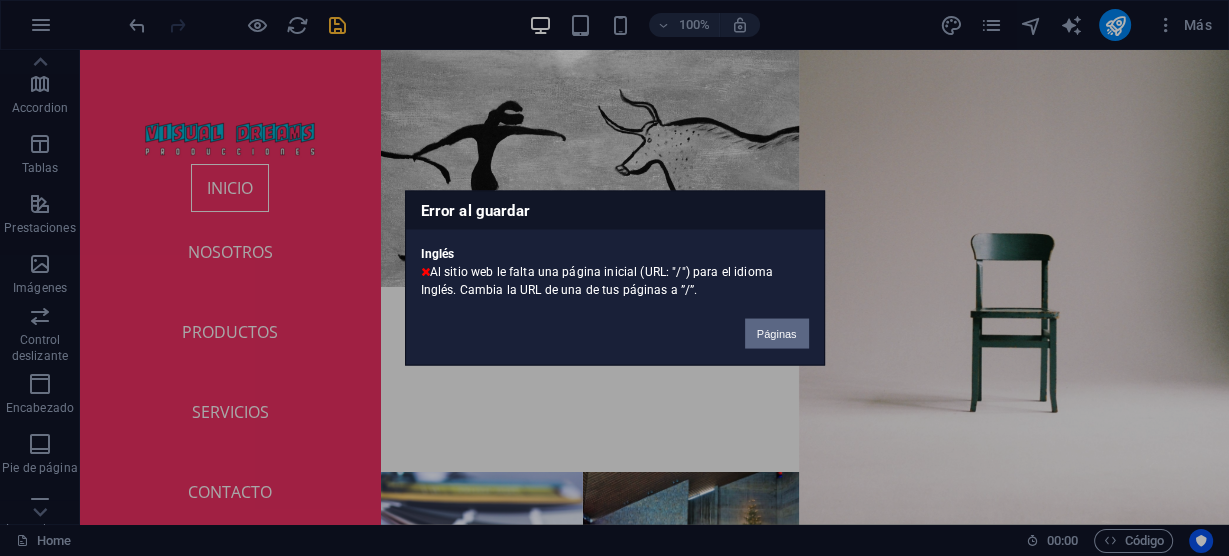 click on "Páginas" at bounding box center (777, 334) 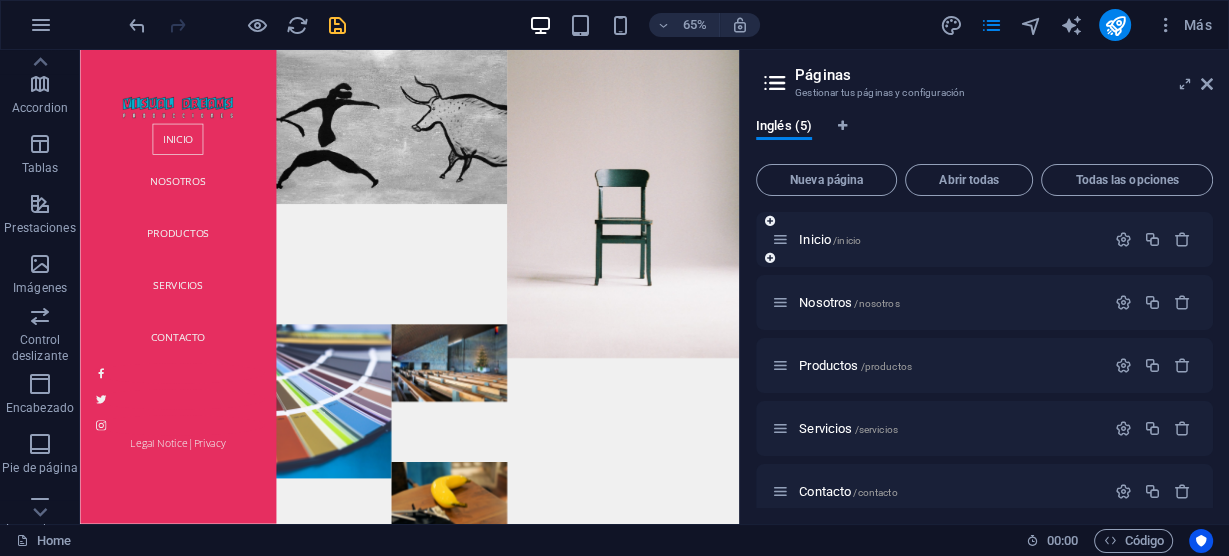 click on "Inicio /inicio" at bounding box center (984, 239) 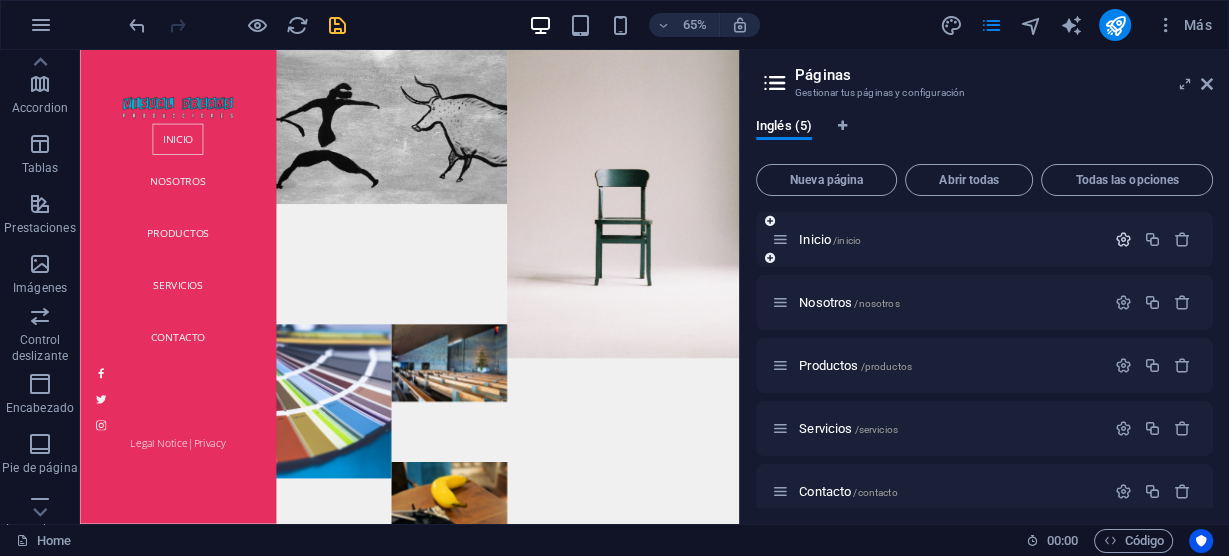 click at bounding box center [1123, 239] 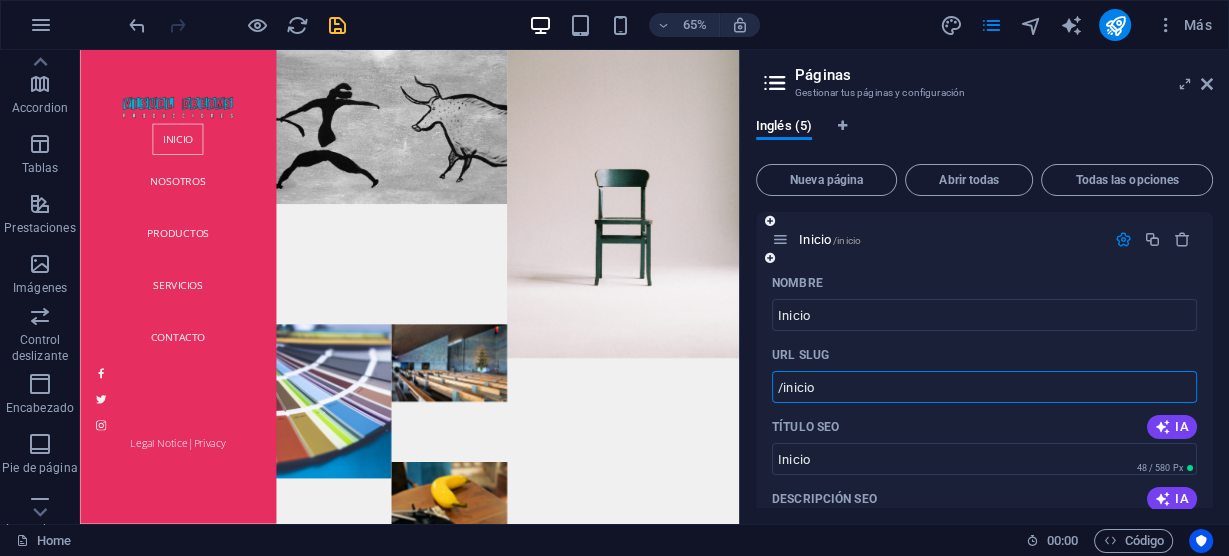 drag, startPoint x: 785, startPoint y: 390, endPoint x: 855, endPoint y: 390, distance: 70 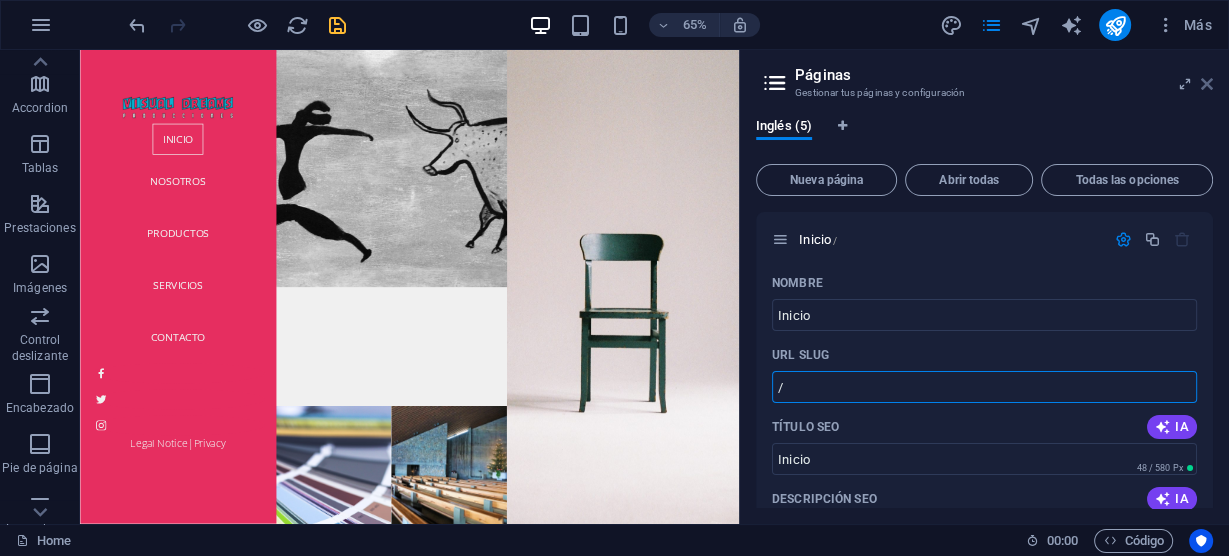 type on "/" 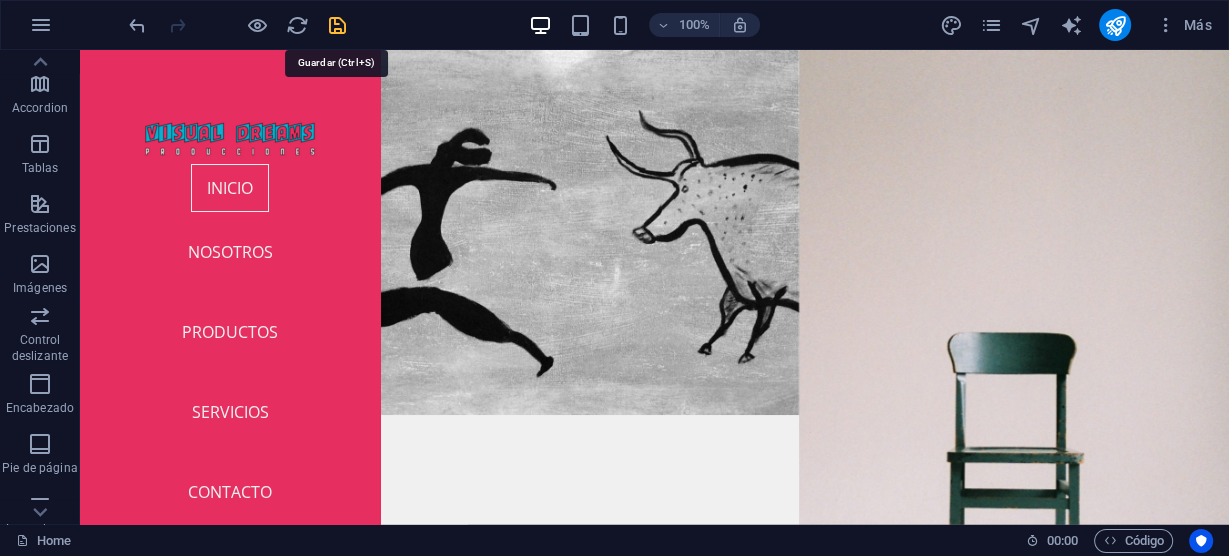 click at bounding box center [337, 25] 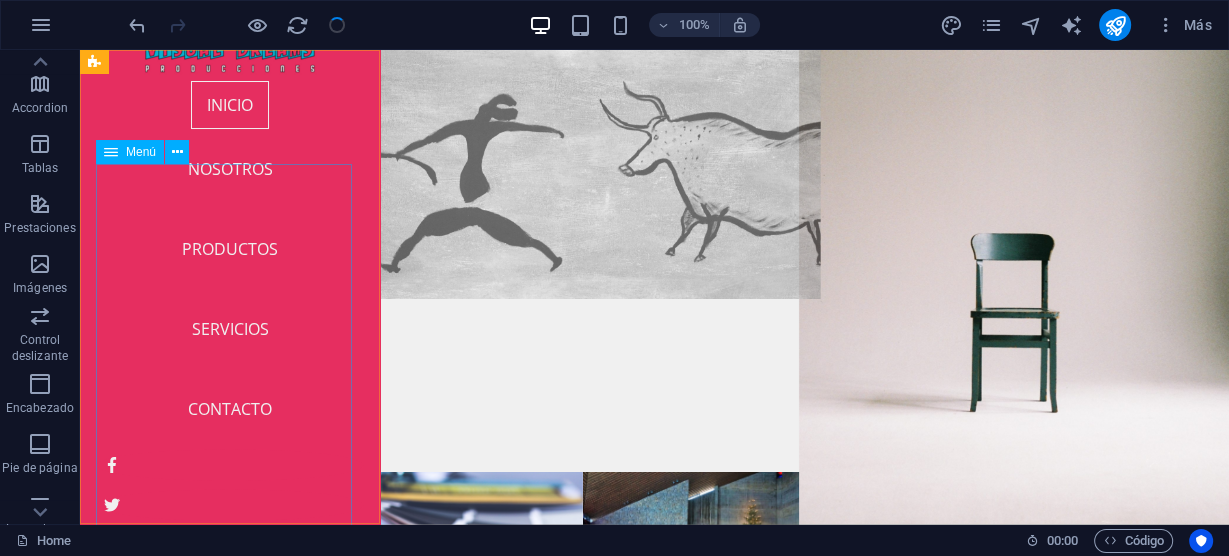 scroll, scrollTop: 48, scrollLeft: 0, axis: vertical 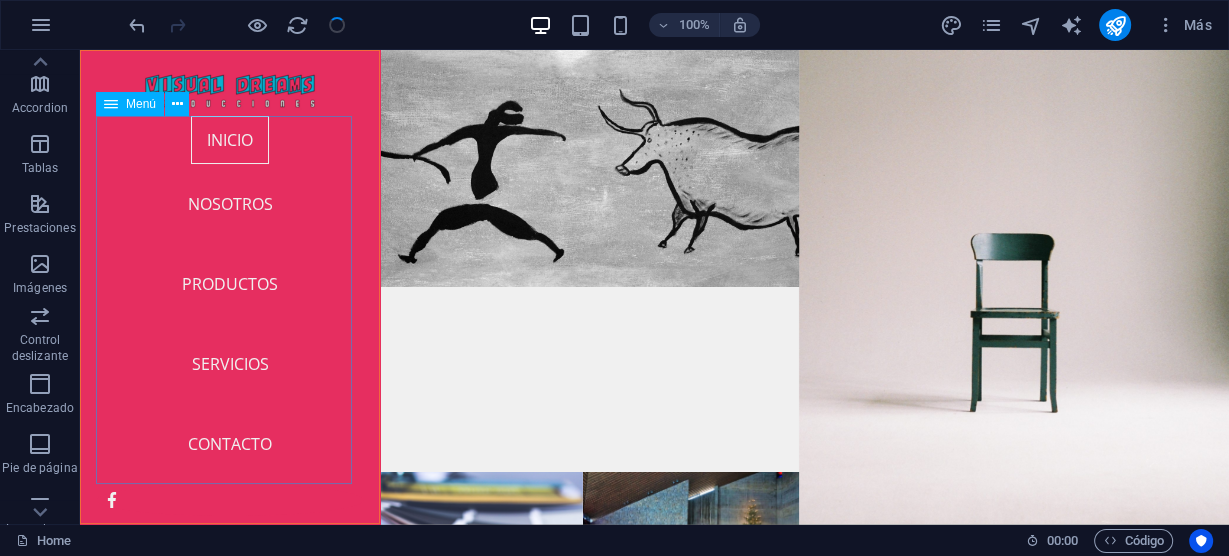 click on "Inicio Nosotros Productos Servicios Contacto" at bounding box center [230, 300] 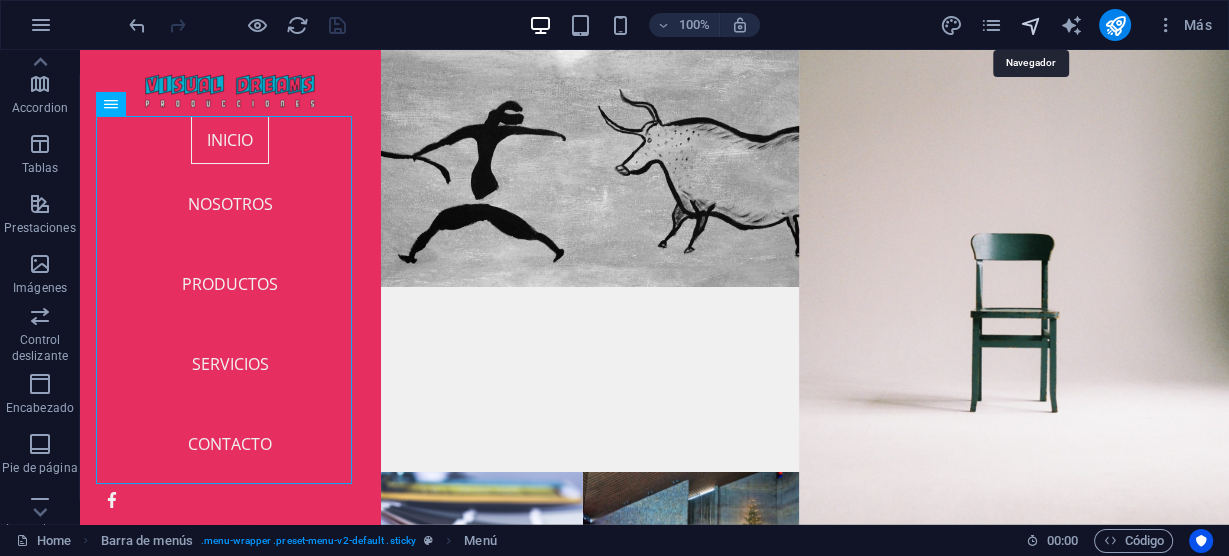 click at bounding box center [1031, 25] 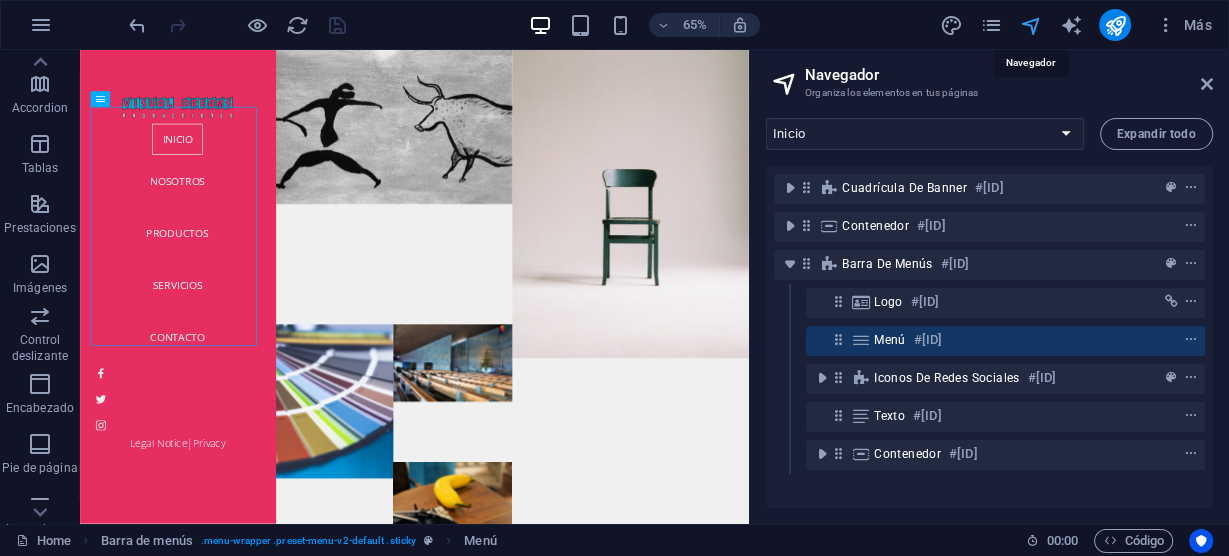 scroll, scrollTop: 0, scrollLeft: 0, axis: both 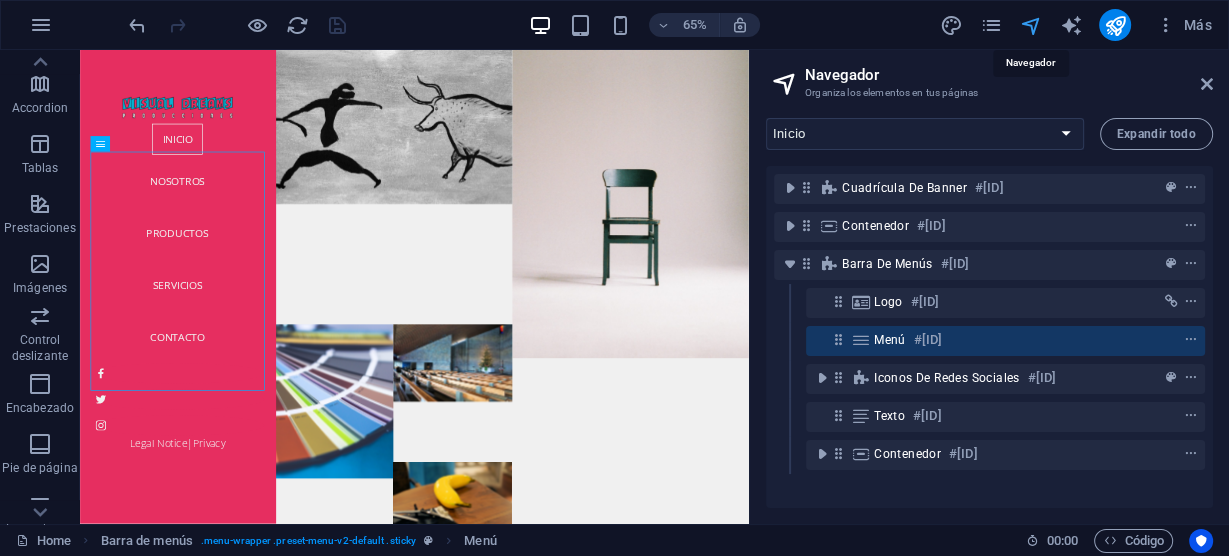 click at bounding box center [1031, 25] 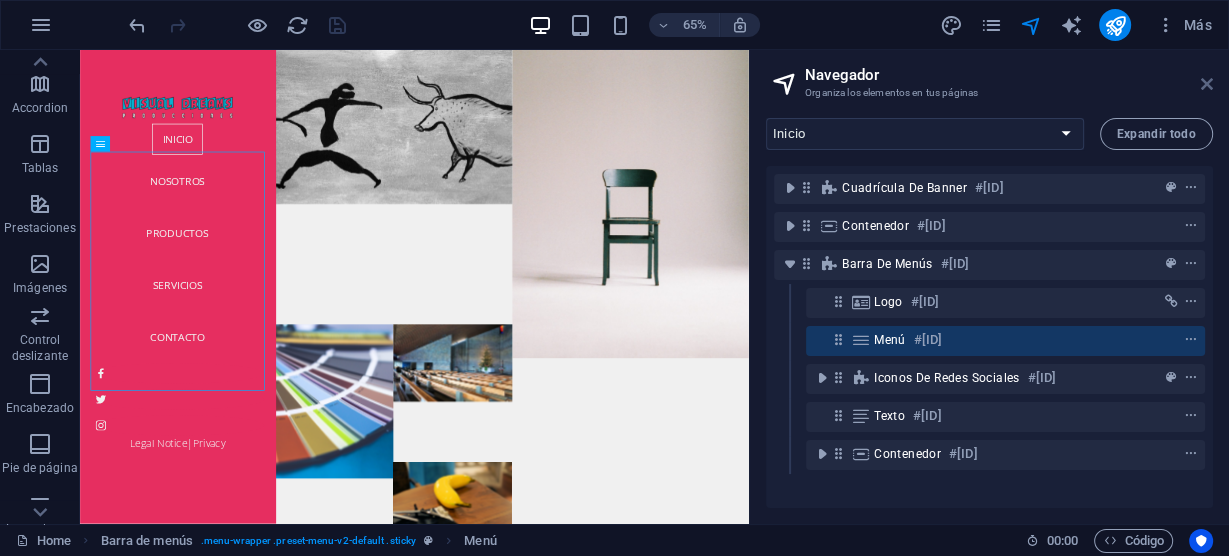click at bounding box center (1207, 84) 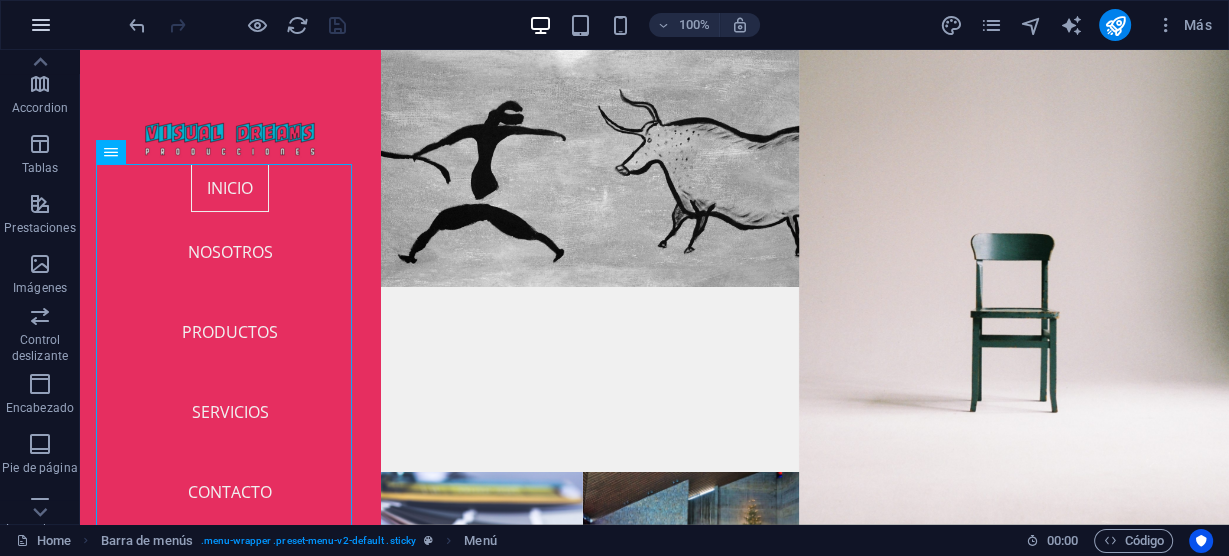 click at bounding box center [41, 25] 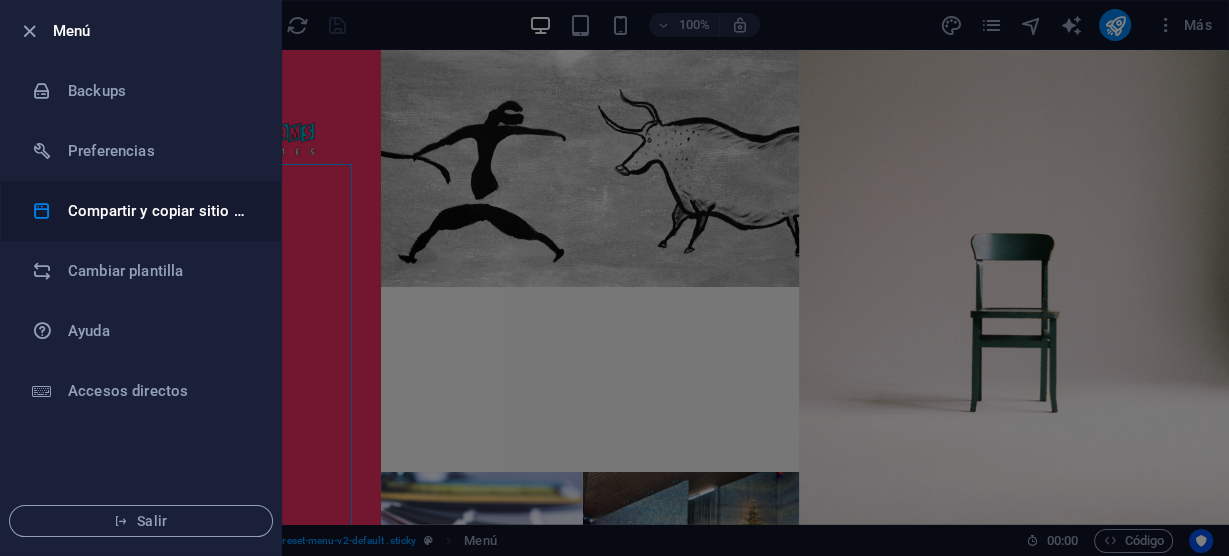 click on "Compartir y copiar sitio web" at bounding box center [160, 211] 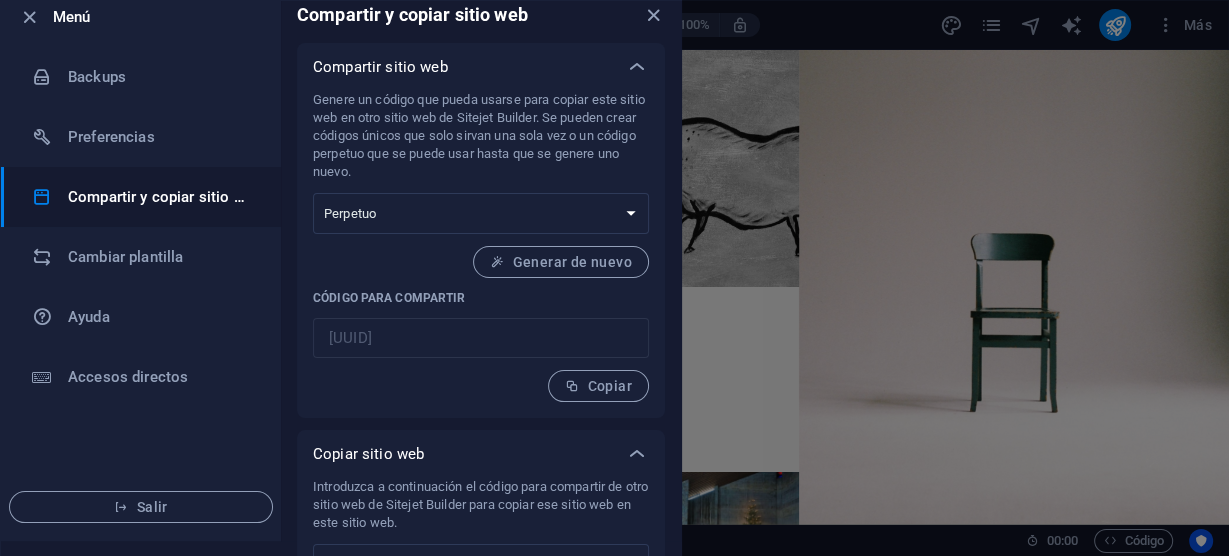 scroll, scrollTop: 0, scrollLeft: 0, axis: both 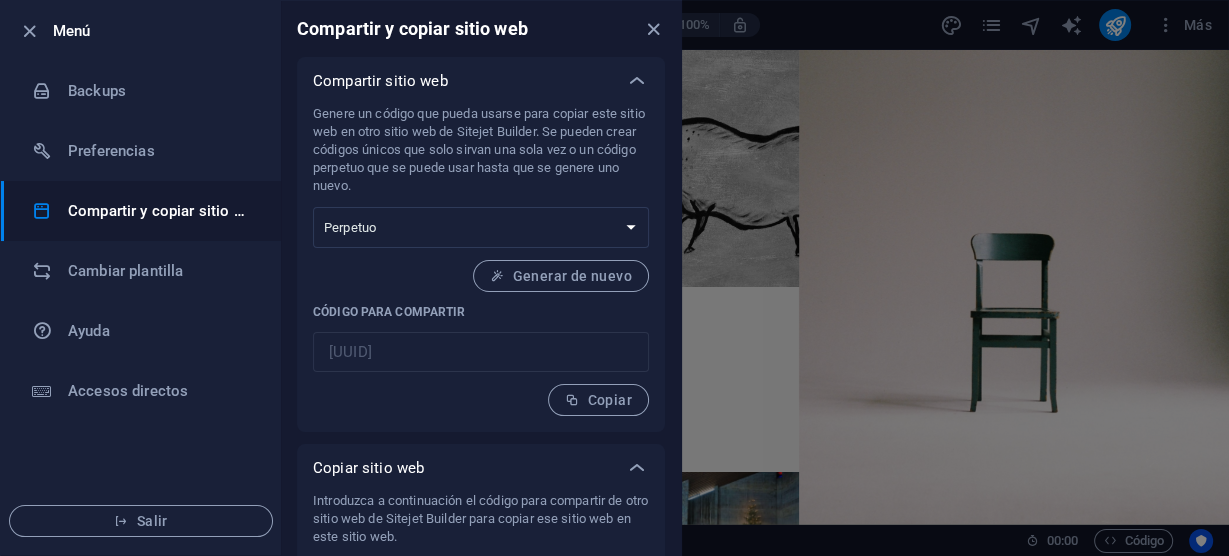 click at bounding box center [653, 29] 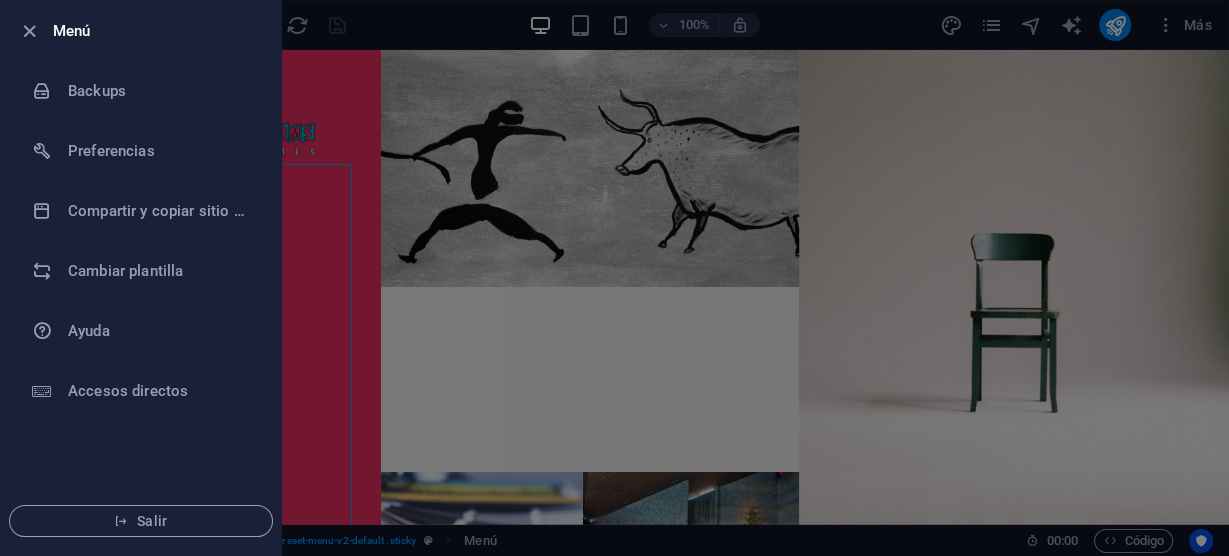 click at bounding box center [614, 278] 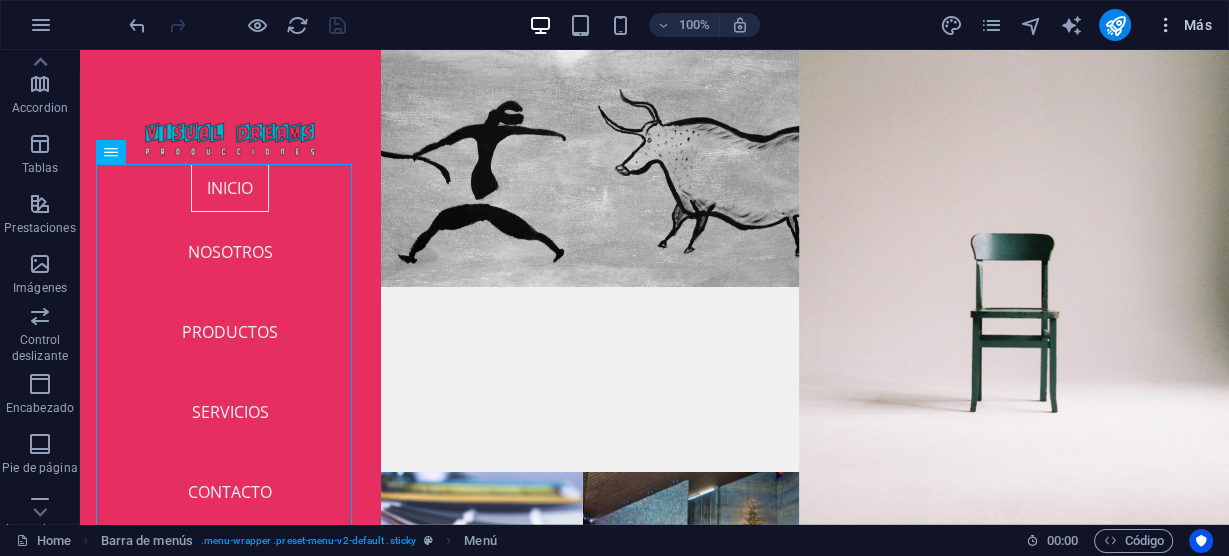 click on "Más" at bounding box center (1183, 25) 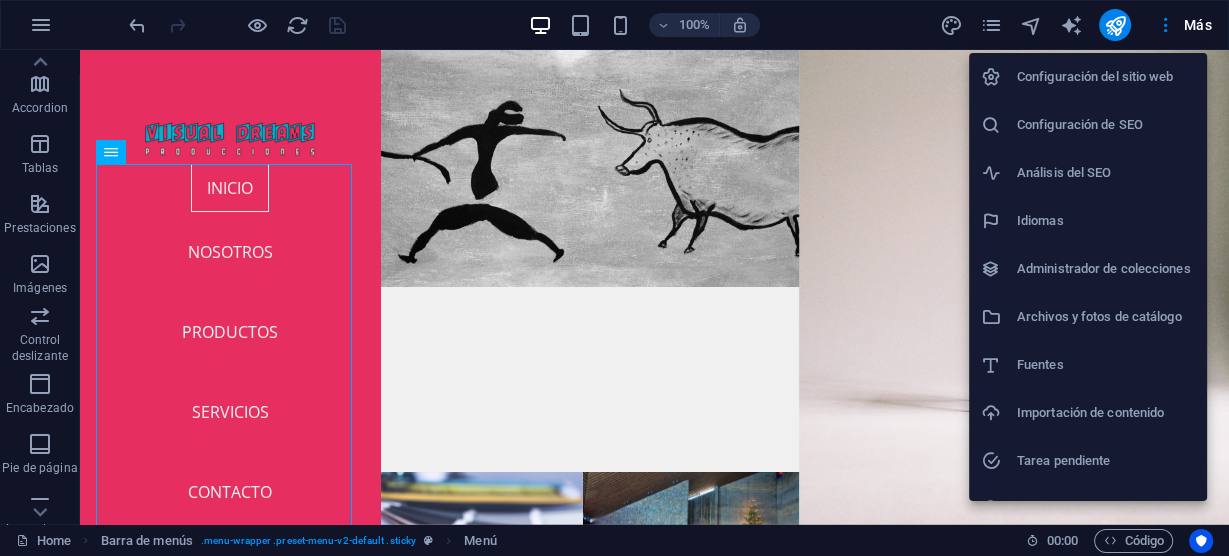 scroll, scrollTop: 80, scrollLeft: 0, axis: vertical 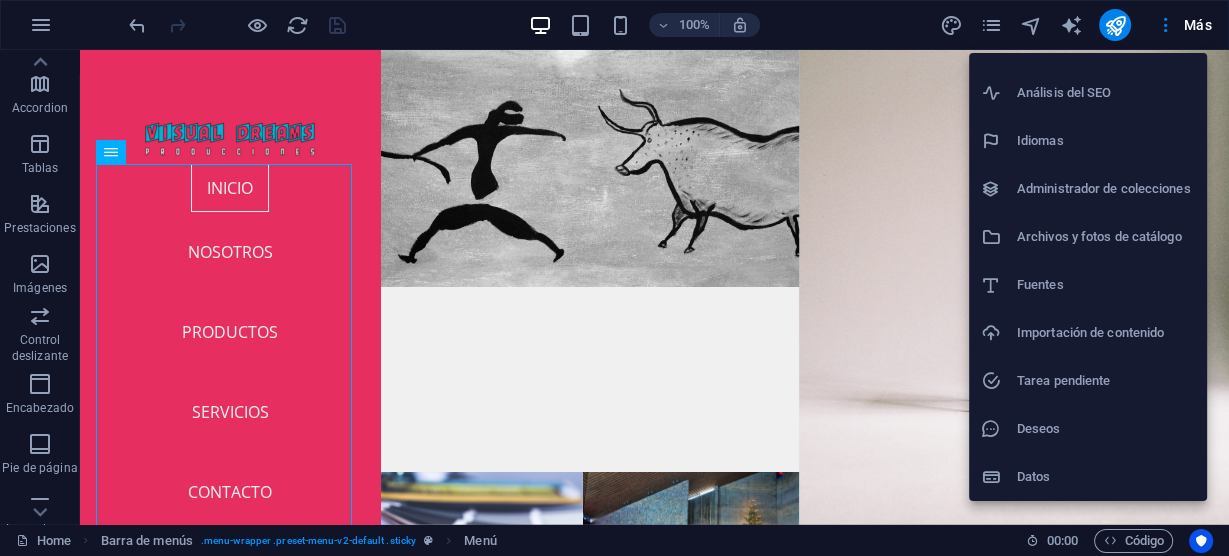click on "Deseos" at bounding box center [1088, 429] 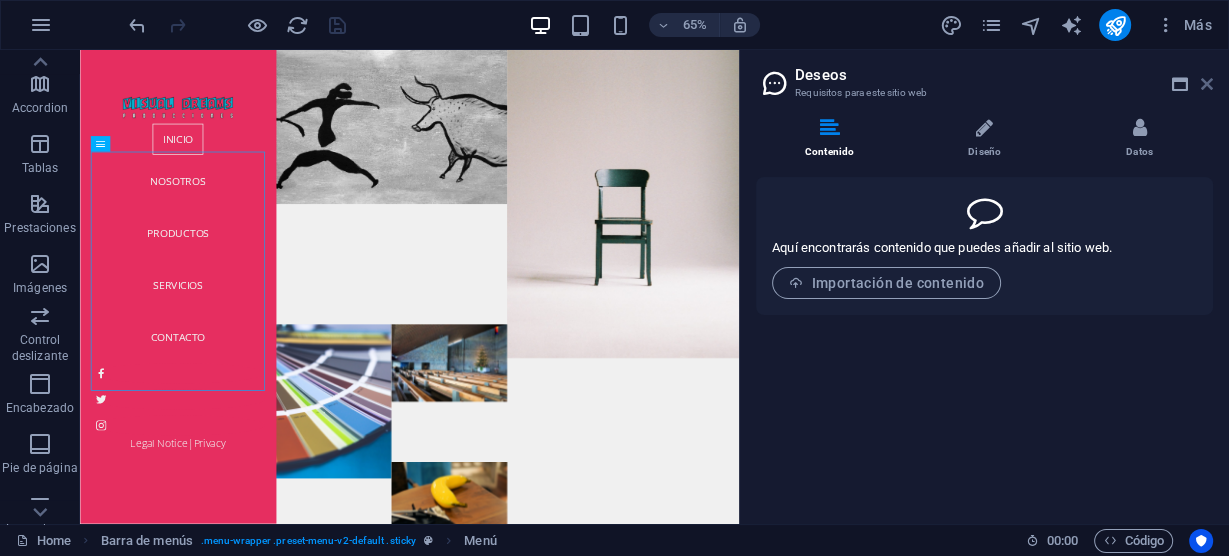 click at bounding box center [1207, 84] 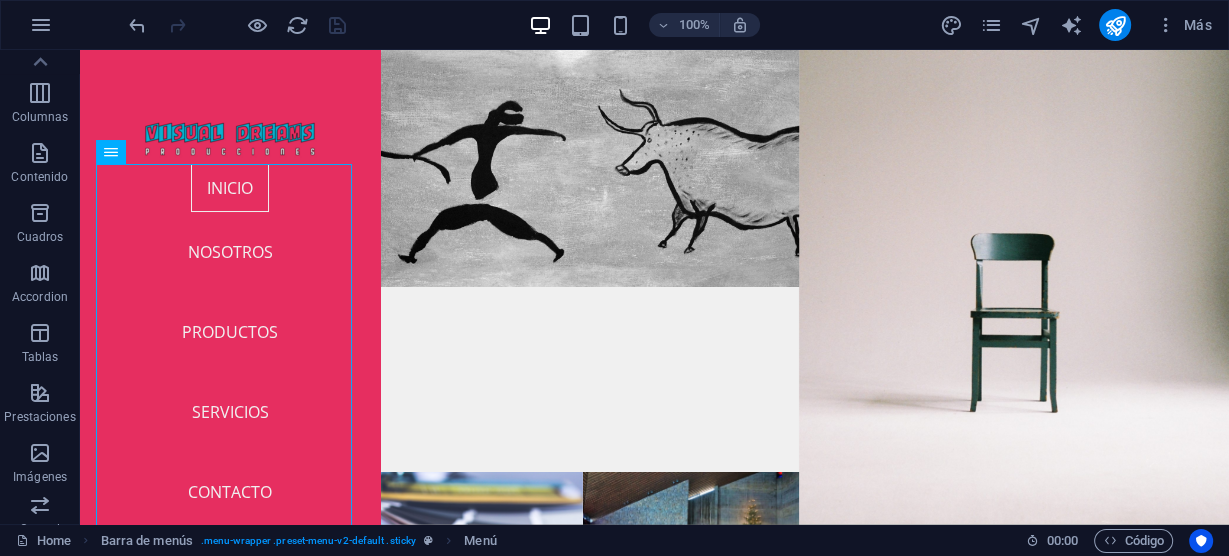 scroll, scrollTop: 0, scrollLeft: 0, axis: both 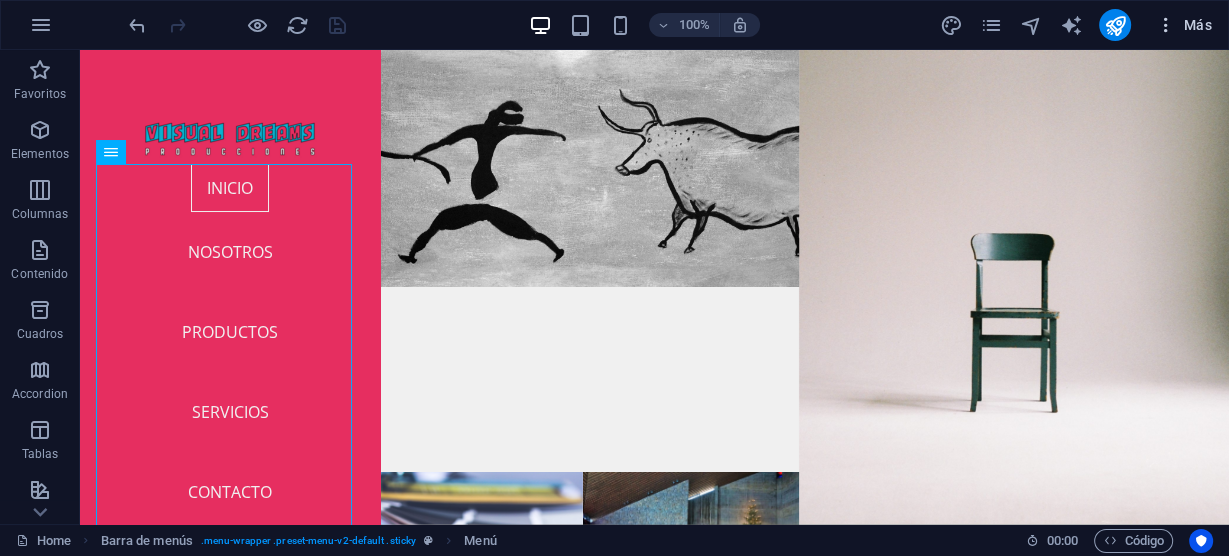 click on "Más" at bounding box center [1183, 25] 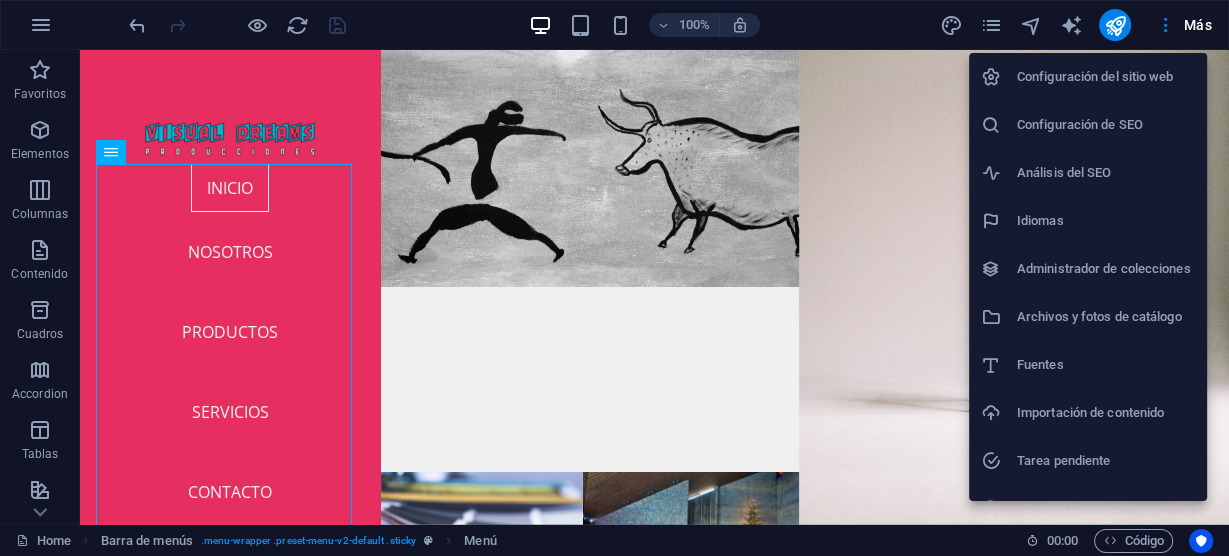 click on "Archivos y fotos de catálogo" at bounding box center [1106, 317] 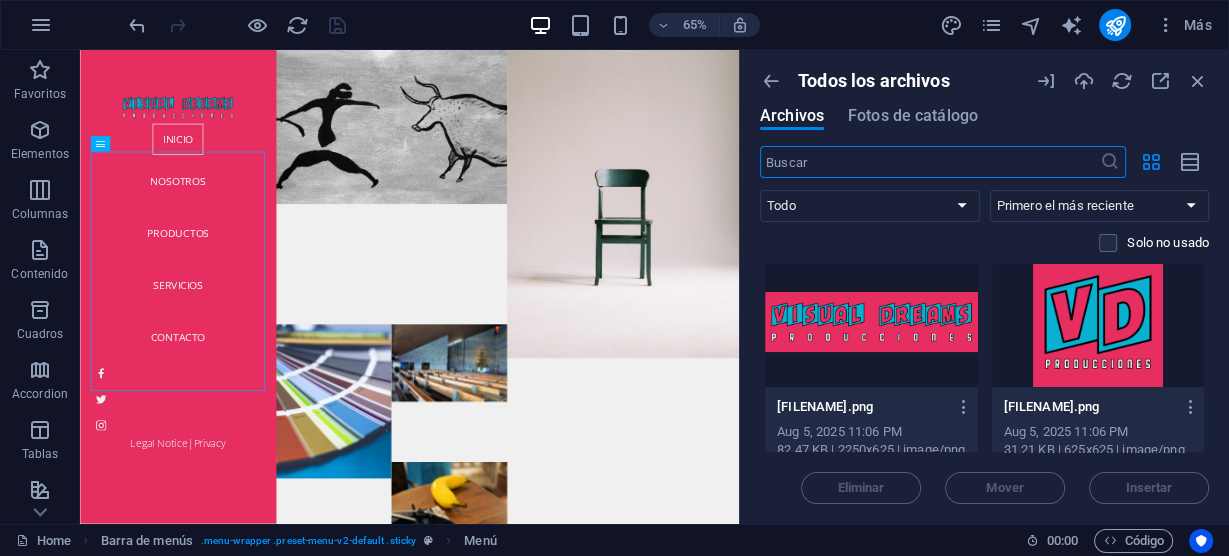 scroll, scrollTop: 0, scrollLeft: 0, axis: both 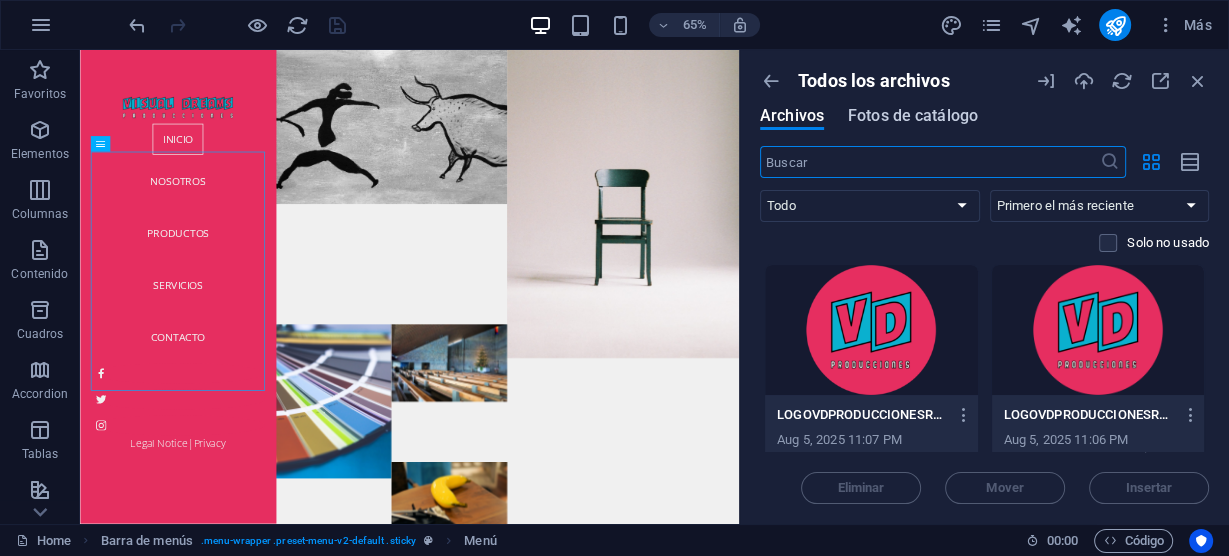 click on "Fotos de catálogo" at bounding box center [913, 116] 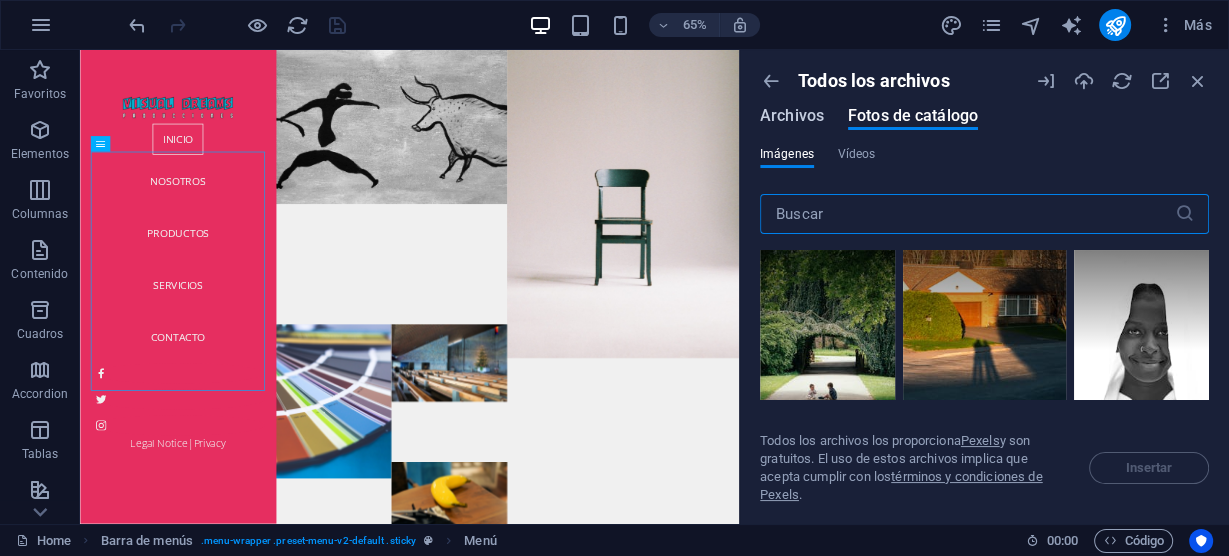 click on "Archivos" at bounding box center (792, 116) 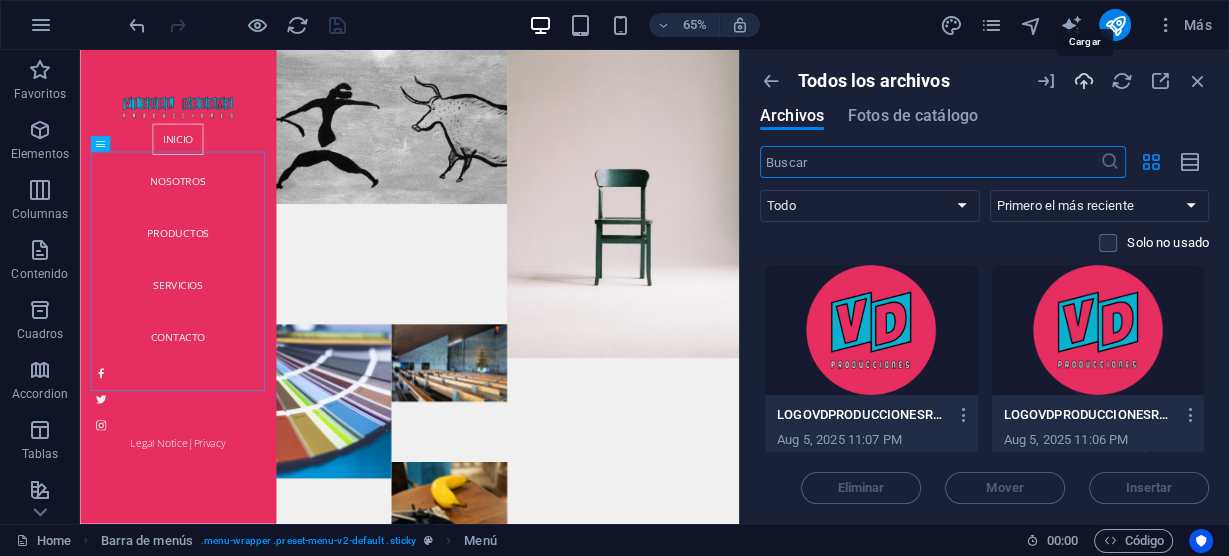 click at bounding box center (1084, 81) 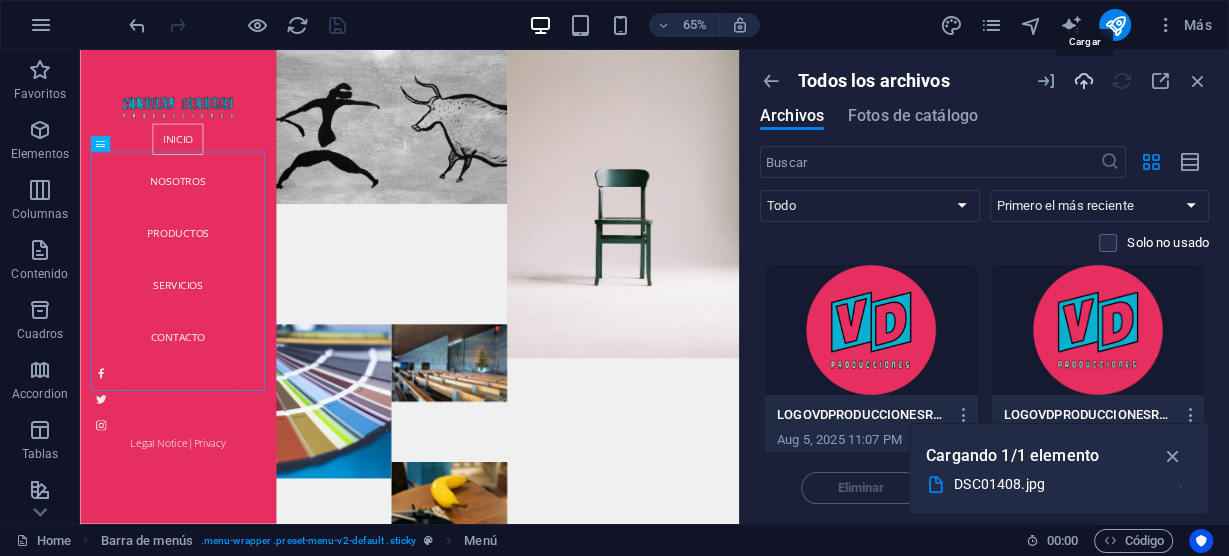 click at bounding box center (1084, 81) 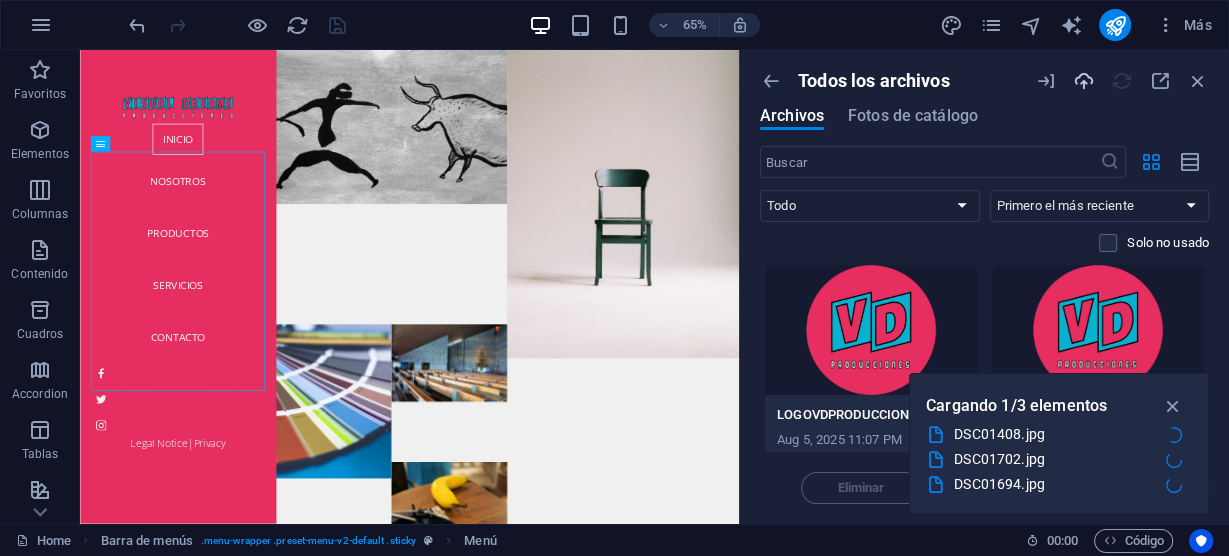 click at bounding box center (1084, 81) 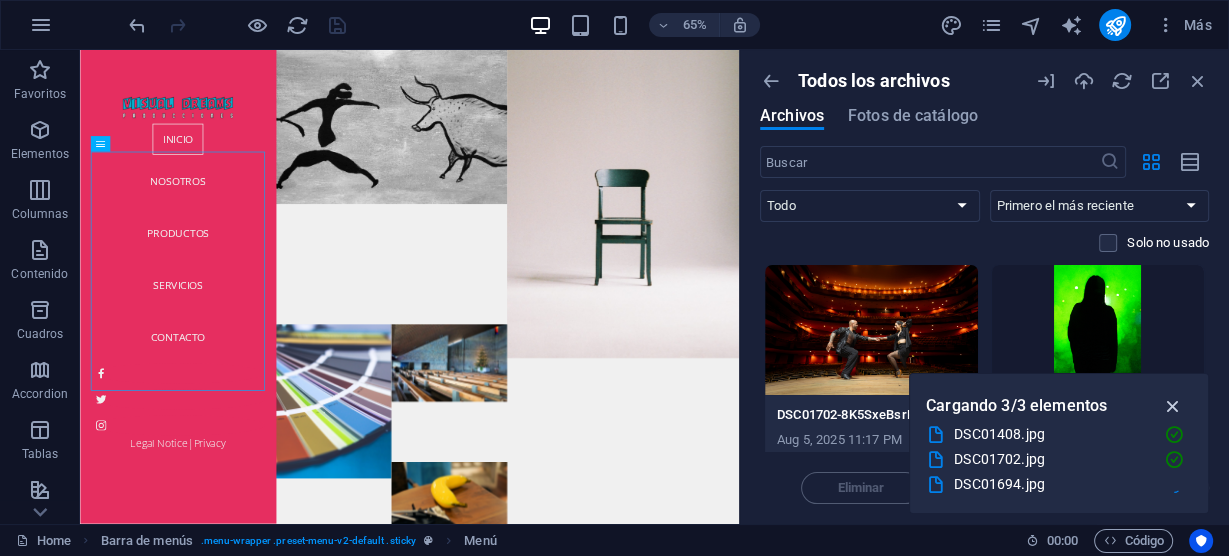 click at bounding box center [1172, 406] 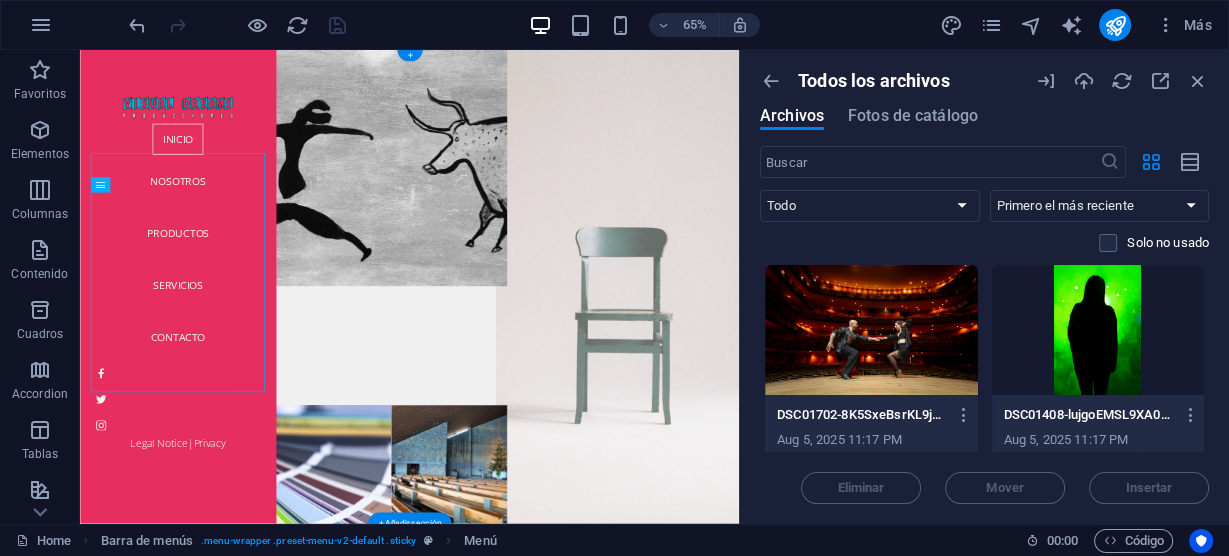 scroll, scrollTop: 0, scrollLeft: 0, axis: both 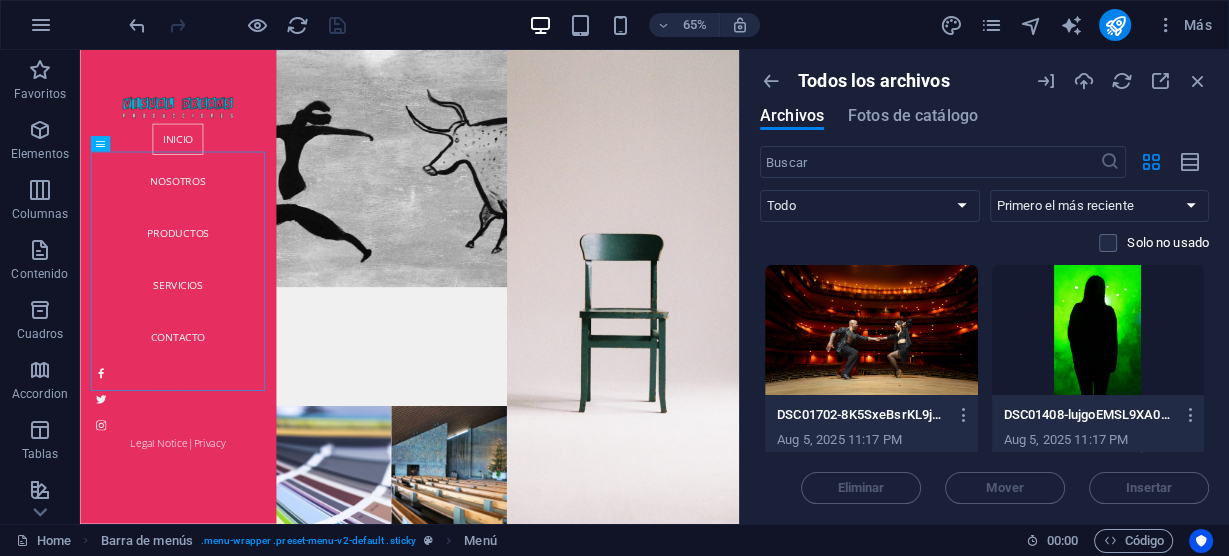 click at bounding box center [237, 25] 